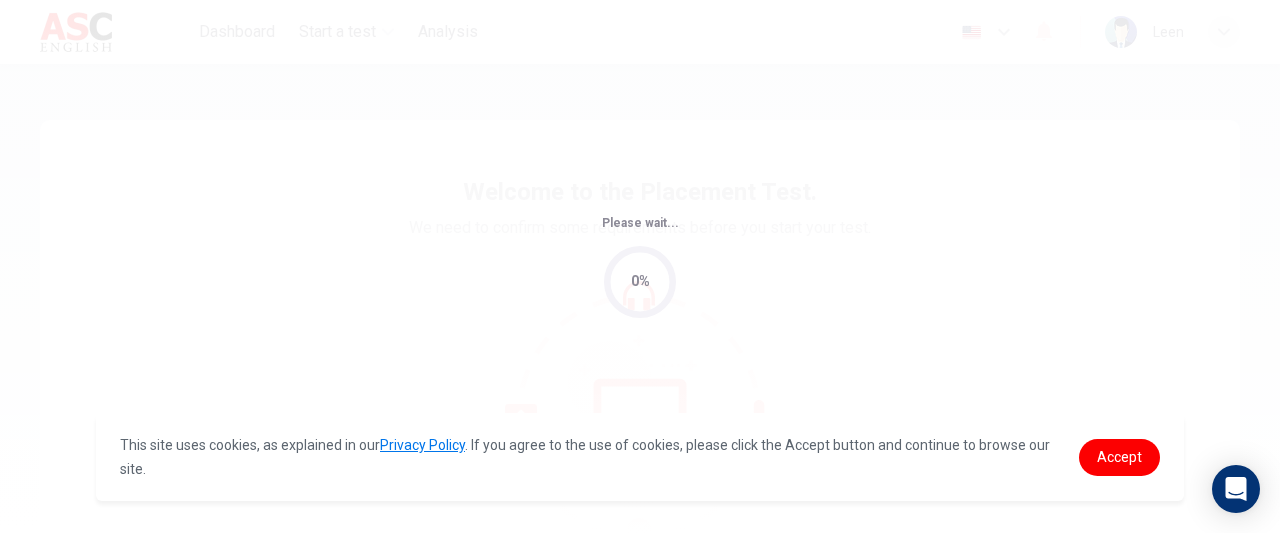 scroll, scrollTop: 0, scrollLeft: 0, axis: both 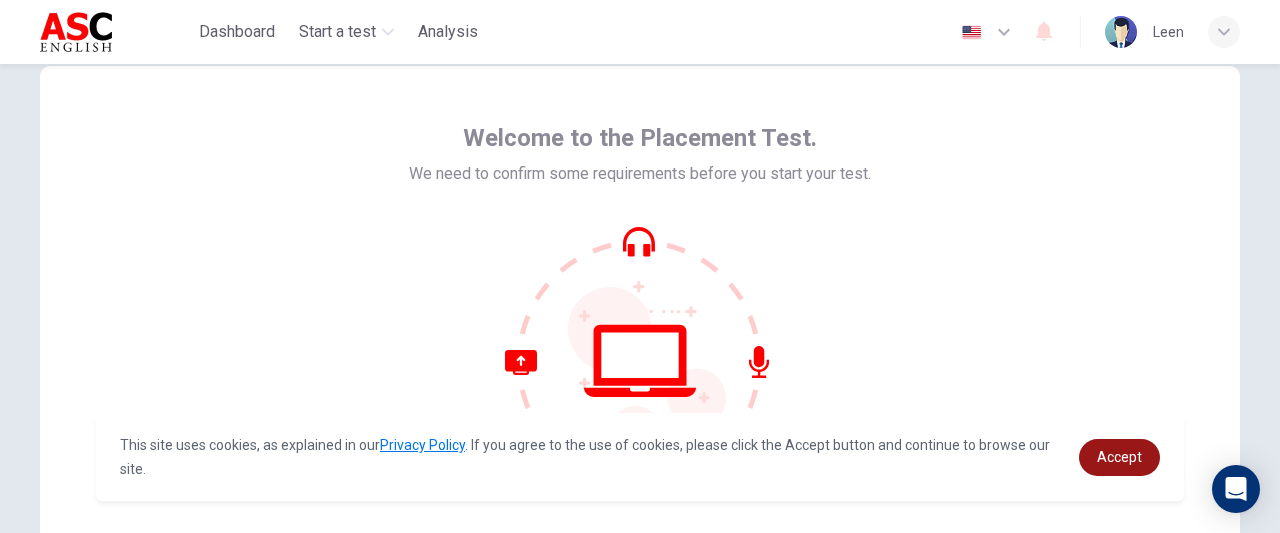 click on "Accept" at bounding box center (1119, 457) 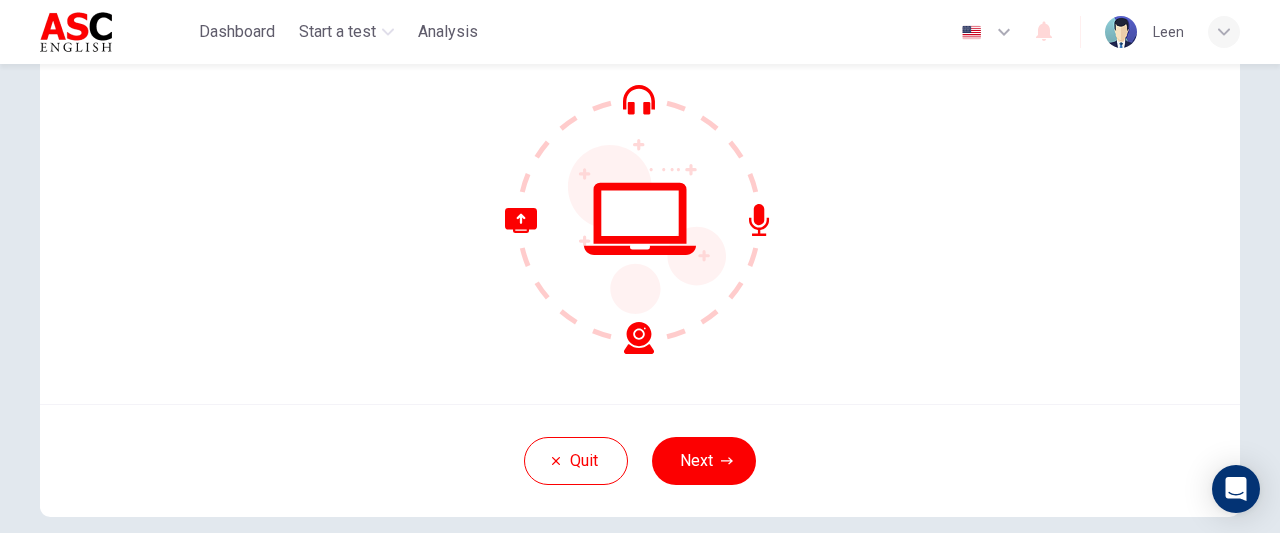 scroll, scrollTop: 208, scrollLeft: 0, axis: vertical 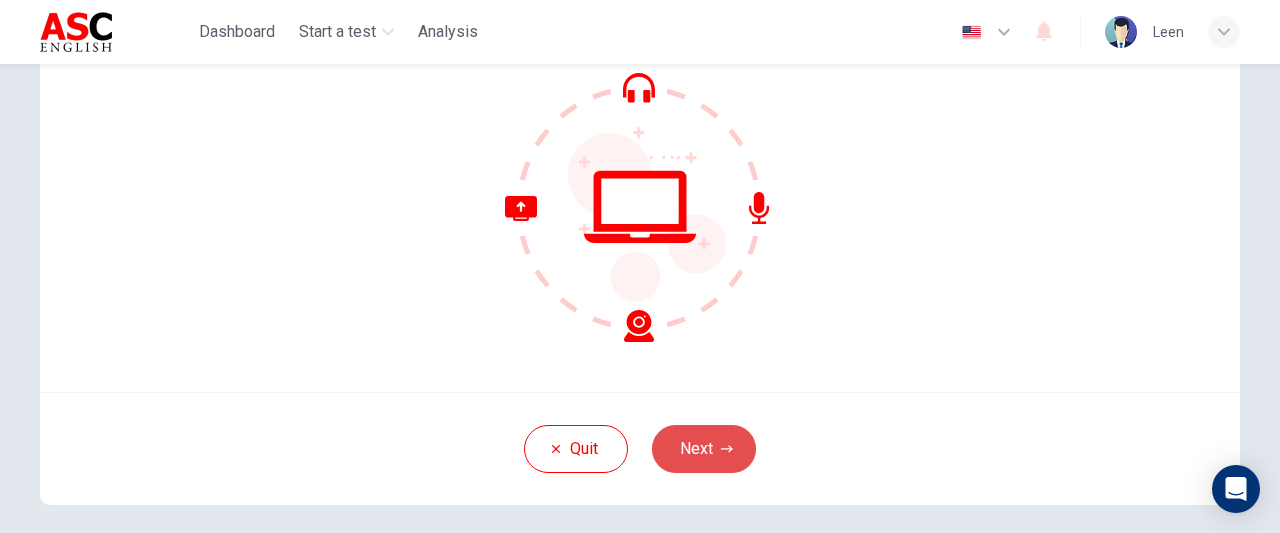 click on "Next" at bounding box center [704, 449] 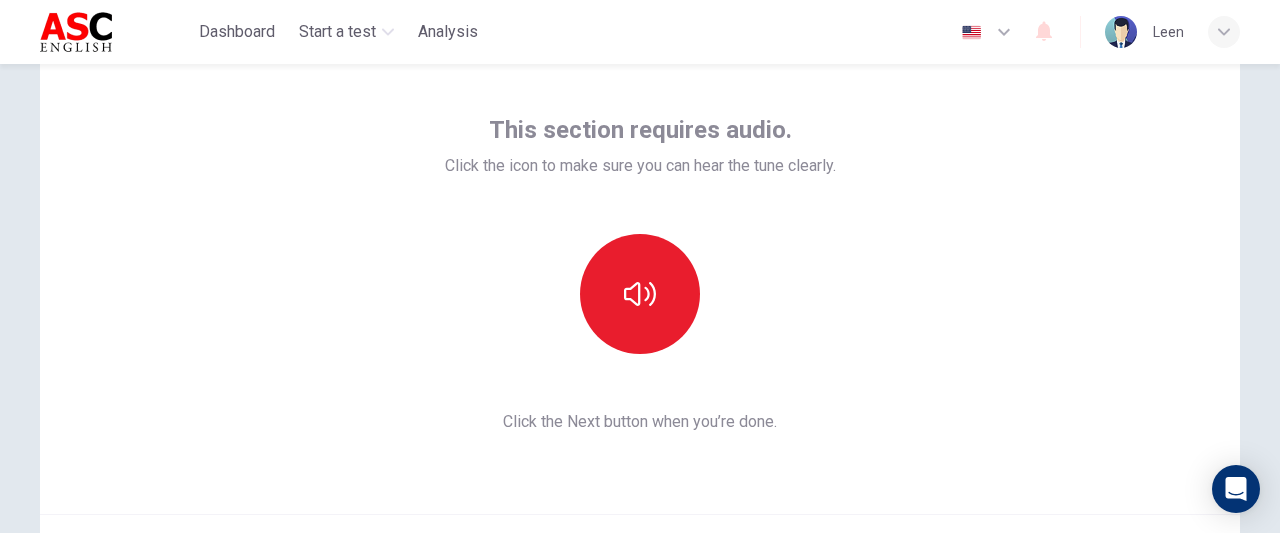 scroll, scrollTop: 89, scrollLeft: 0, axis: vertical 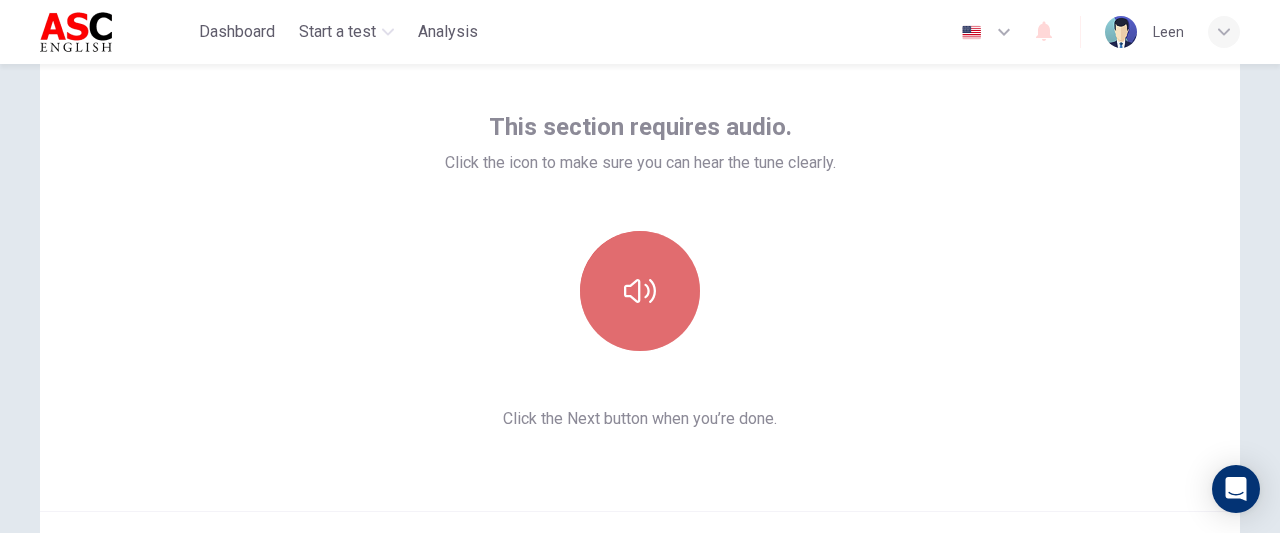click at bounding box center [640, 291] 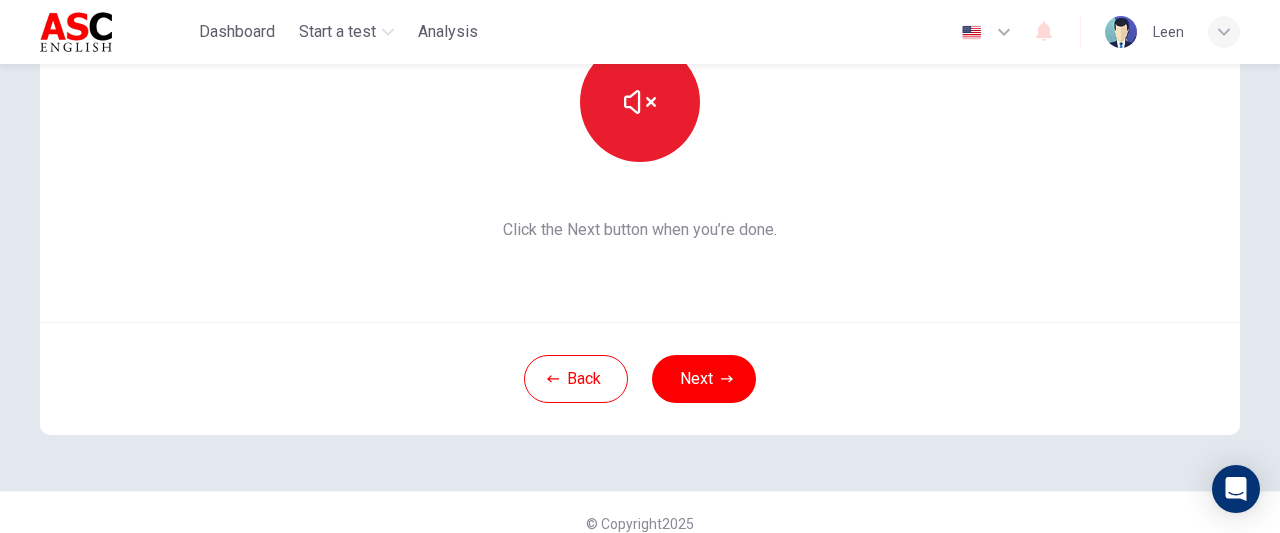 scroll, scrollTop: 299, scrollLeft: 0, axis: vertical 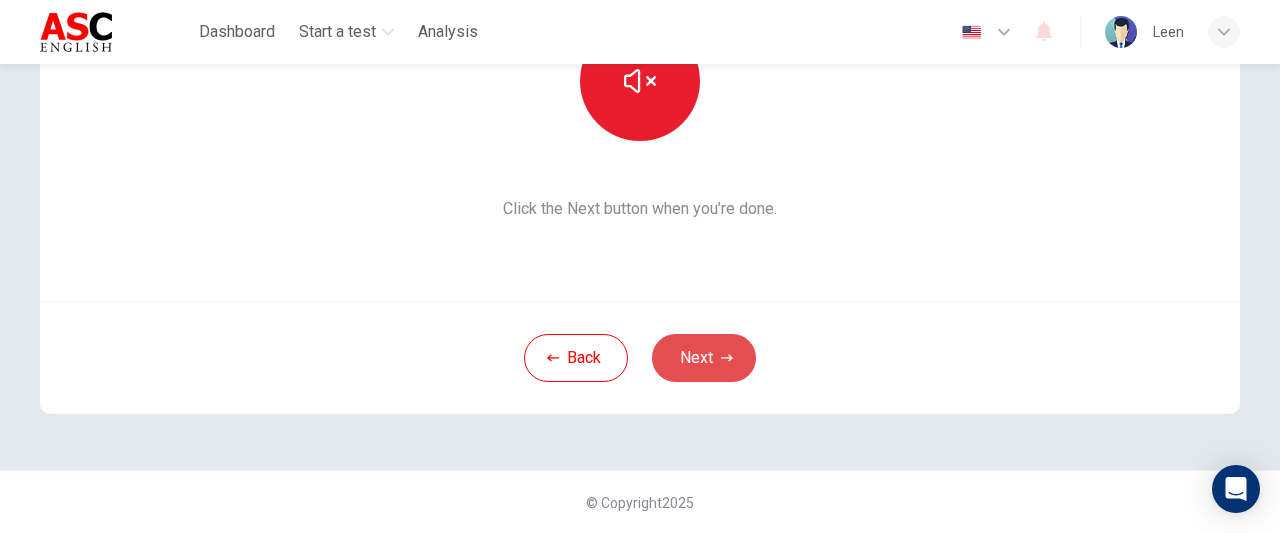click on "Next" at bounding box center (704, 358) 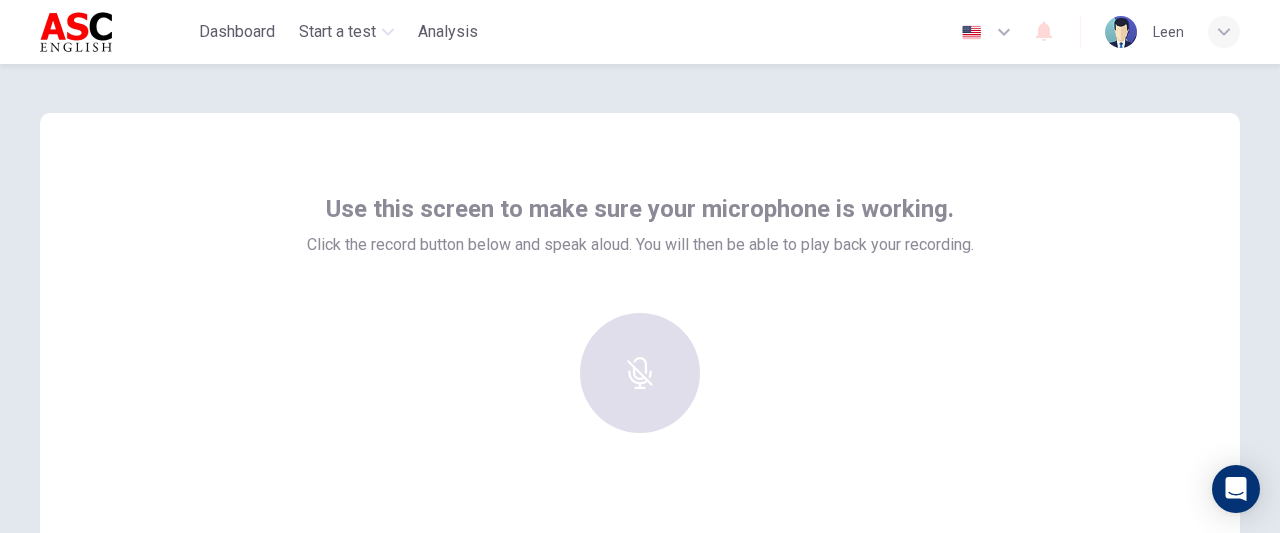 scroll, scrollTop: 0, scrollLeft: 0, axis: both 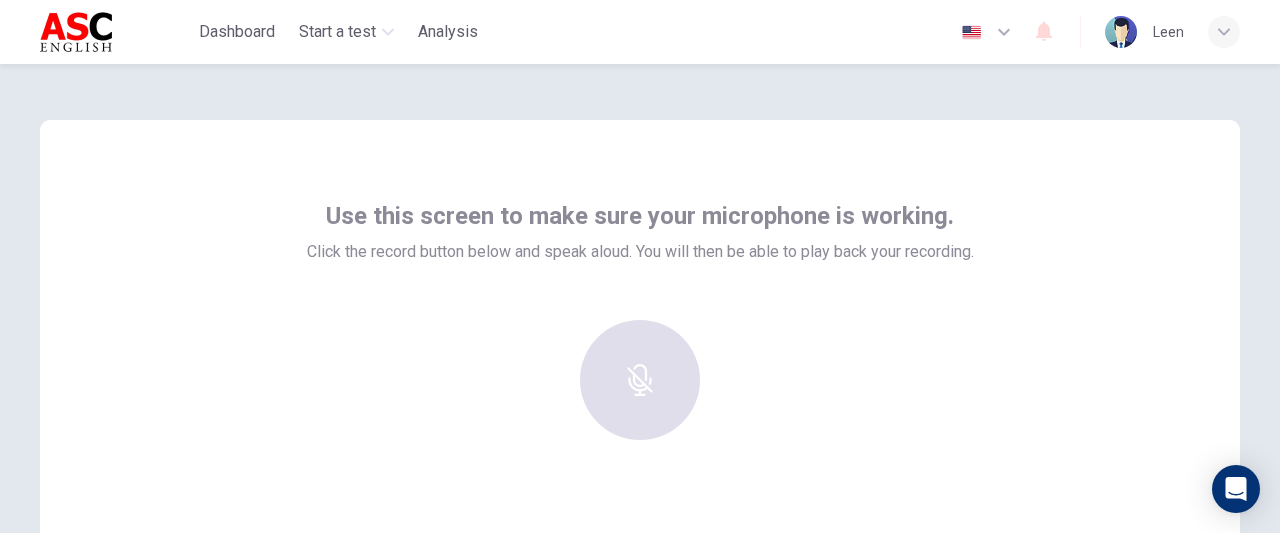 click on "Use this screen to make sure your microphone is working. Click the record button below and speak aloud. You will then be able to play back your recording." at bounding box center [640, 360] 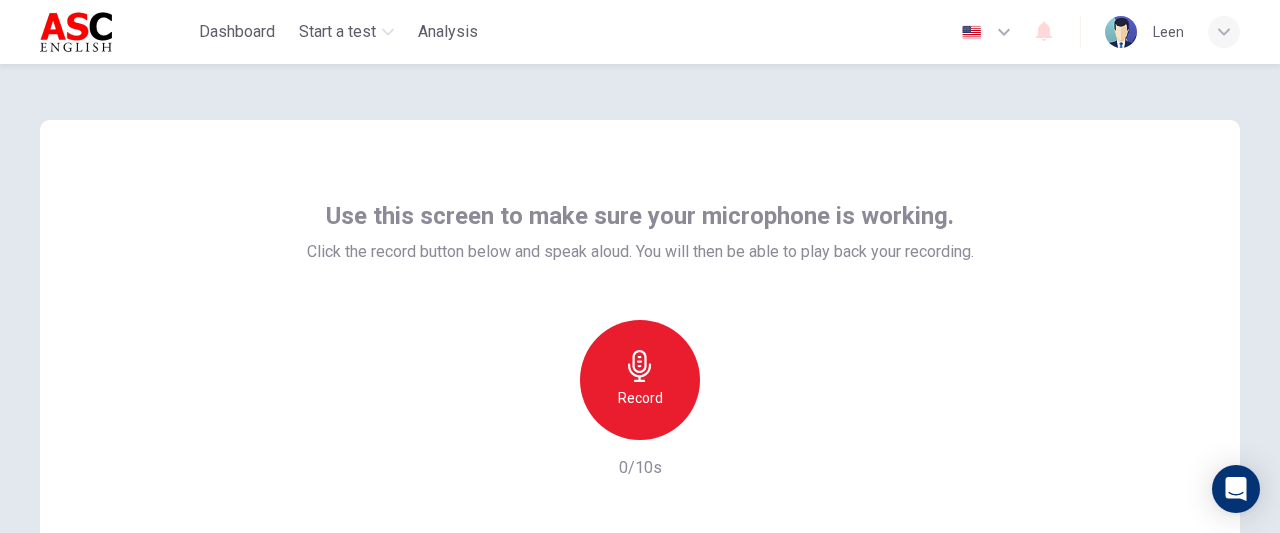 click 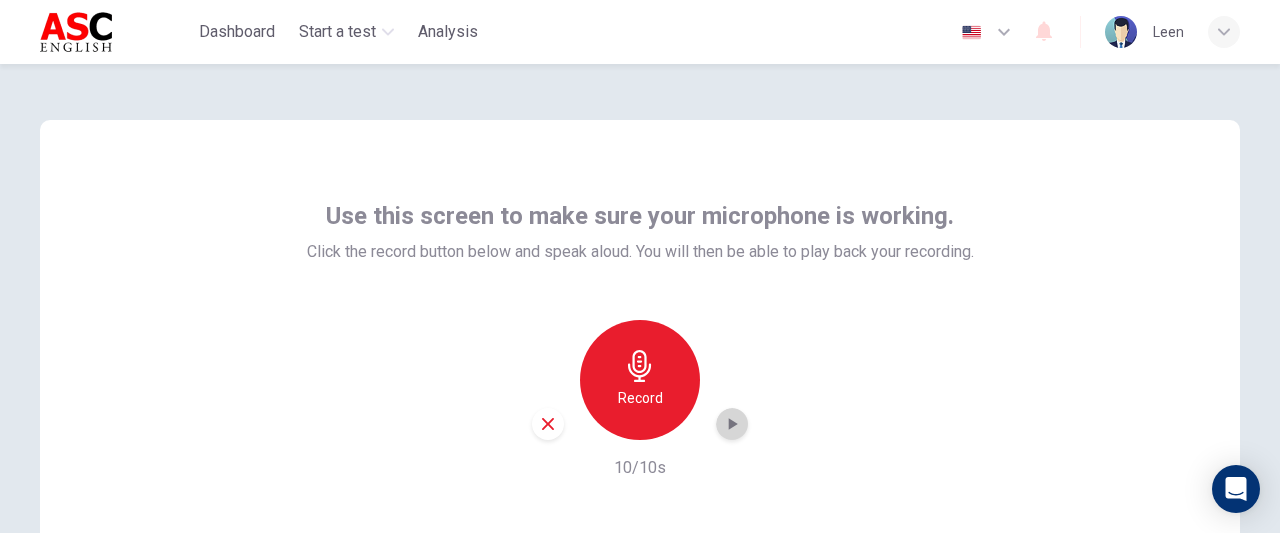 click 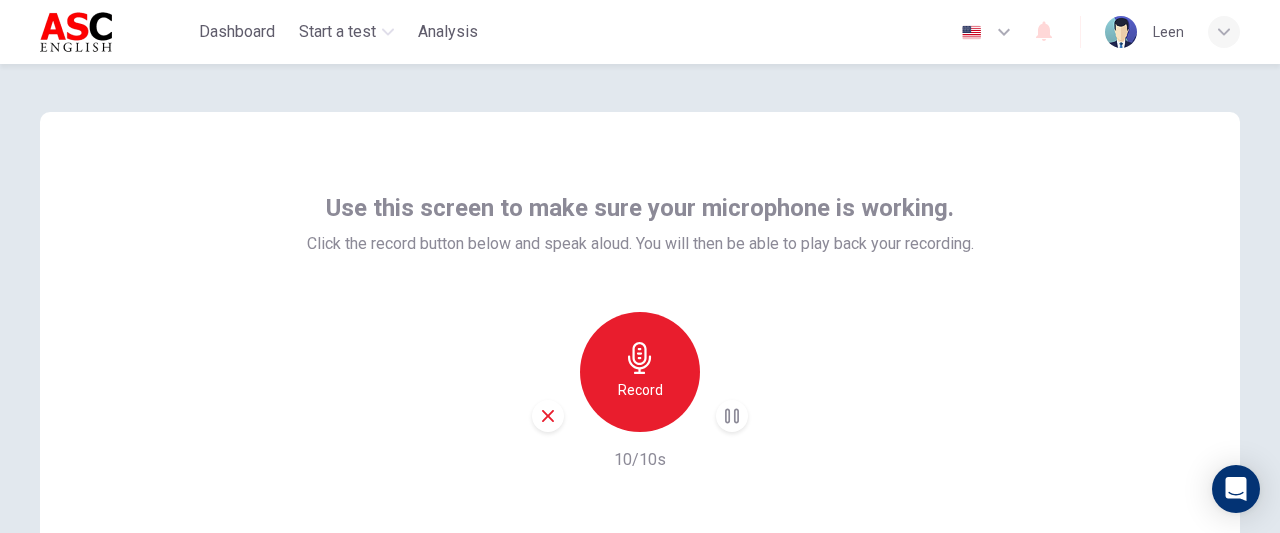 scroll, scrollTop: 6, scrollLeft: 0, axis: vertical 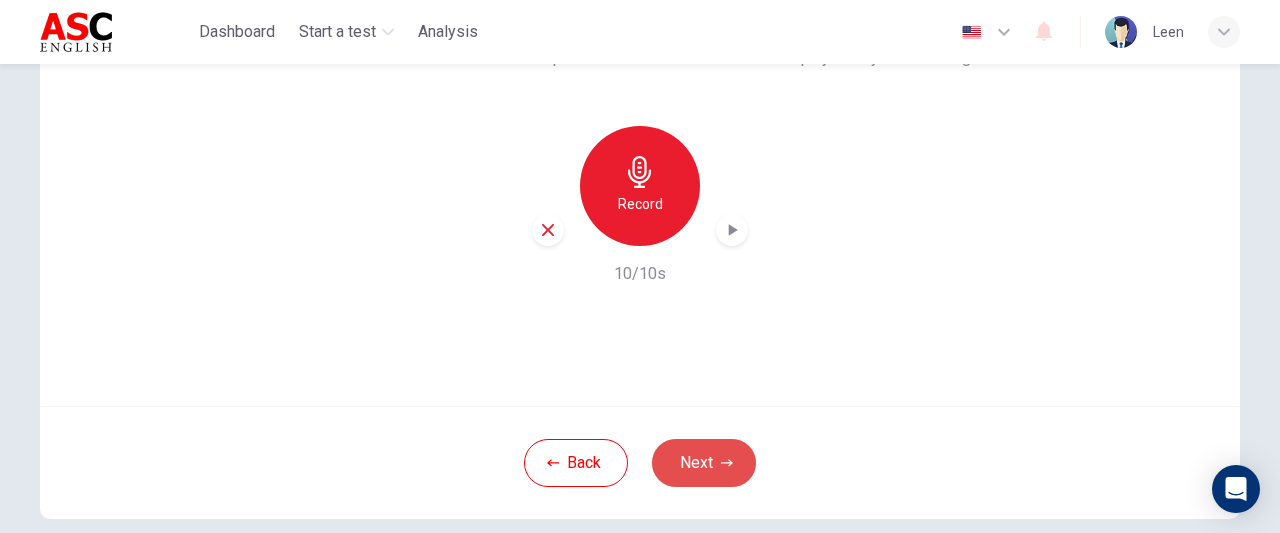 click on "Next" at bounding box center (704, 463) 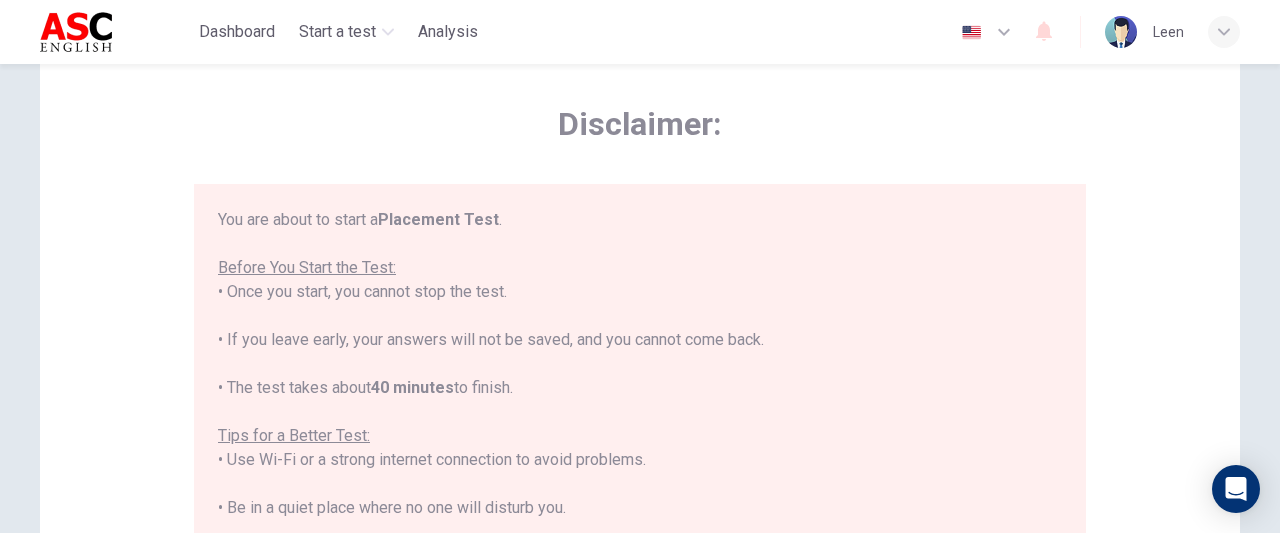 scroll, scrollTop: 0, scrollLeft: 0, axis: both 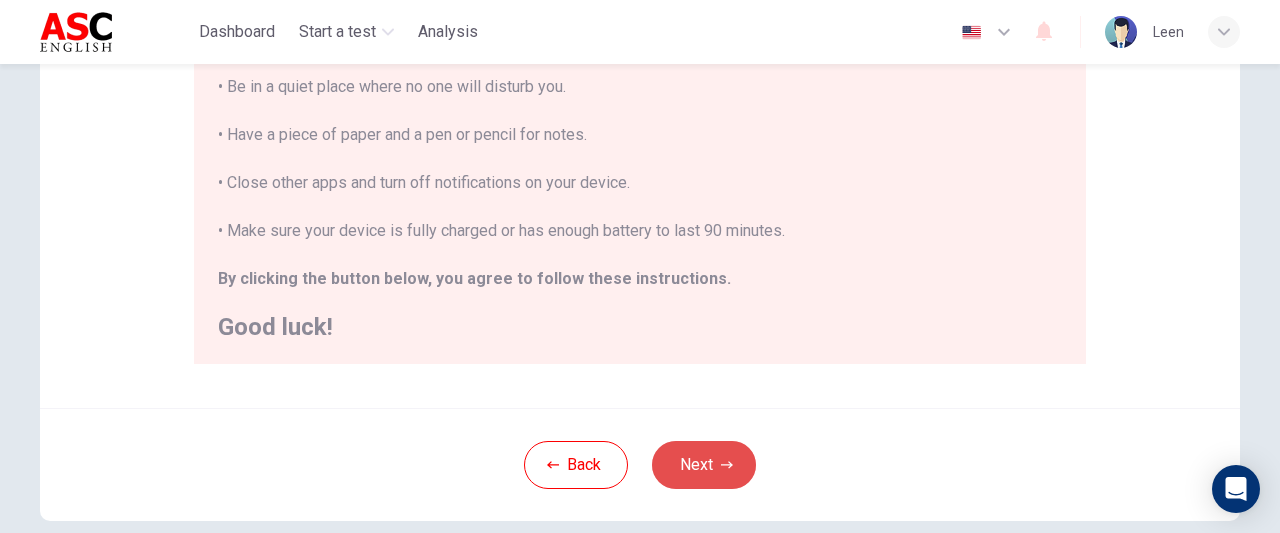 click on "Next" at bounding box center (704, 465) 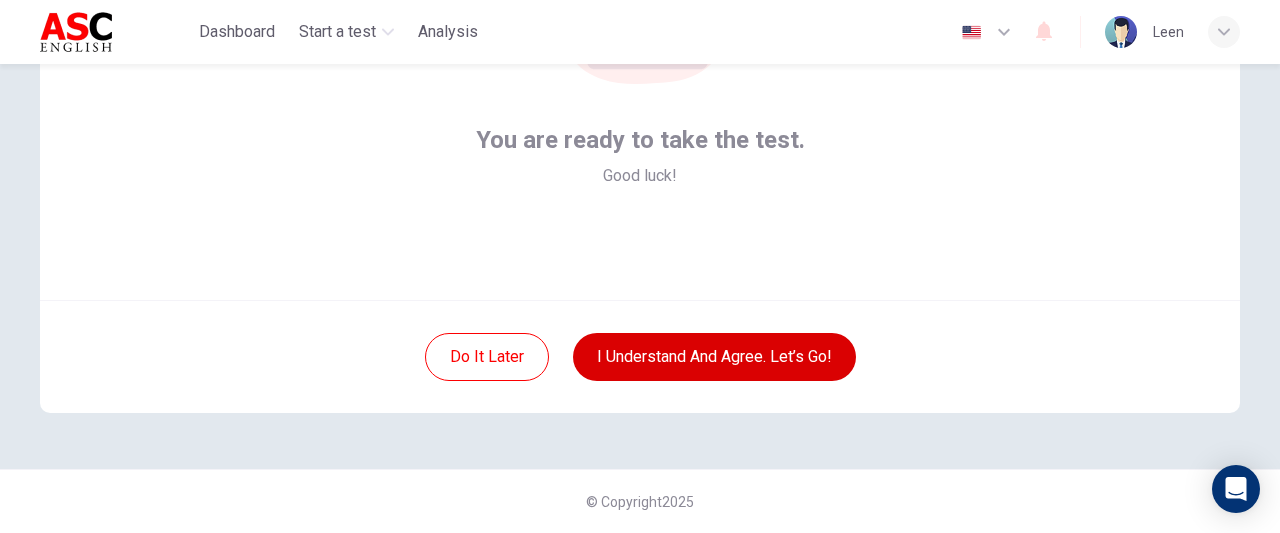 scroll, scrollTop: 299, scrollLeft: 0, axis: vertical 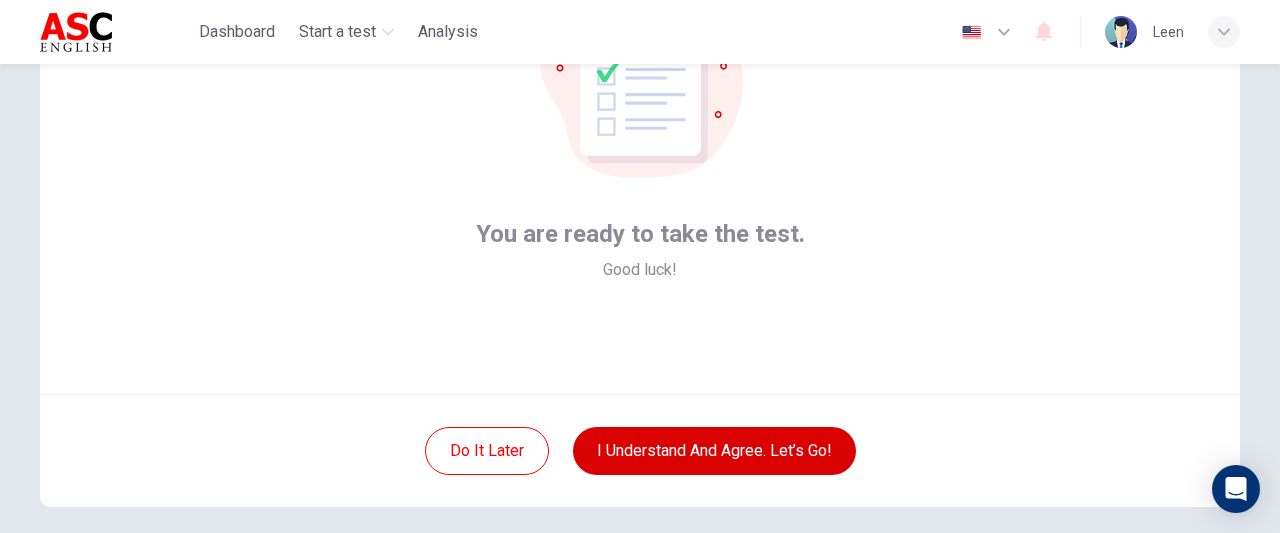click on "I understand and agree. Let’s go!" at bounding box center [714, 451] 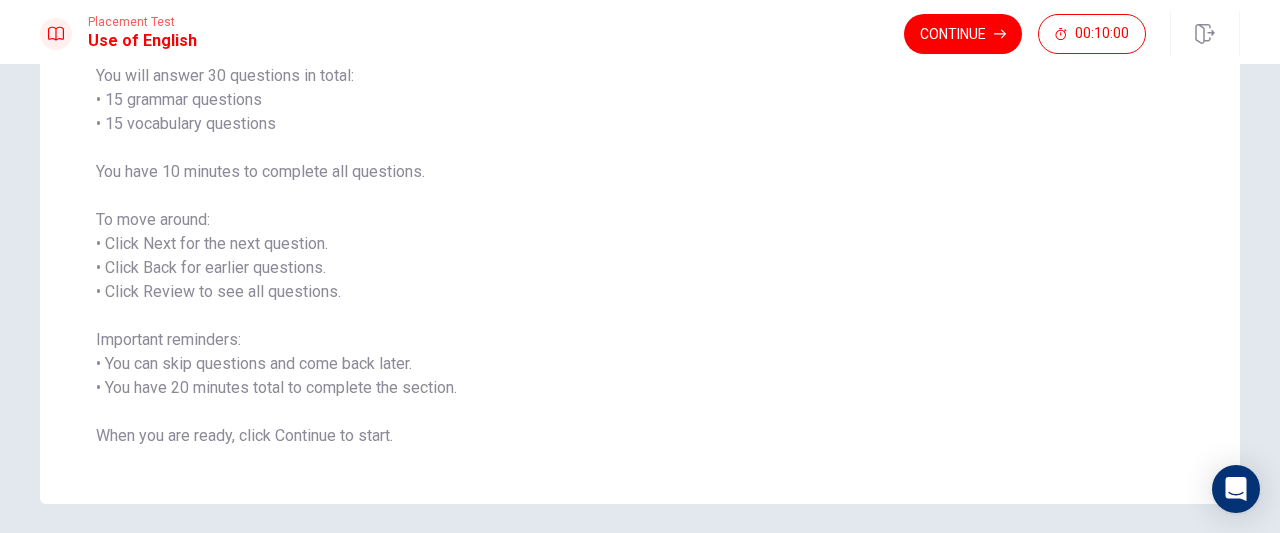 scroll, scrollTop: 178, scrollLeft: 0, axis: vertical 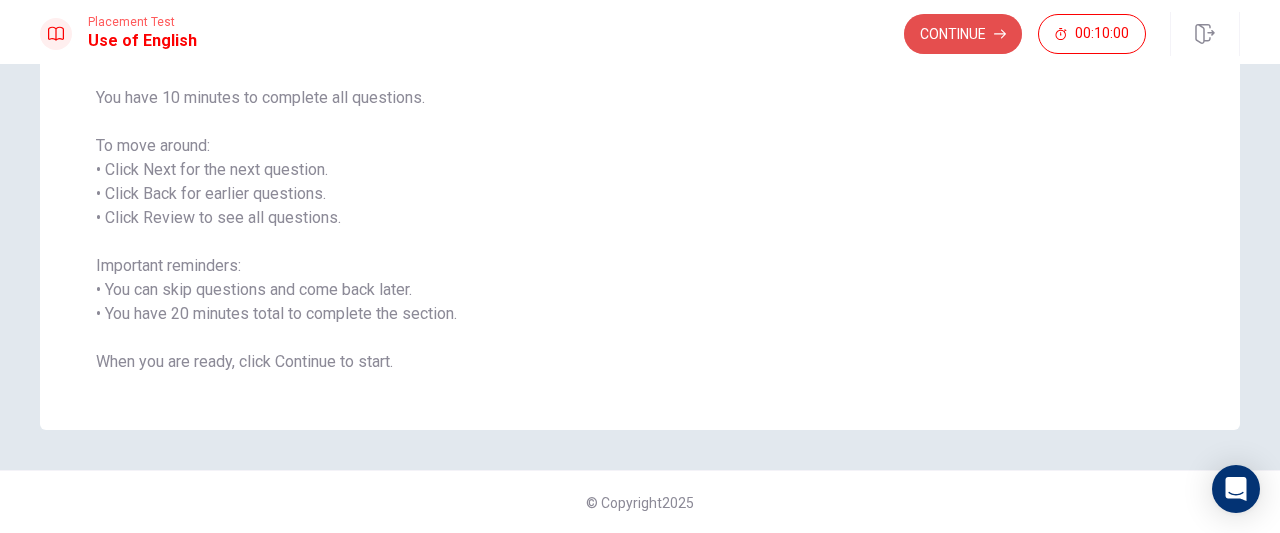 click on "Continue" at bounding box center (963, 34) 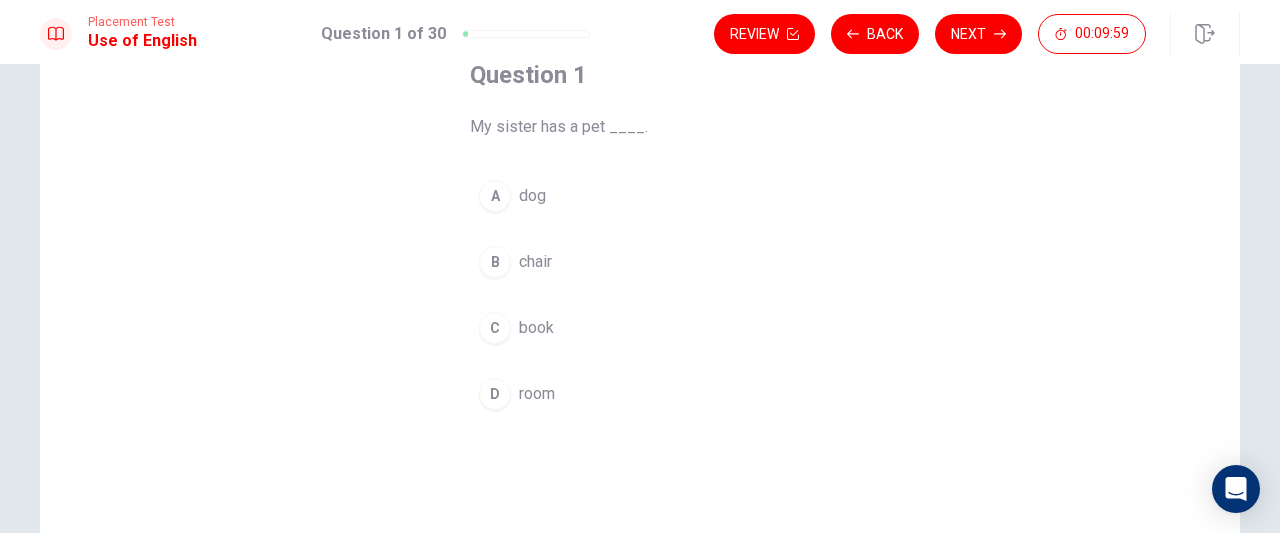 scroll, scrollTop: 118, scrollLeft: 0, axis: vertical 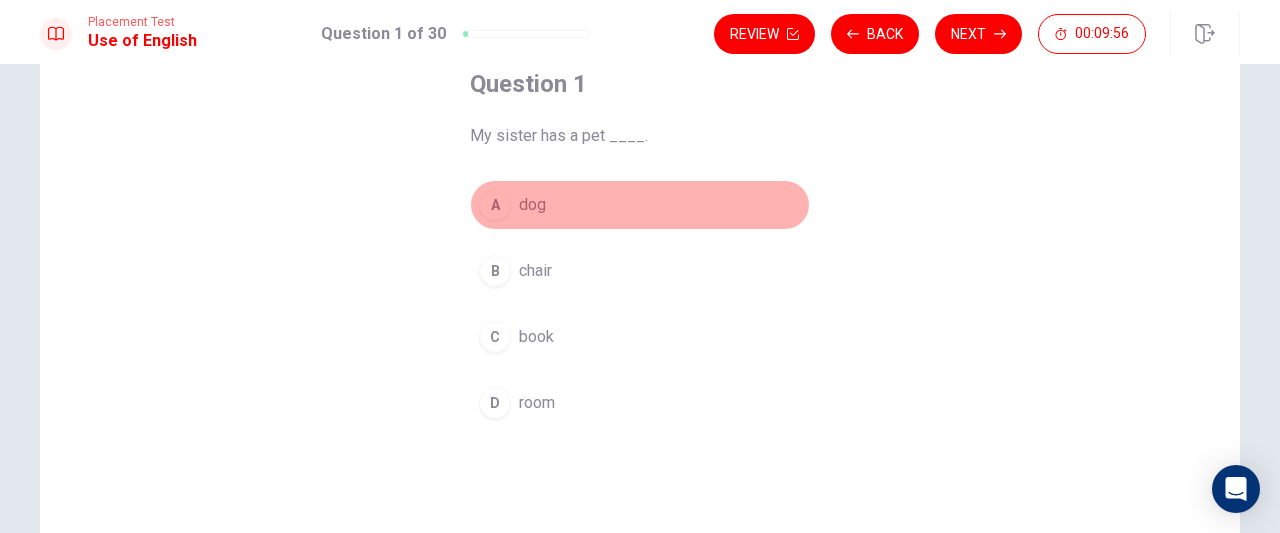 click on "A" at bounding box center (495, 205) 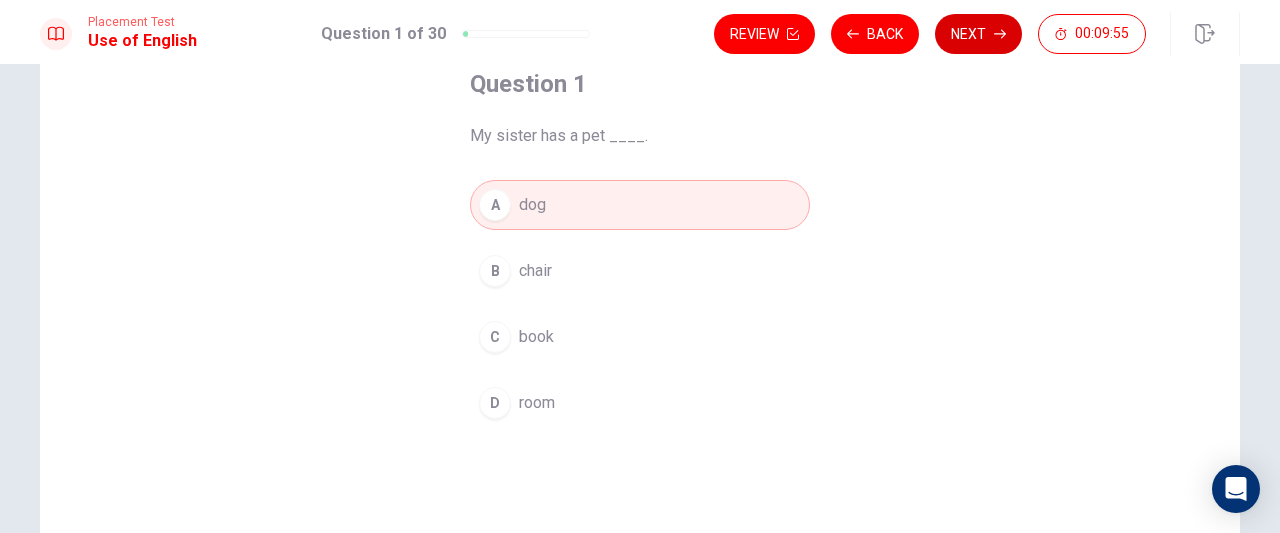 click on "Next" at bounding box center [978, 34] 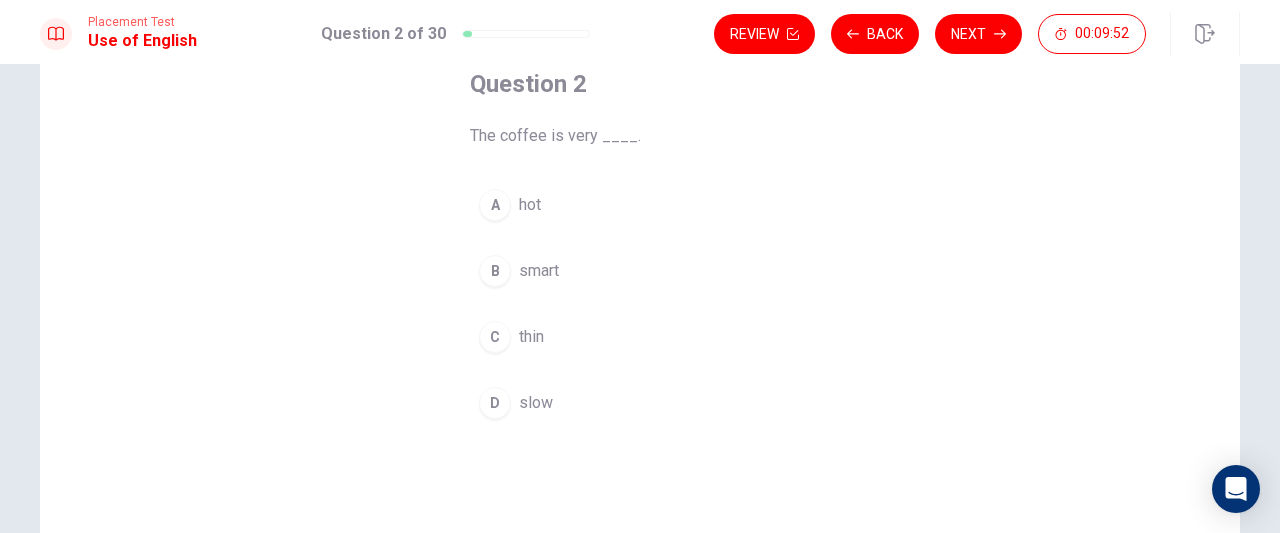 click on "A" at bounding box center [495, 205] 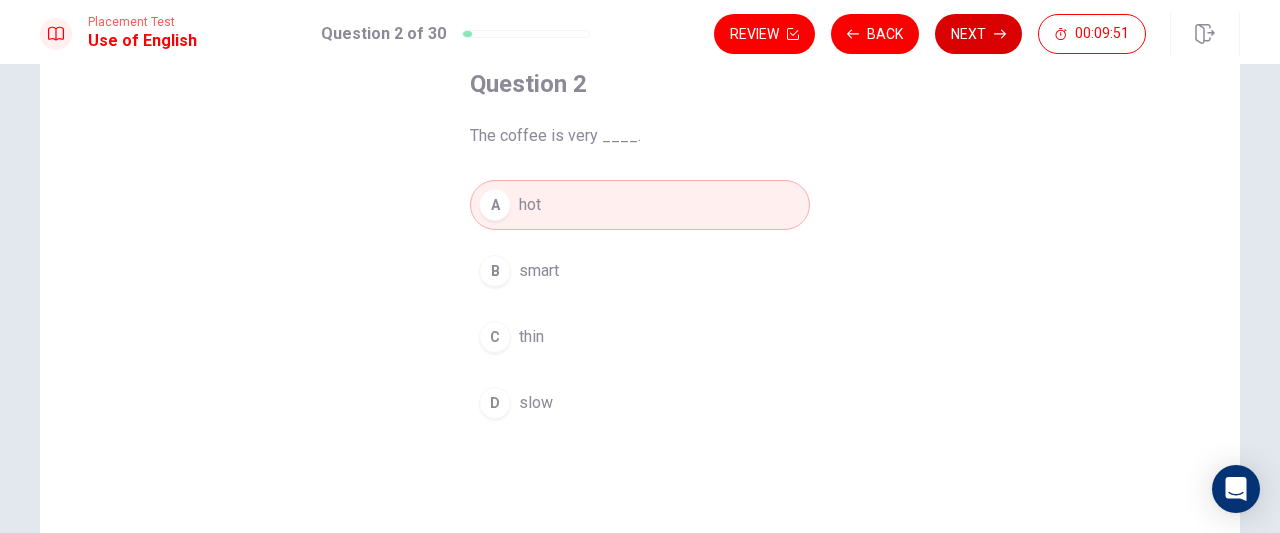 click 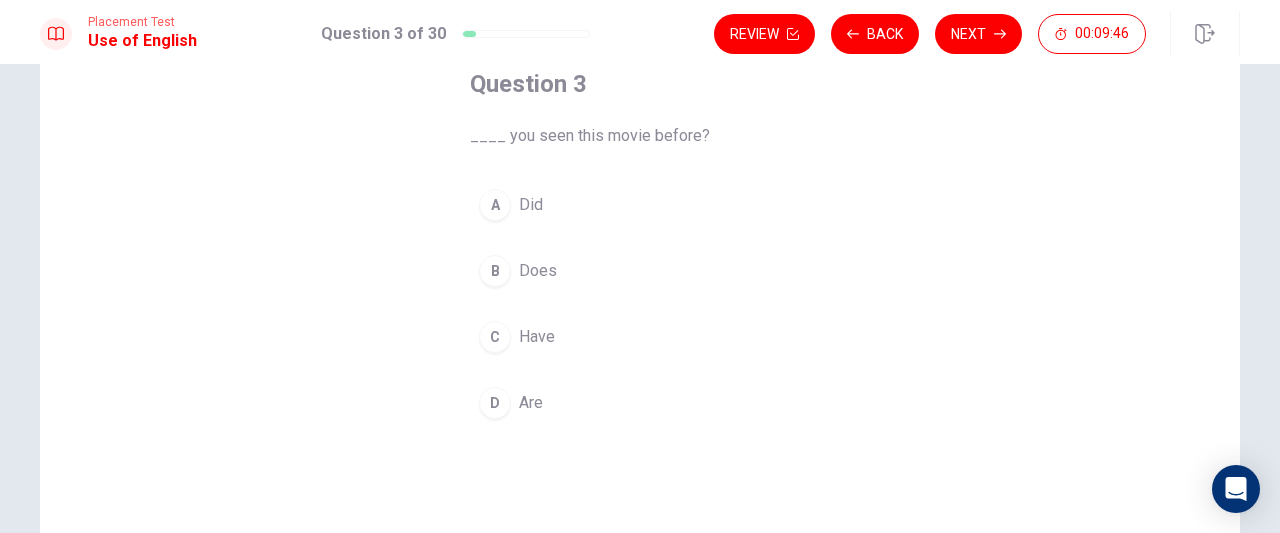 click on "Have" at bounding box center [537, 337] 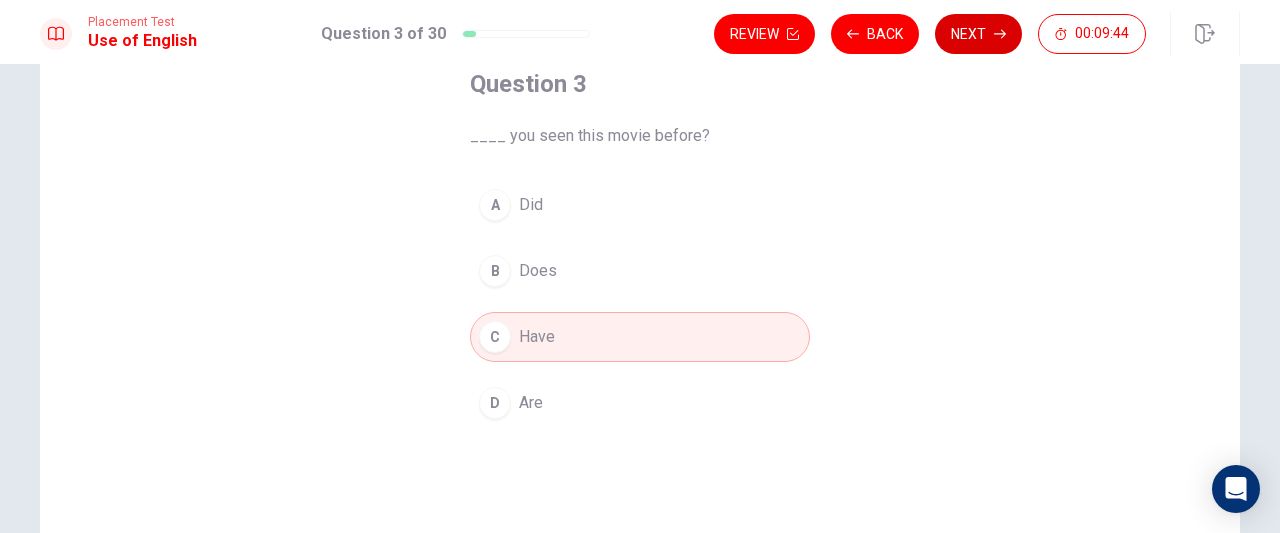 click 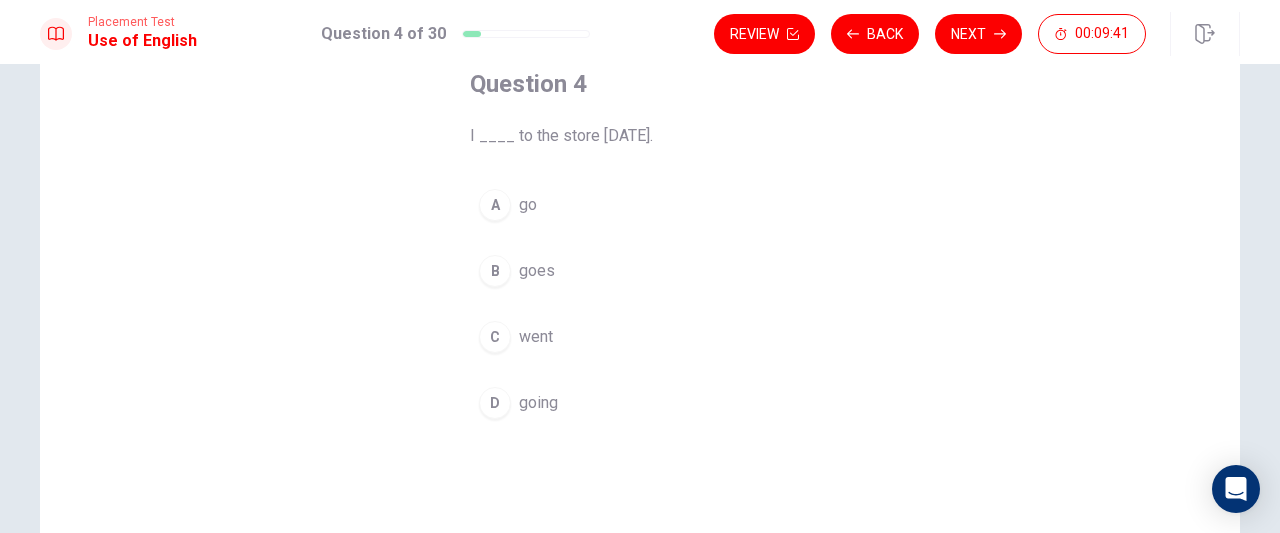 click on "went" at bounding box center [536, 337] 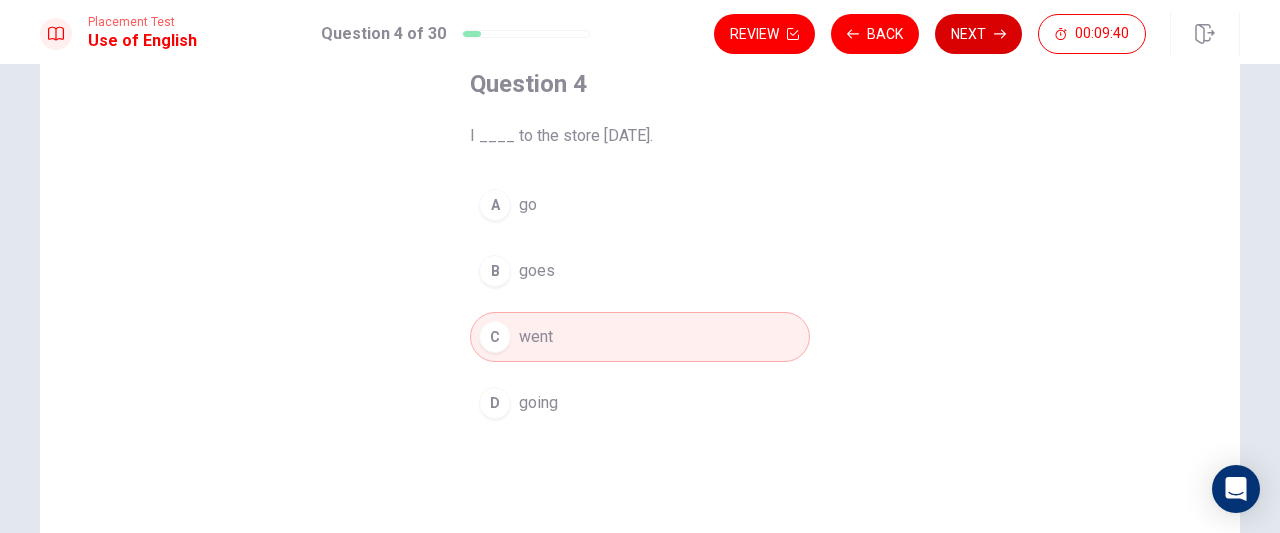 click 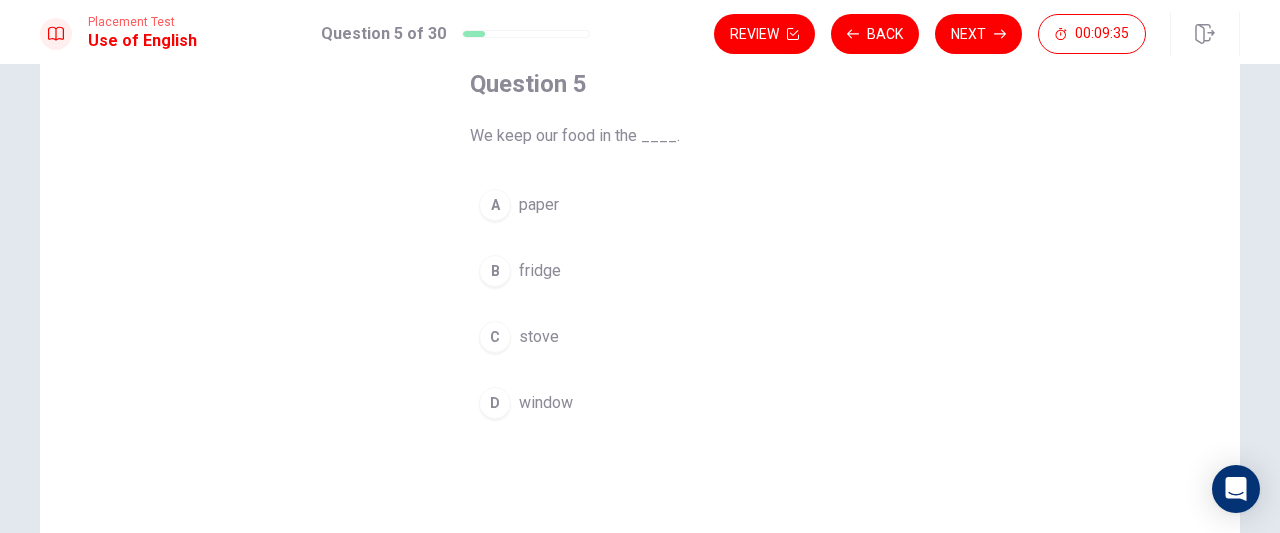 click on "fridge" at bounding box center [540, 271] 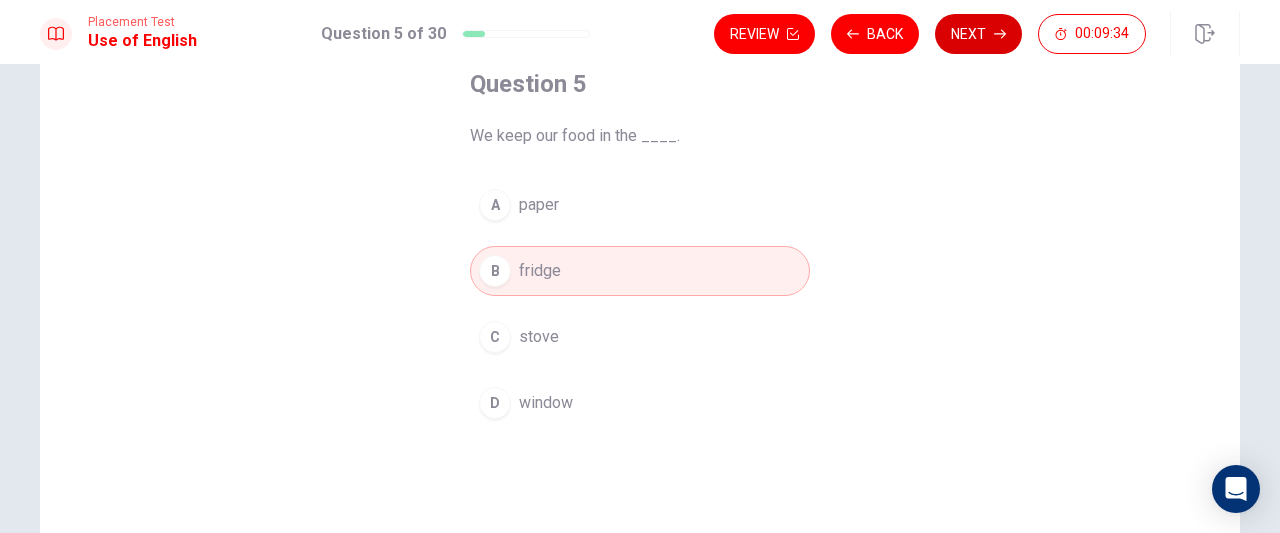 click 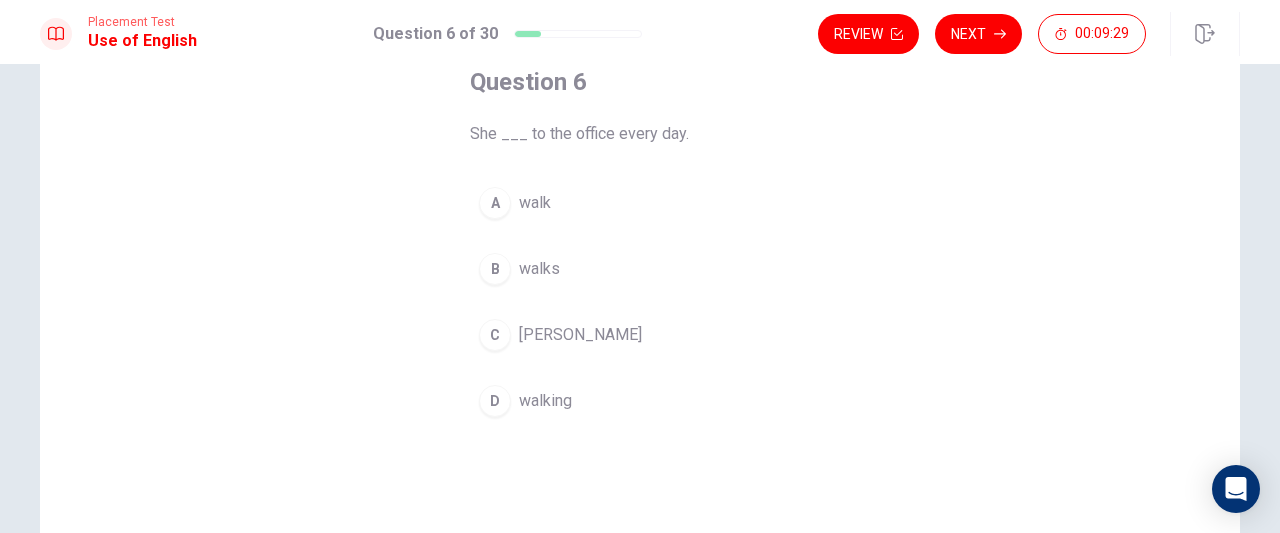scroll, scrollTop: 126, scrollLeft: 0, axis: vertical 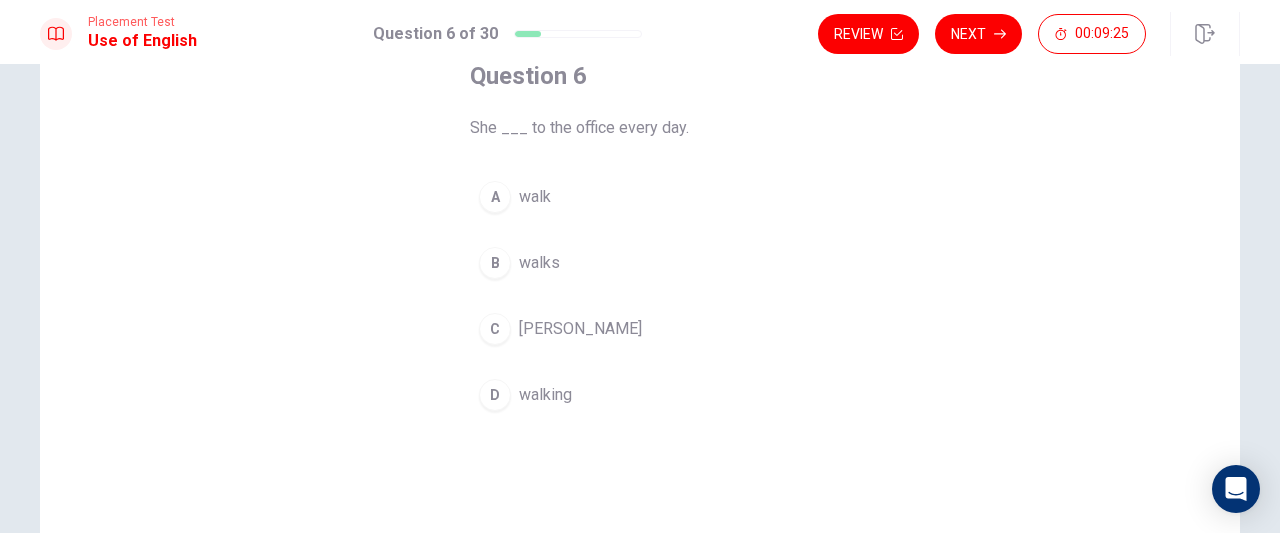 click on "walks" at bounding box center [539, 263] 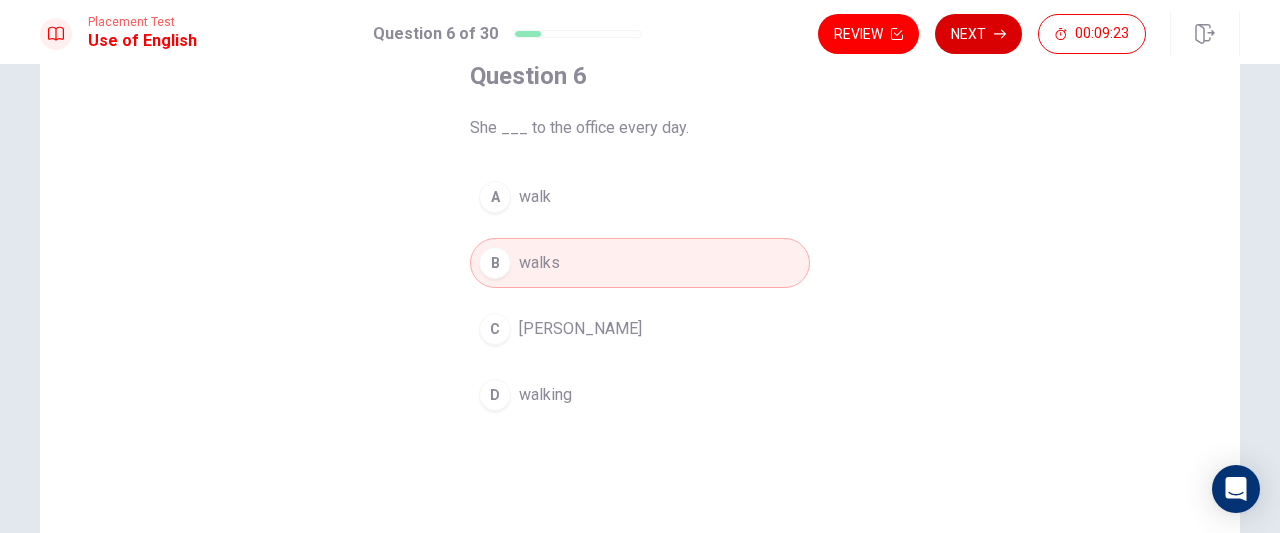click 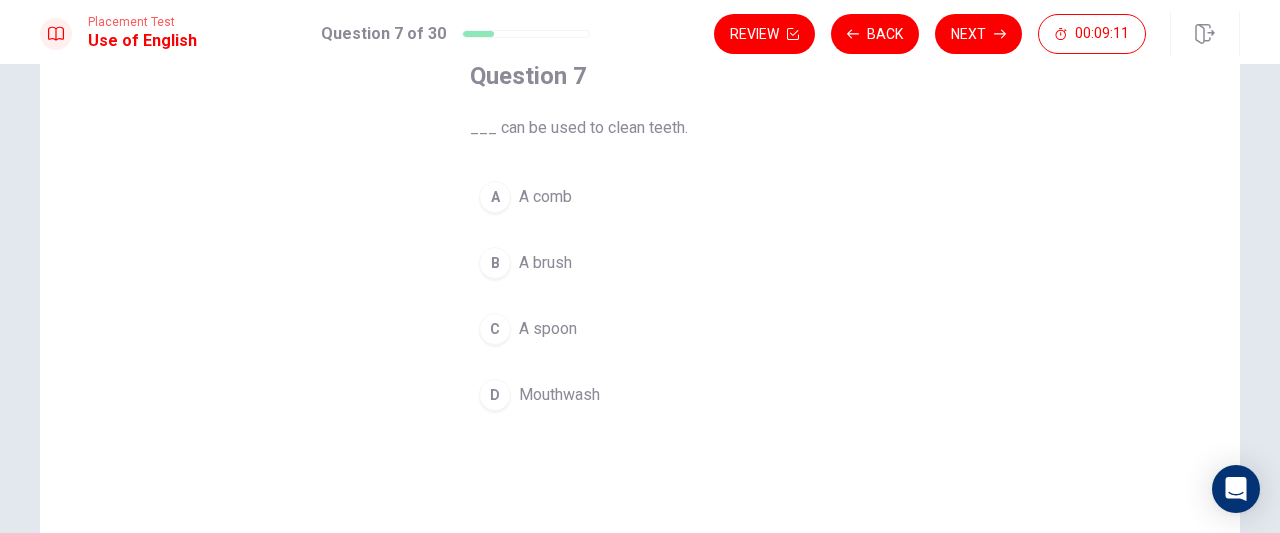 click on "Mouthwash" at bounding box center (559, 395) 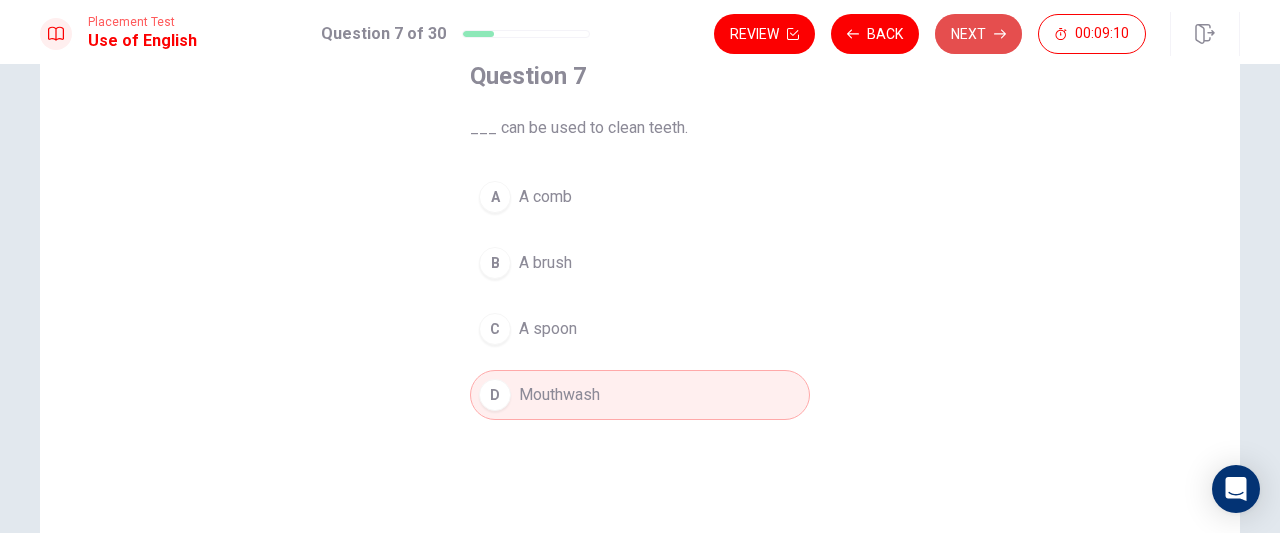 click on "Next" at bounding box center (978, 34) 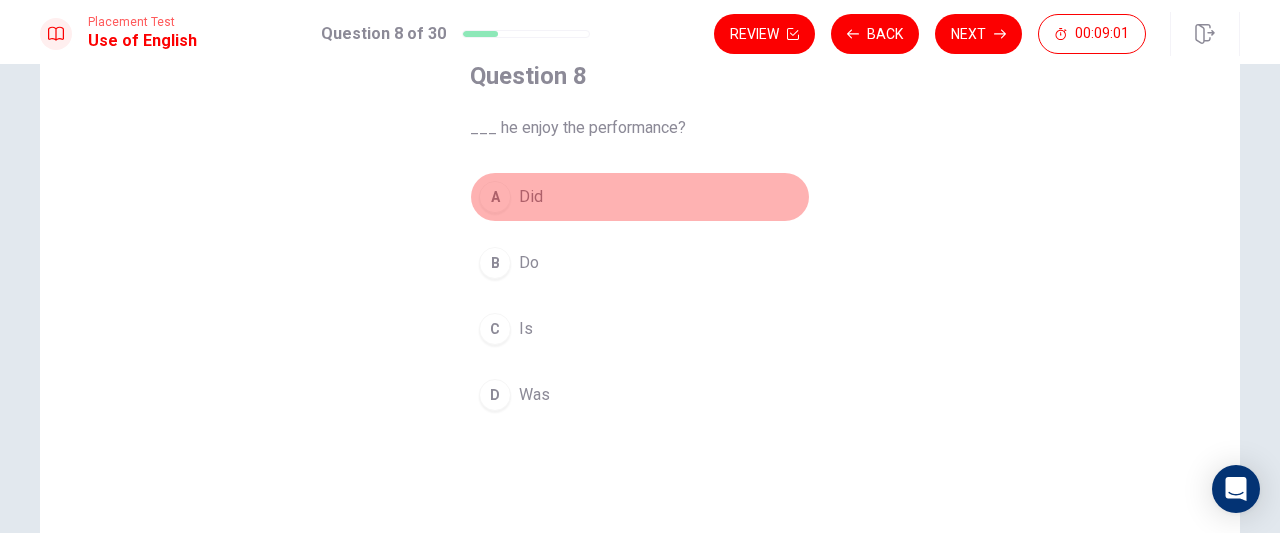 click on "Did" at bounding box center [531, 197] 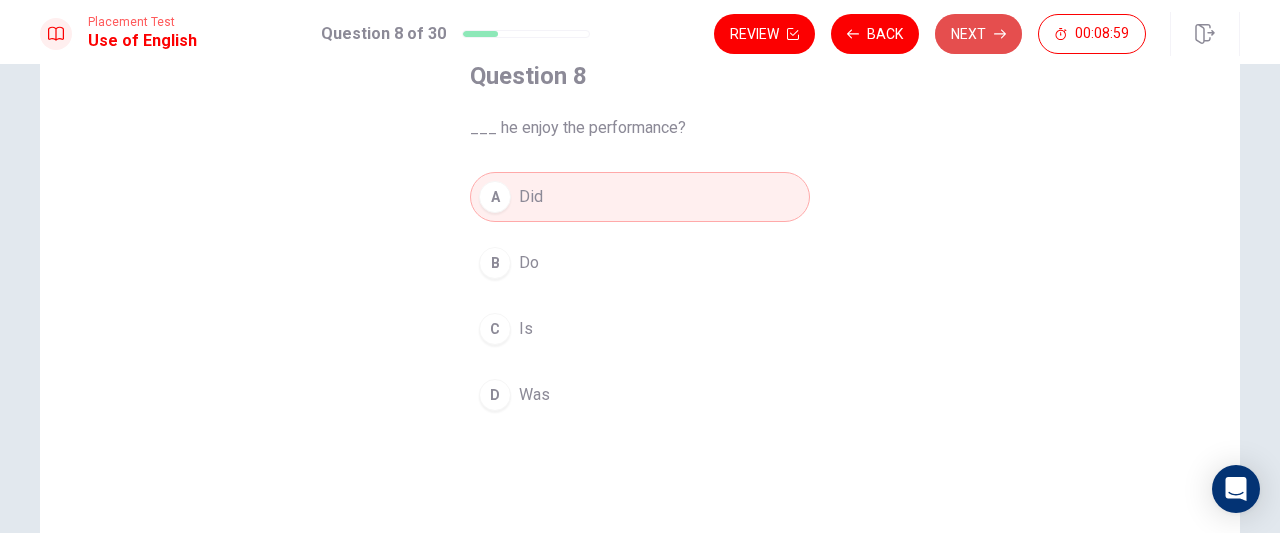 click 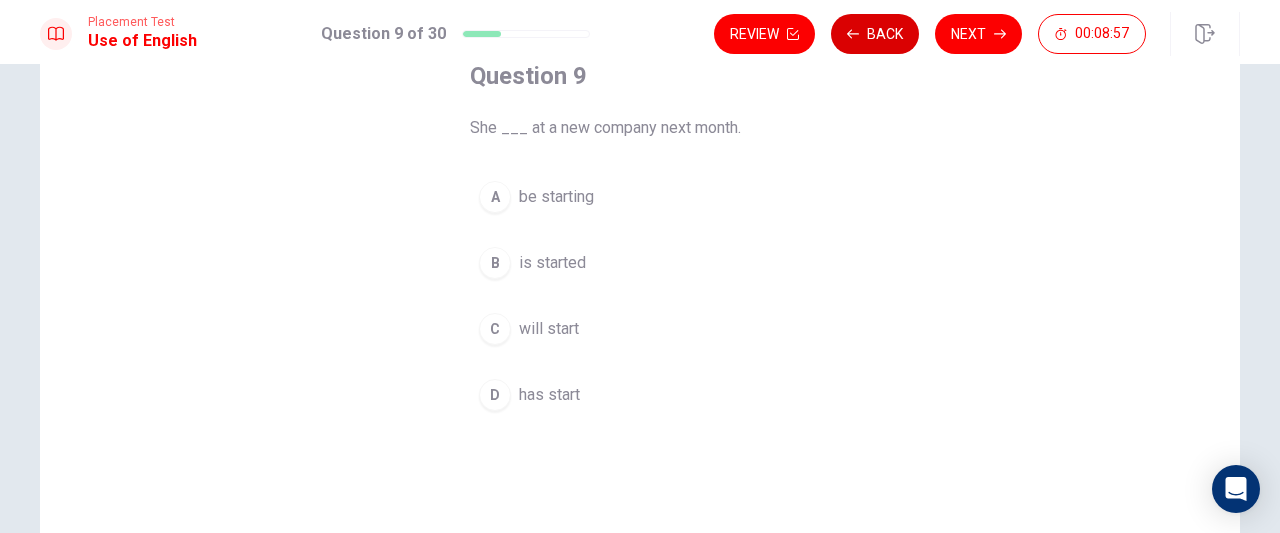 click on "Back" at bounding box center [875, 34] 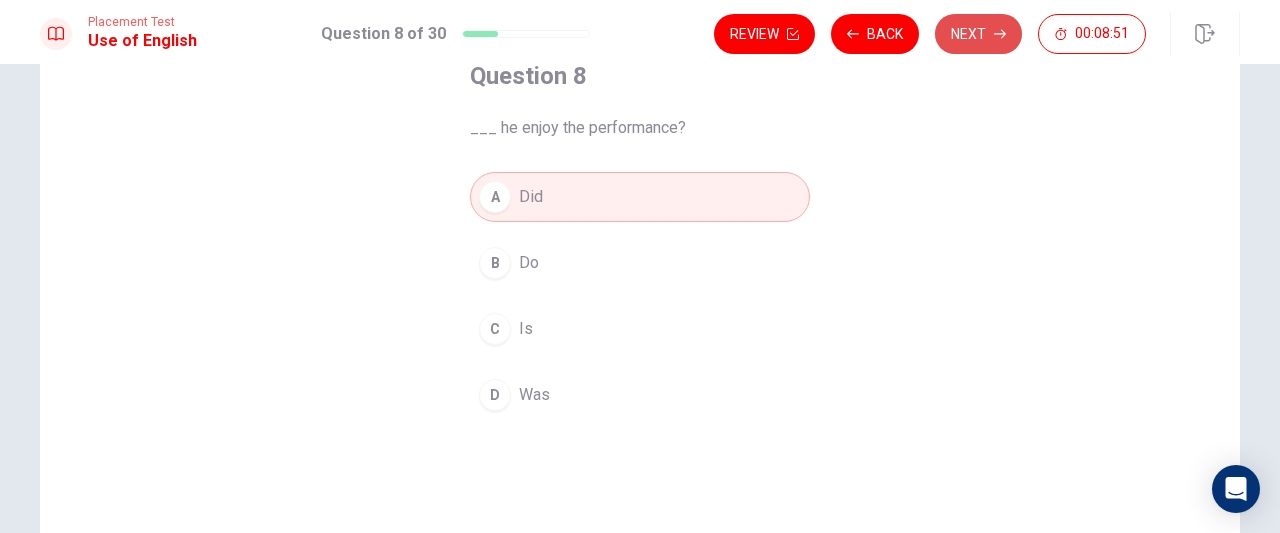 click on "Next" at bounding box center [978, 34] 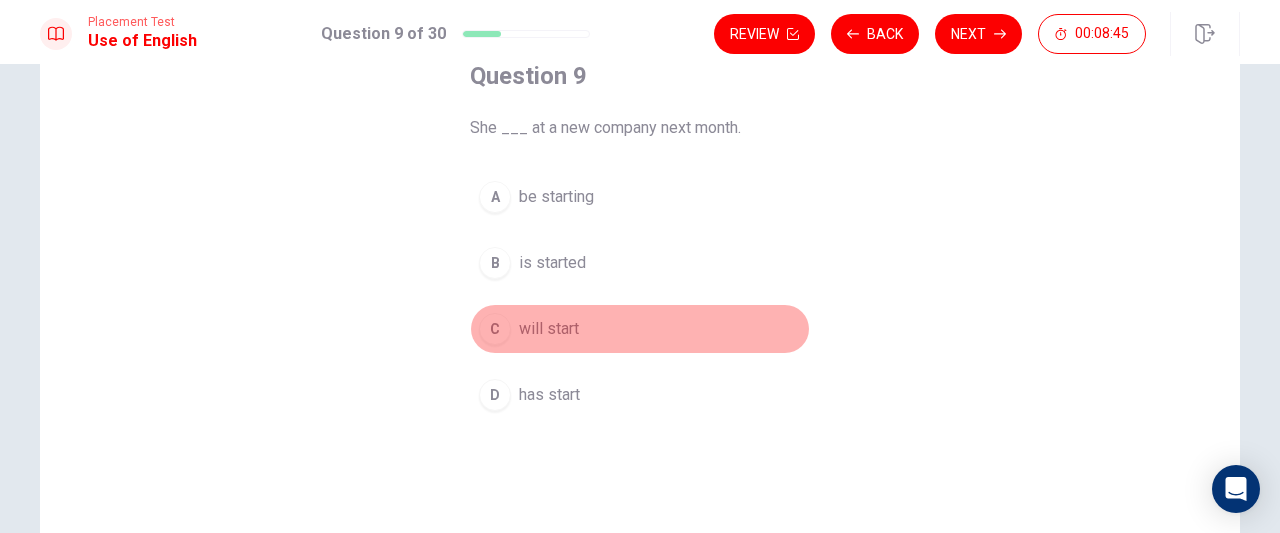 click on "will start" at bounding box center [549, 329] 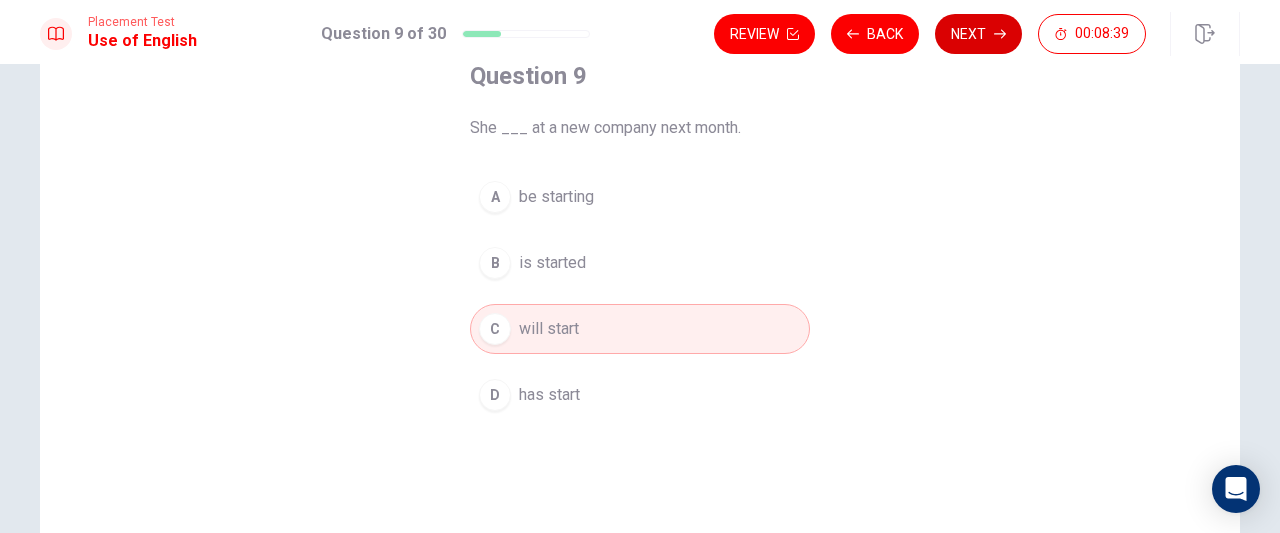click on "Next" at bounding box center [978, 34] 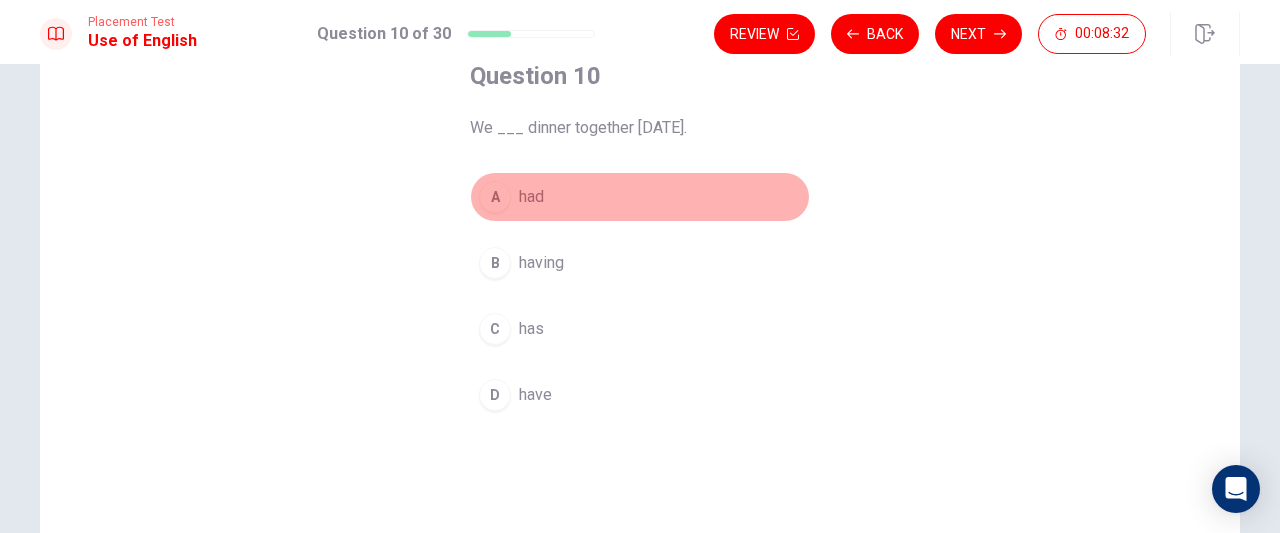 click on "A had" at bounding box center (640, 197) 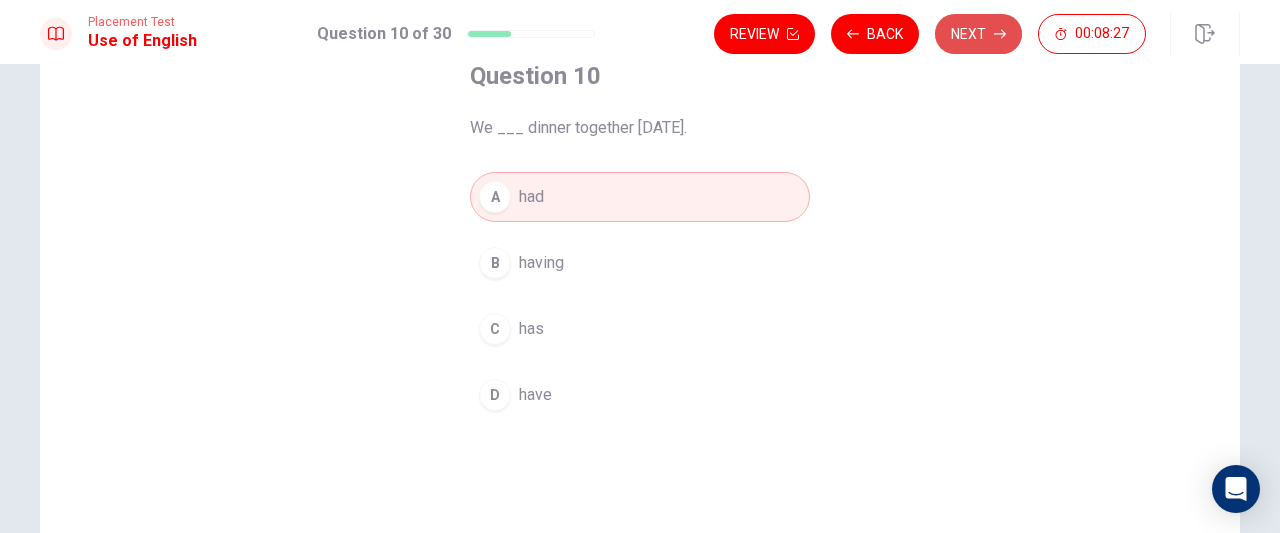 click on "Next" at bounding box center (978, 34) 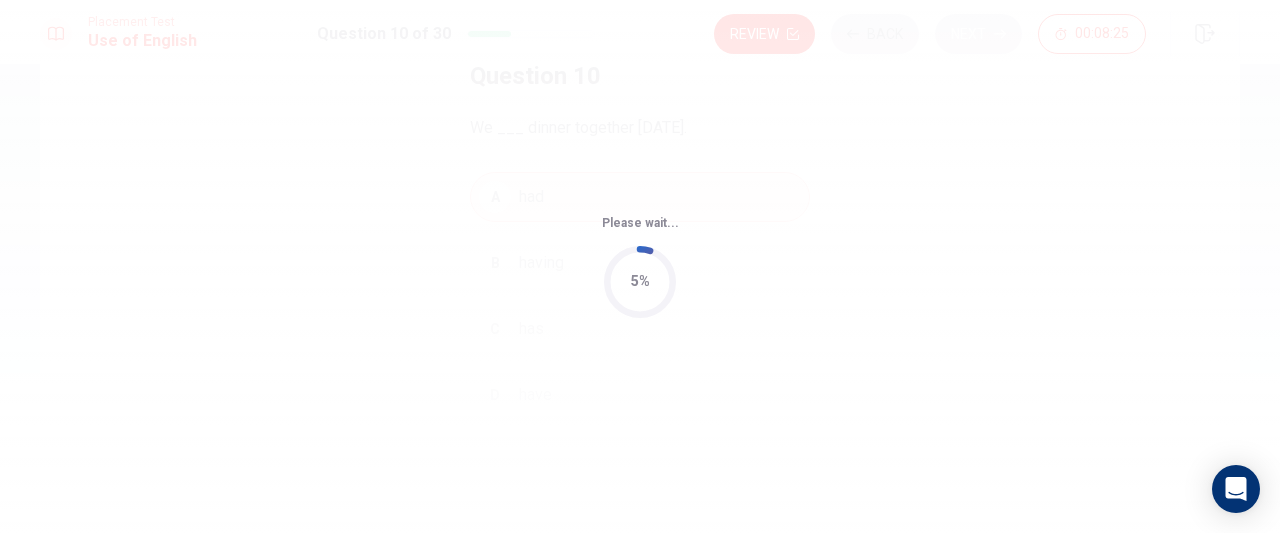 scroll, scrollTop: 0, scrollLeft: 0, axis: both 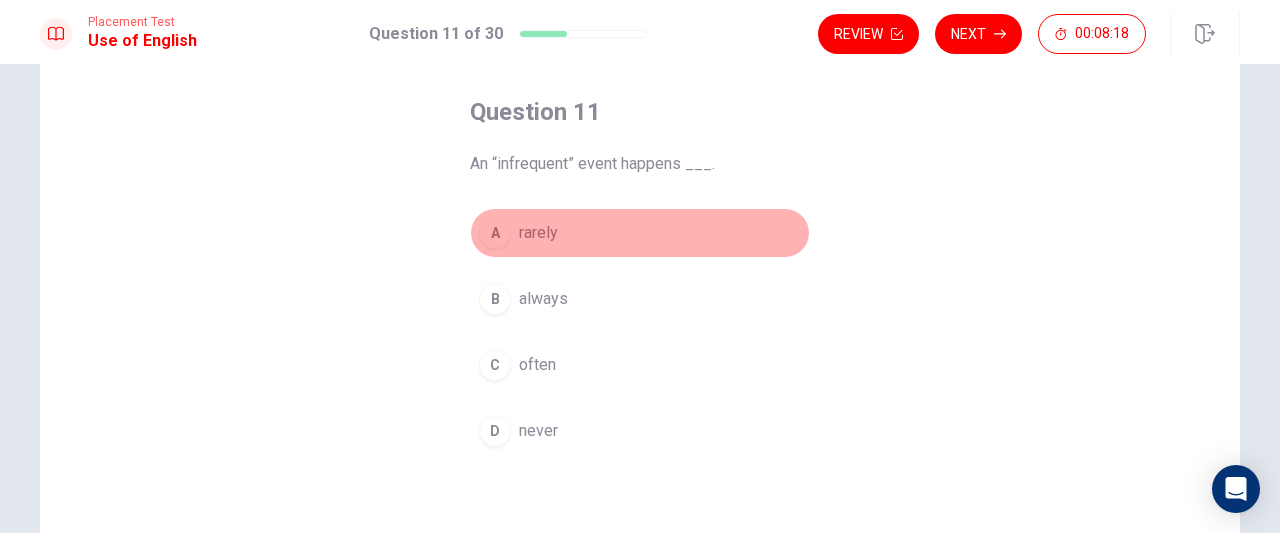 click on "A" at bounding box center (495, 233) 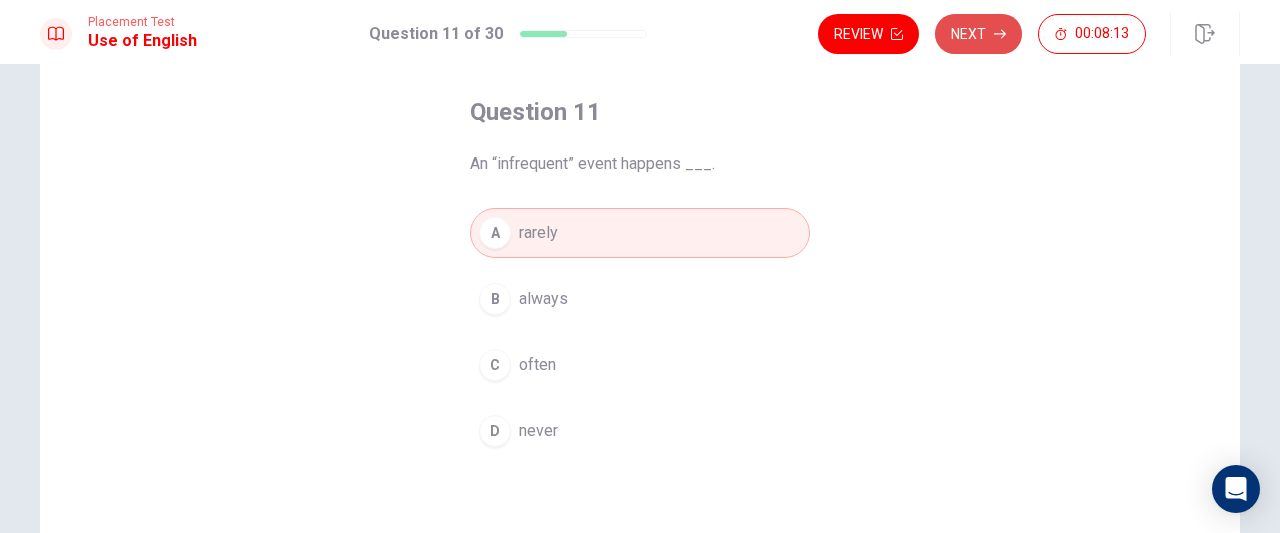 click on "Next" at bounding box center [978, 34] 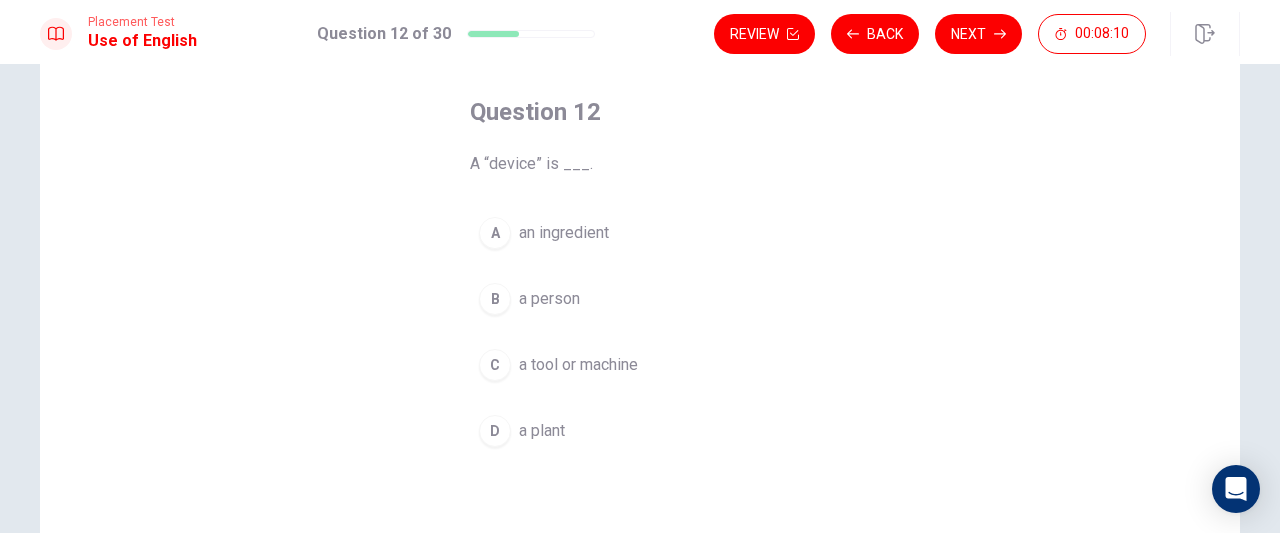click on "C" at bounding box center [495, 365] 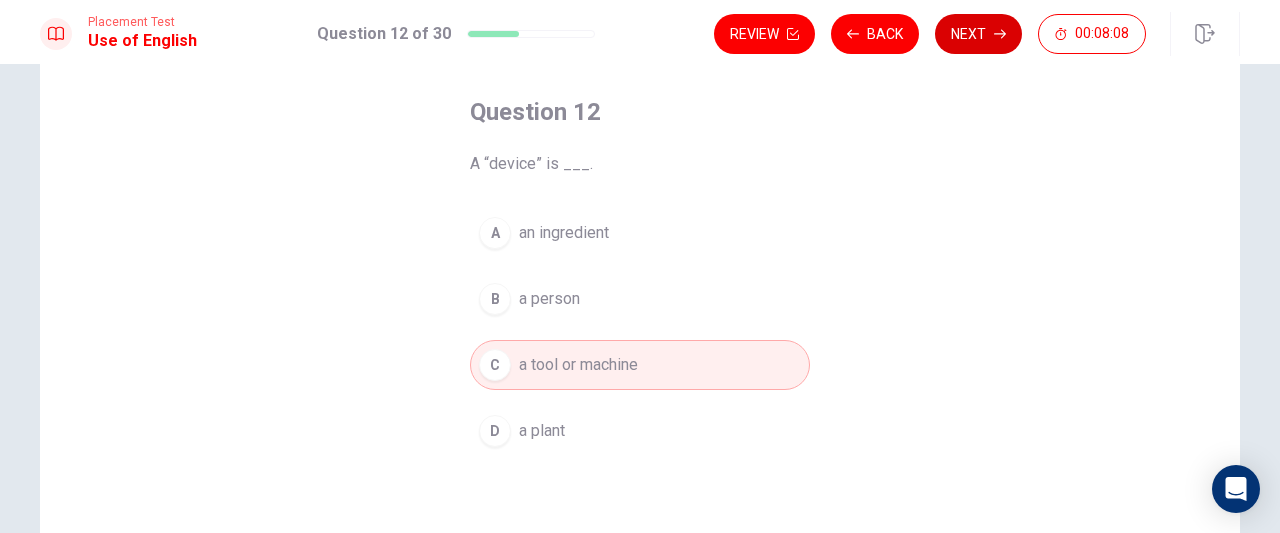 click on "Next" at bounding box center (978, 34) 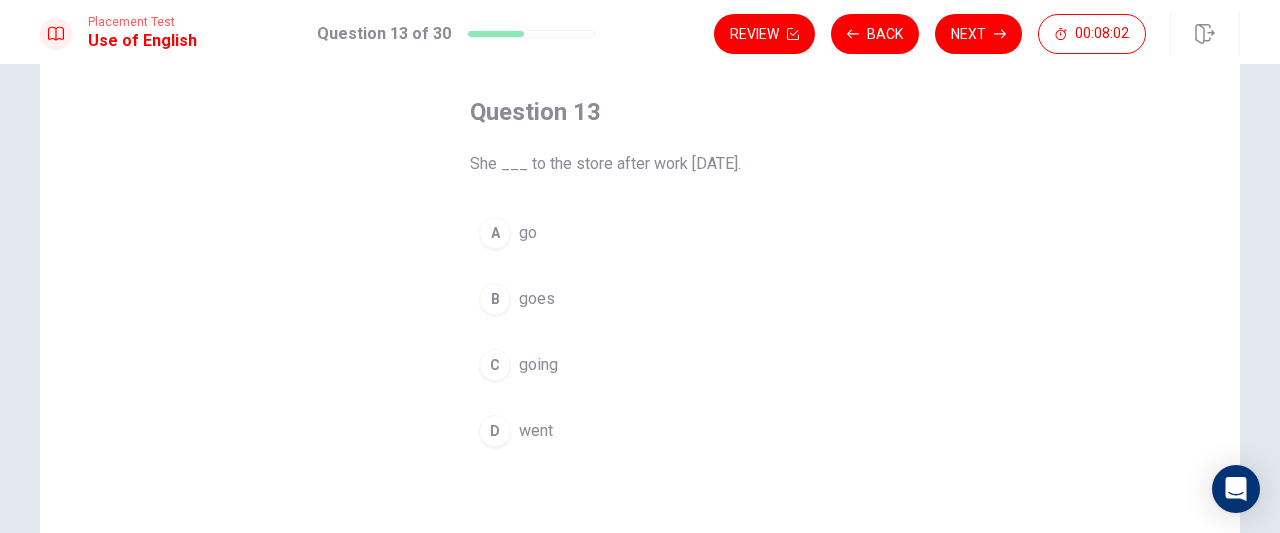 click on "D" at bounding box center (495, 431) 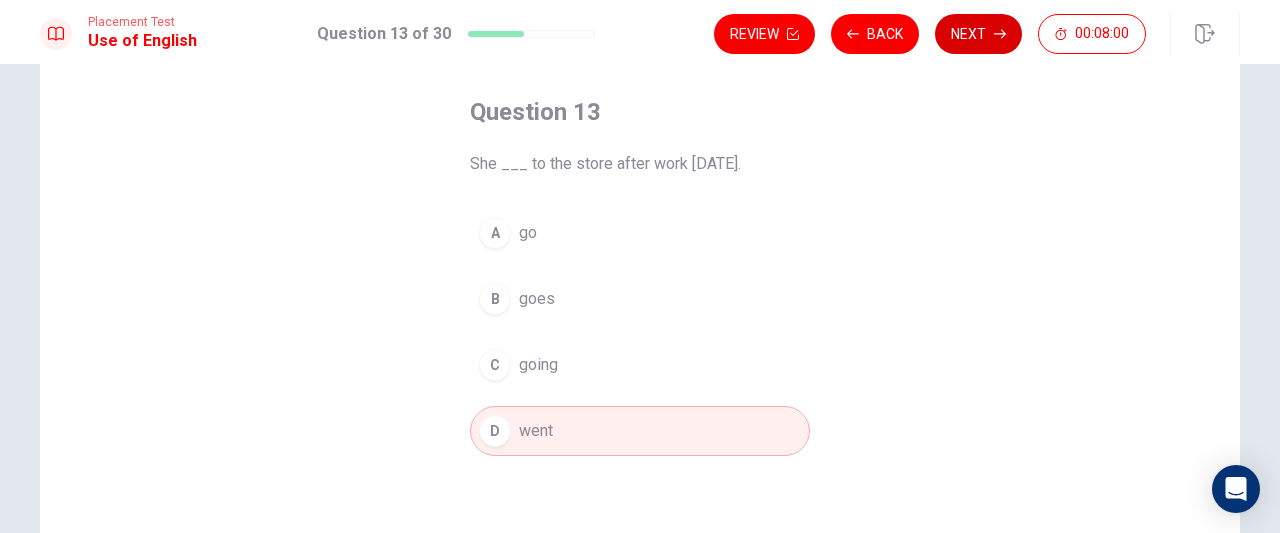 click on "Next" at bounding box center [978, 34] 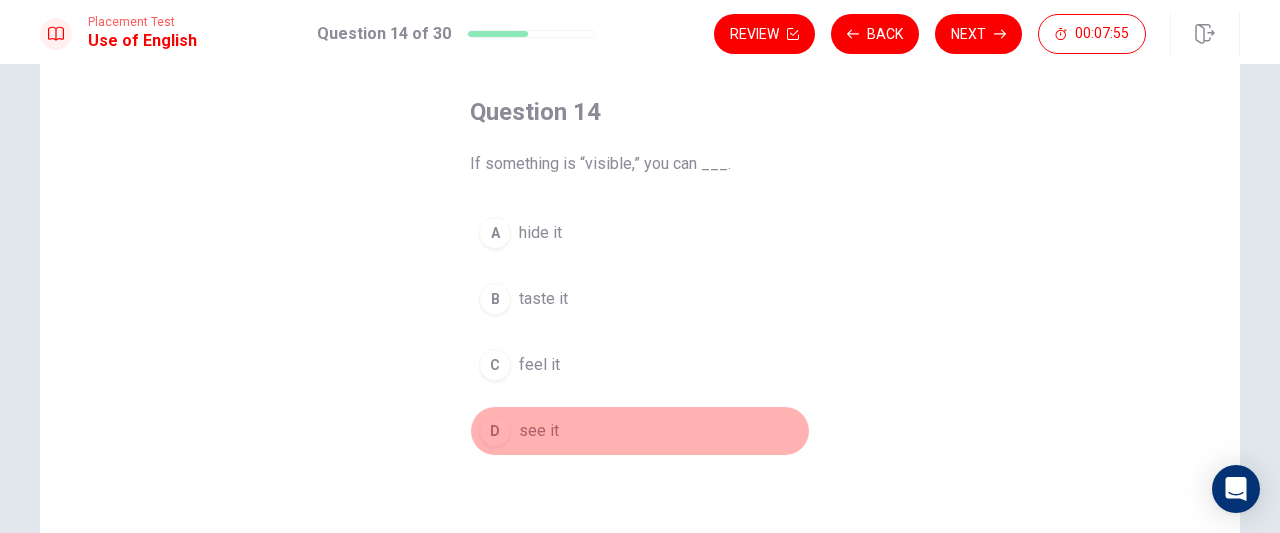 click on "D" at bounding box center [495, 431] 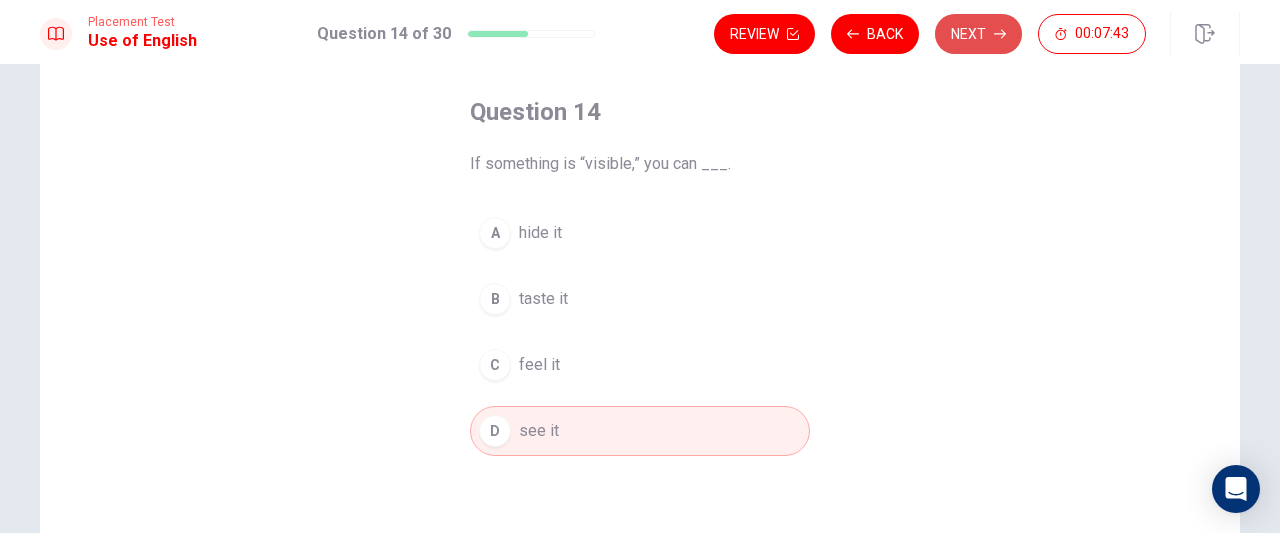 click on "Next" at bounding box center (978, 34) 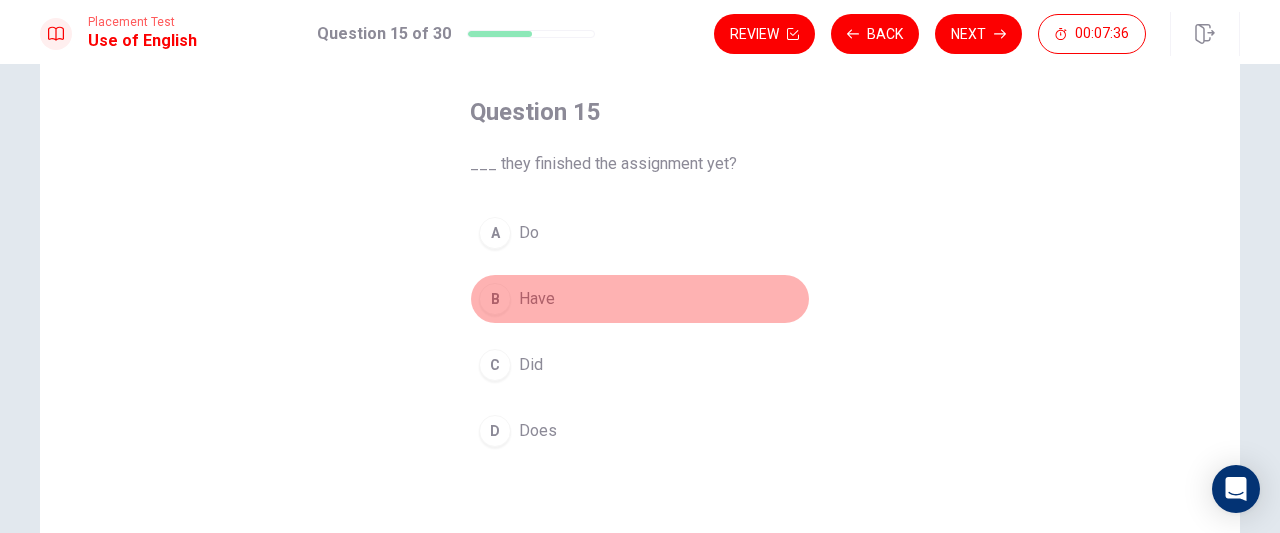 click on "Have" at bounding box center (537, 299) 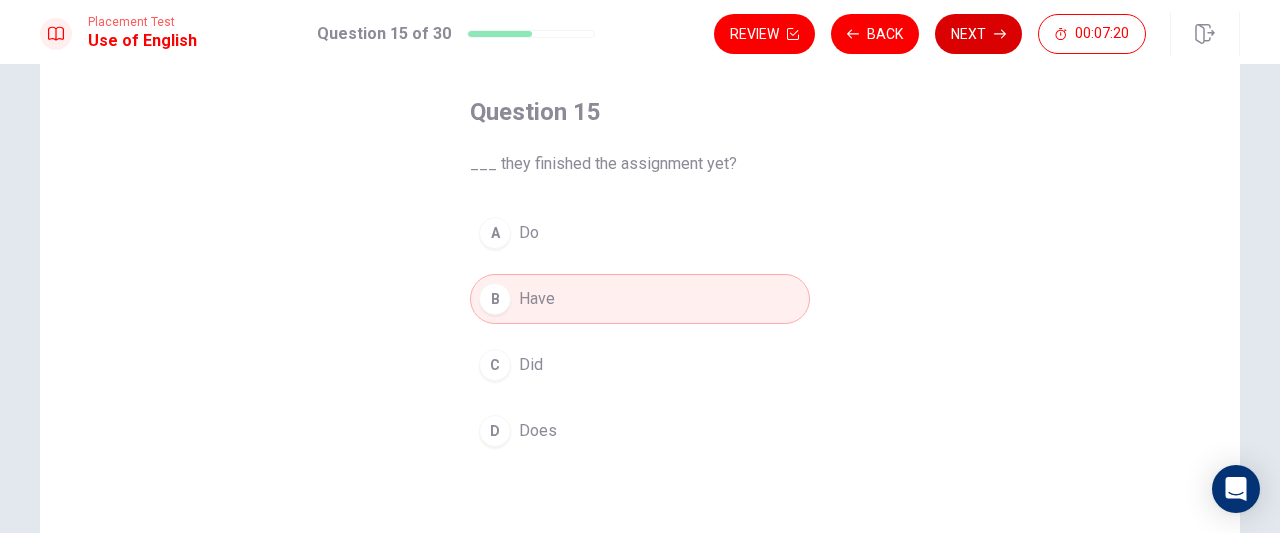 click on "Next" at bounding box center [978, 34] 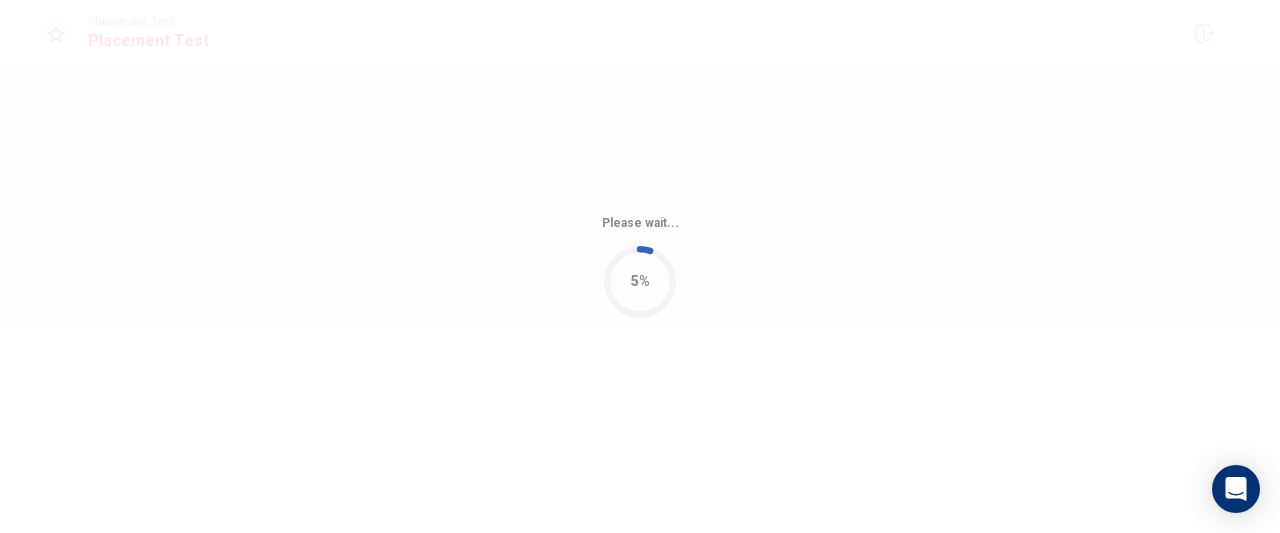 scroll, scrollTop: 0, scrollLeft: 0, axis: both 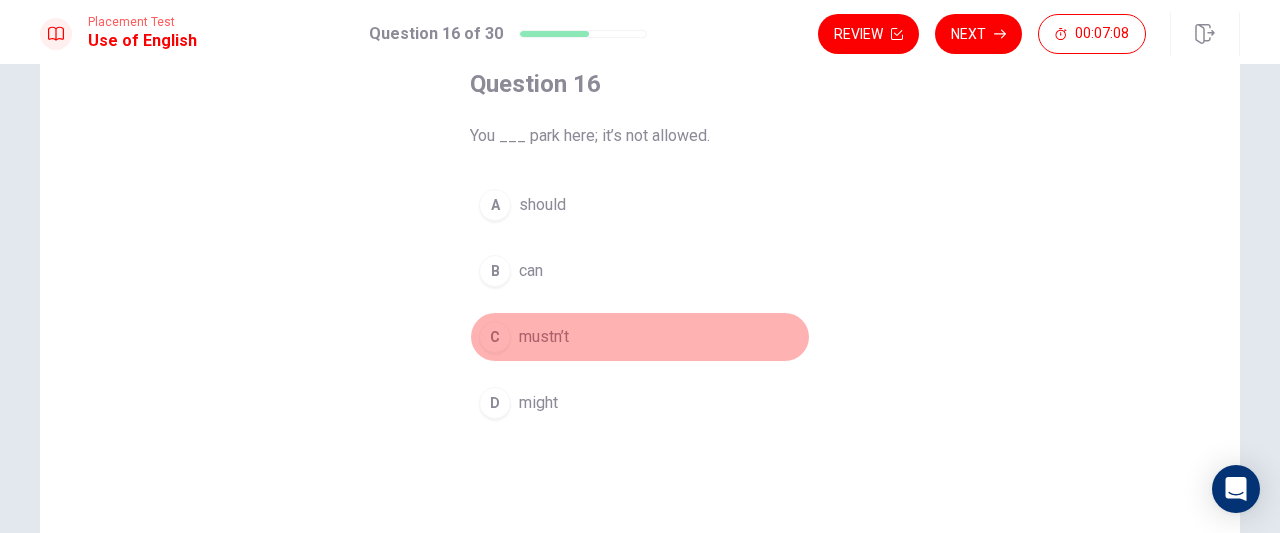 click on "C" at bounding box center [495, 337] 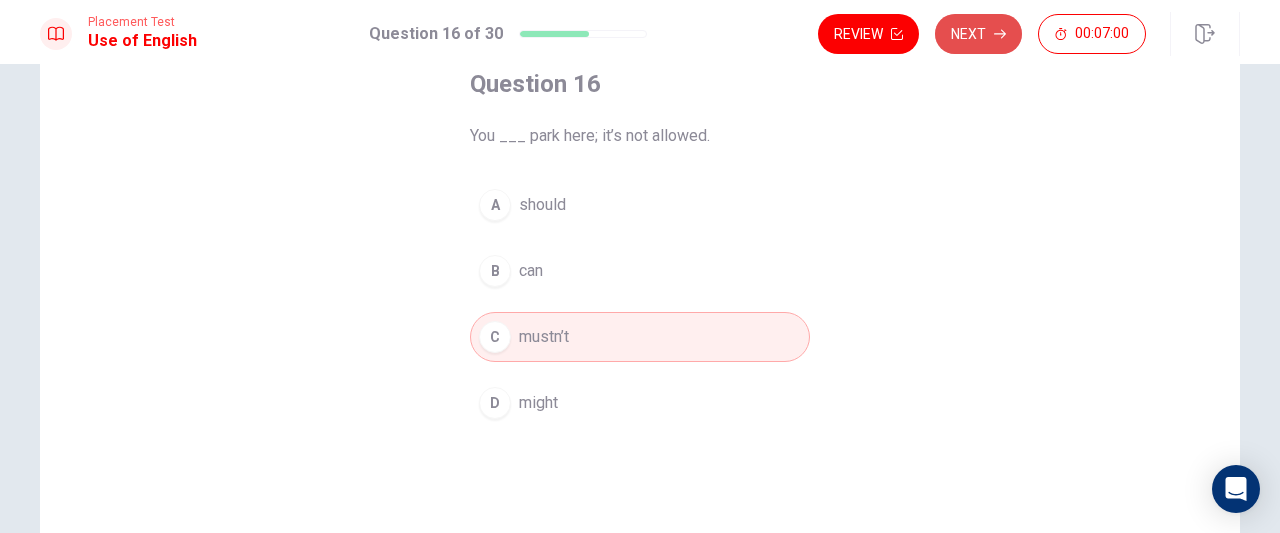 click on "Next" at bounding box center [978, 34] 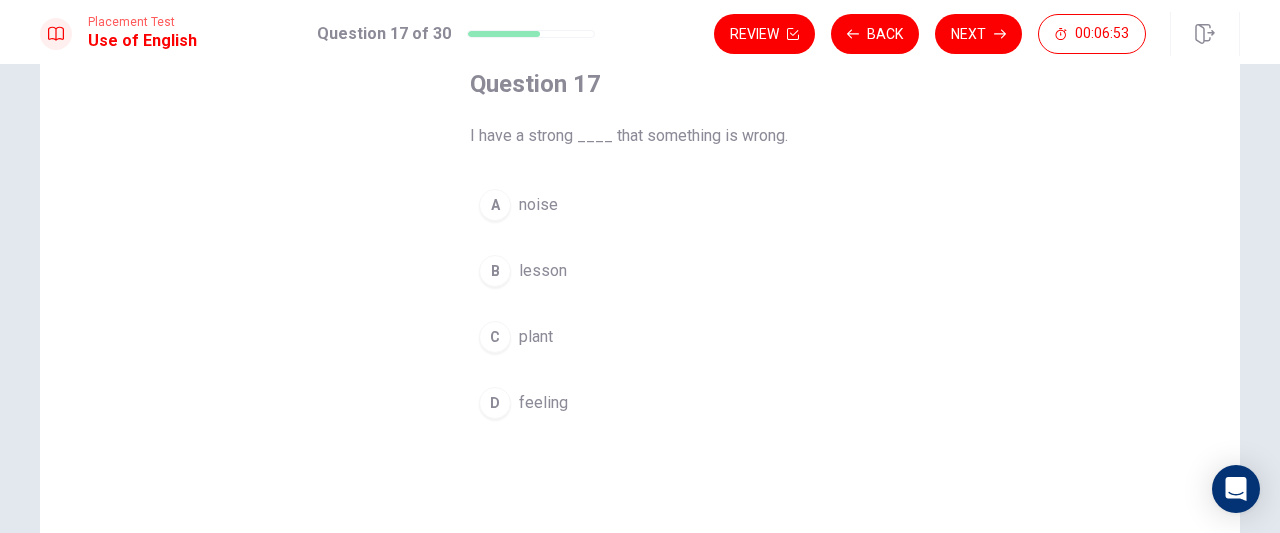 click on "feeling" at bounding box center (543, 403) 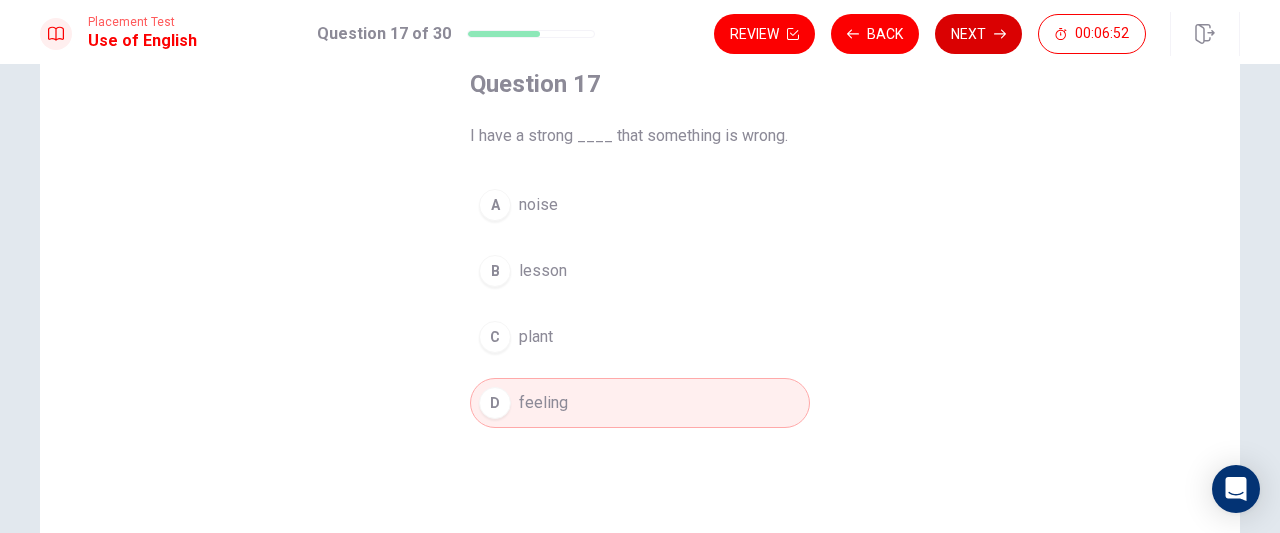 click on "Next" at bounding box center [978, 34] 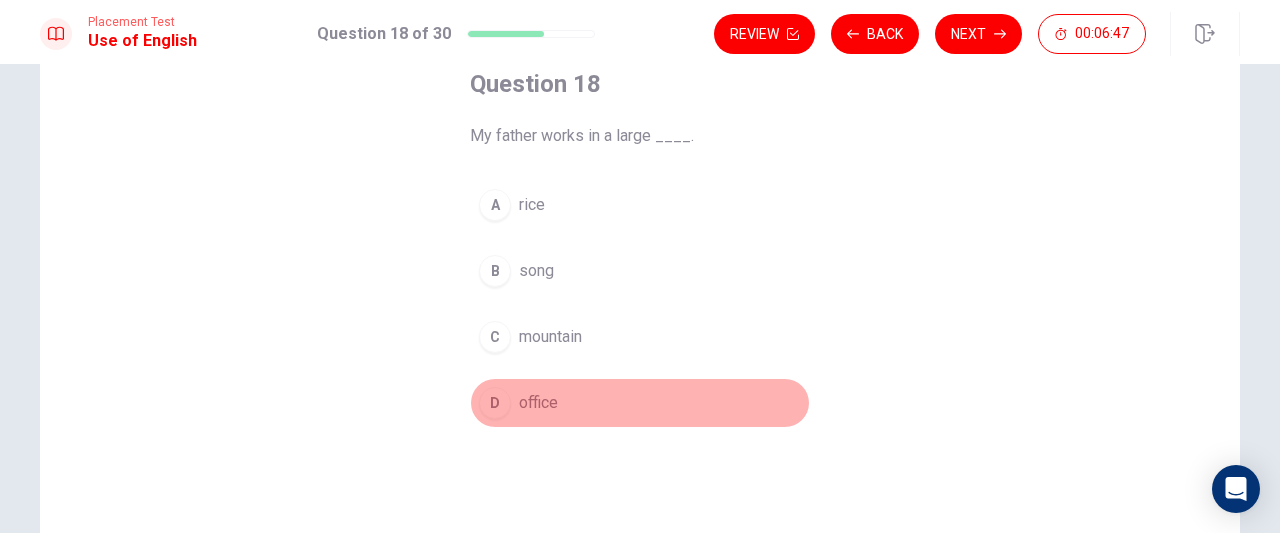 click on "D" at bounding box center [495, 403] 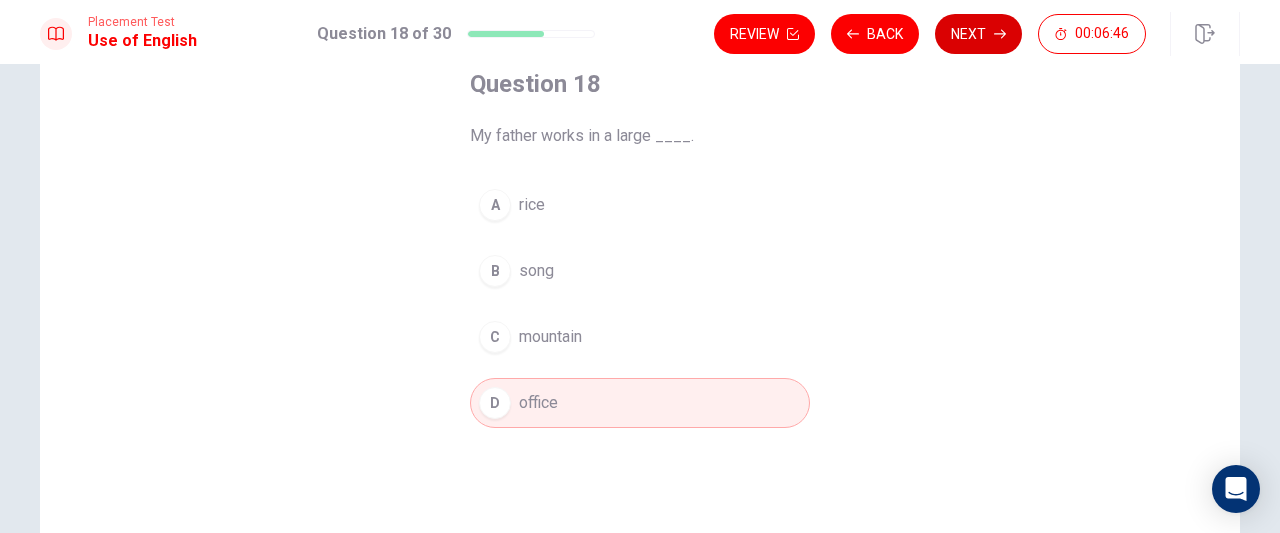 click on "Next" at bounding box center [978, 34] 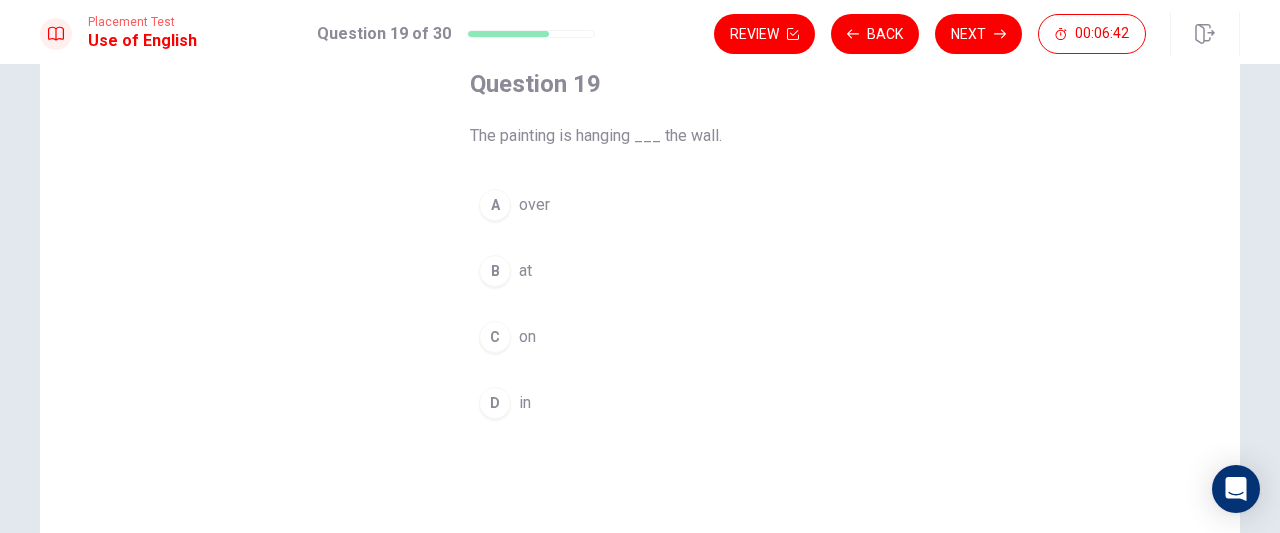 click on "C" at bounding box center [495, 337] 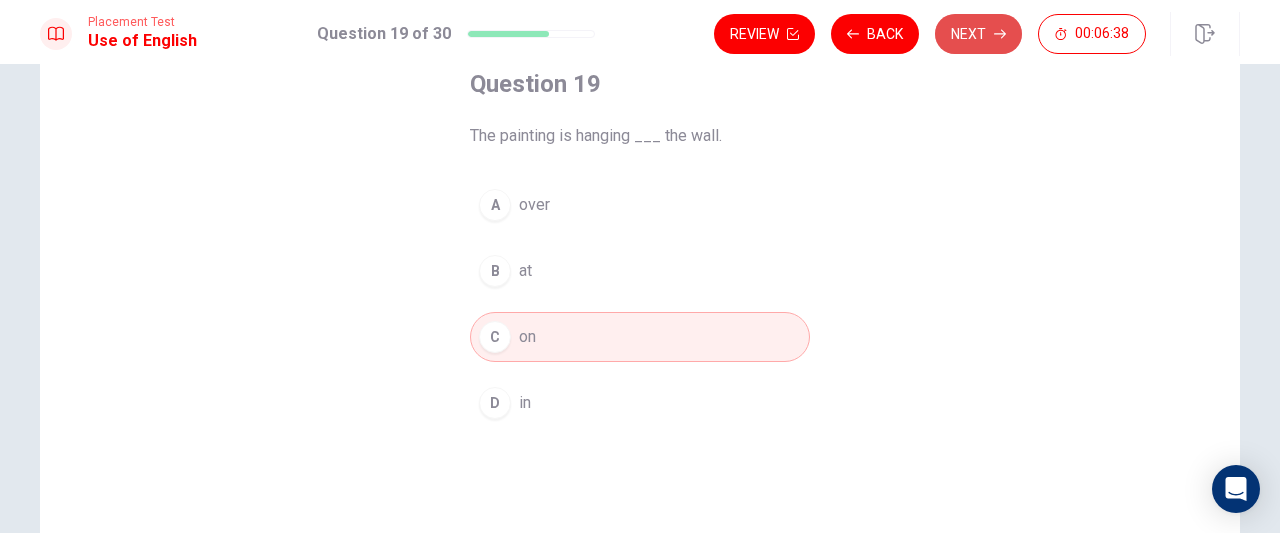 click 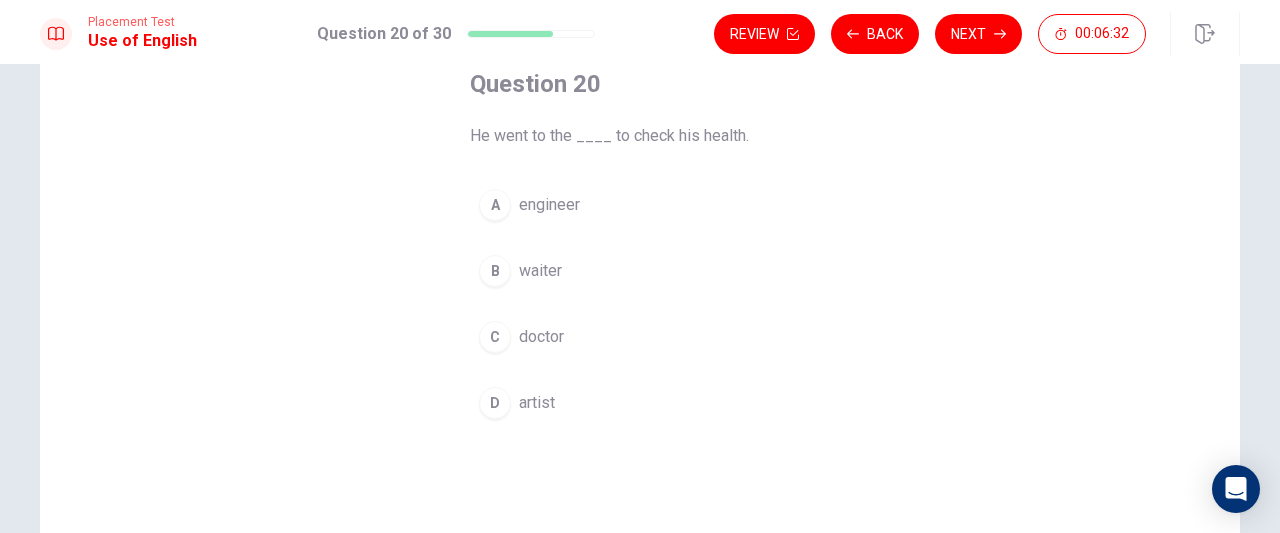 click on "C" at bounding box center (495, 337) 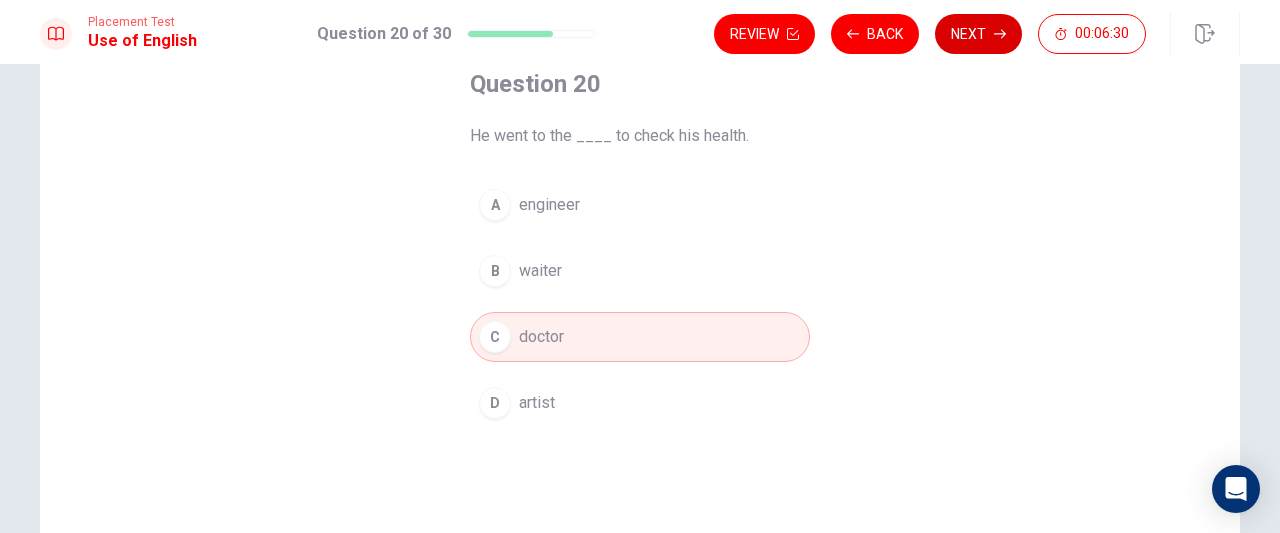 click on "Next" at bounding box center (978, 34) 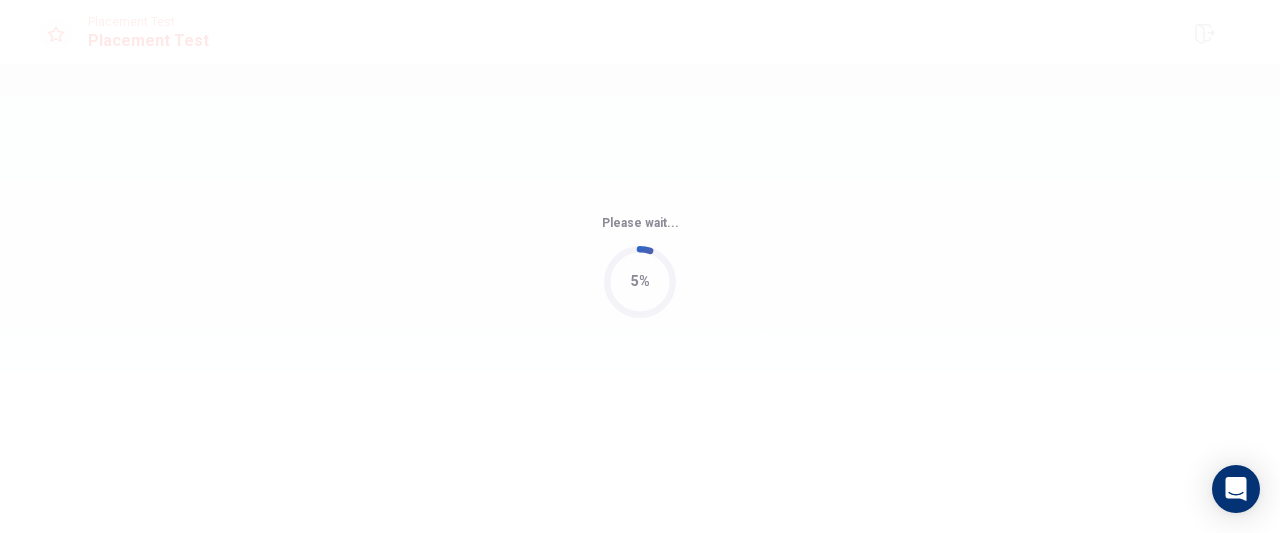 scroll, scrollTop: 0, scrollLeft: 0, axis: both 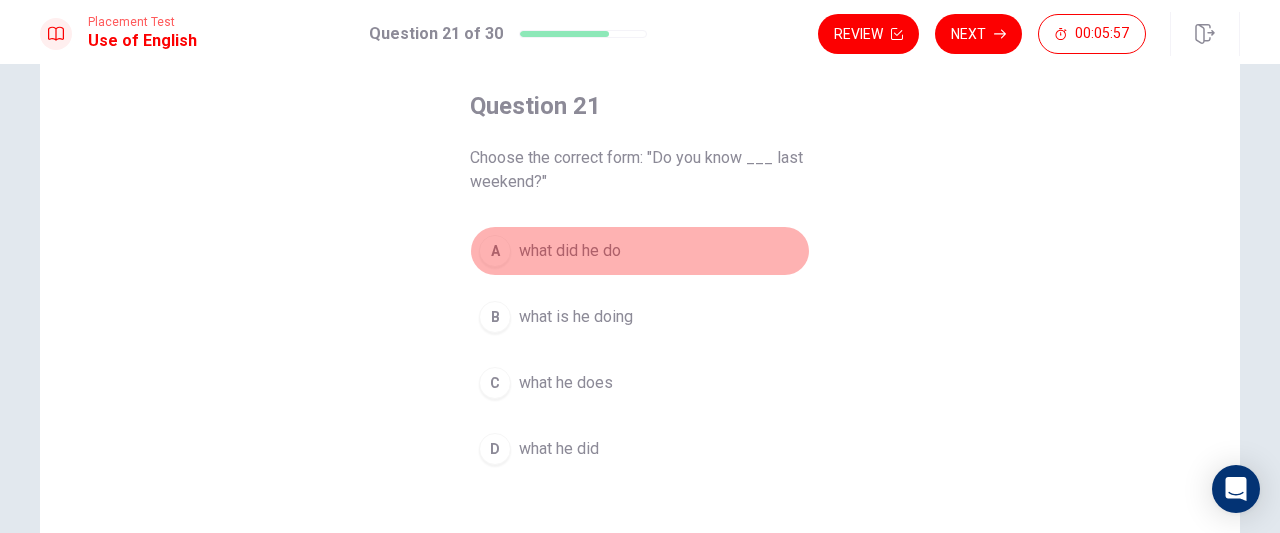 click on "A" at bounding box center (495, 251) 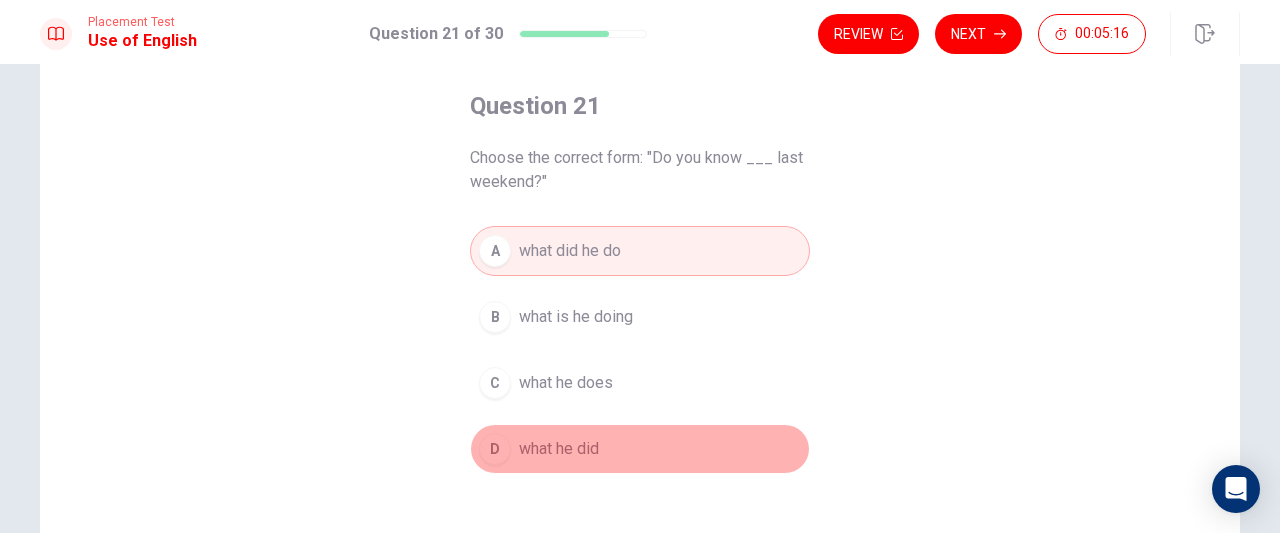 click on "what he did" at bounding box center [559, 449] 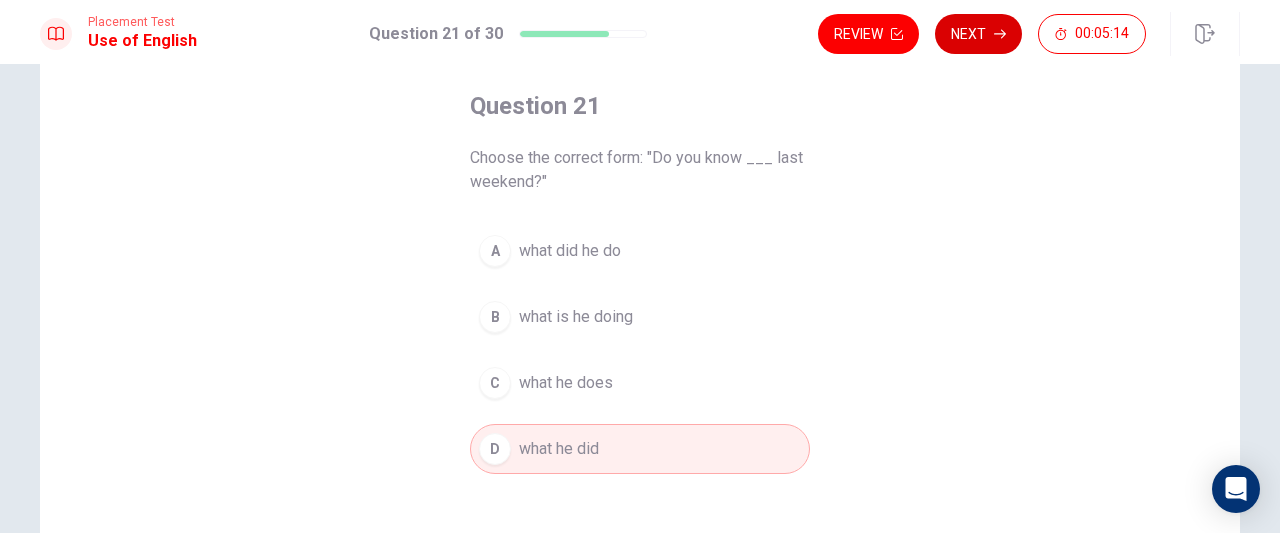 click on "Next" at bounding box center [978, 34] 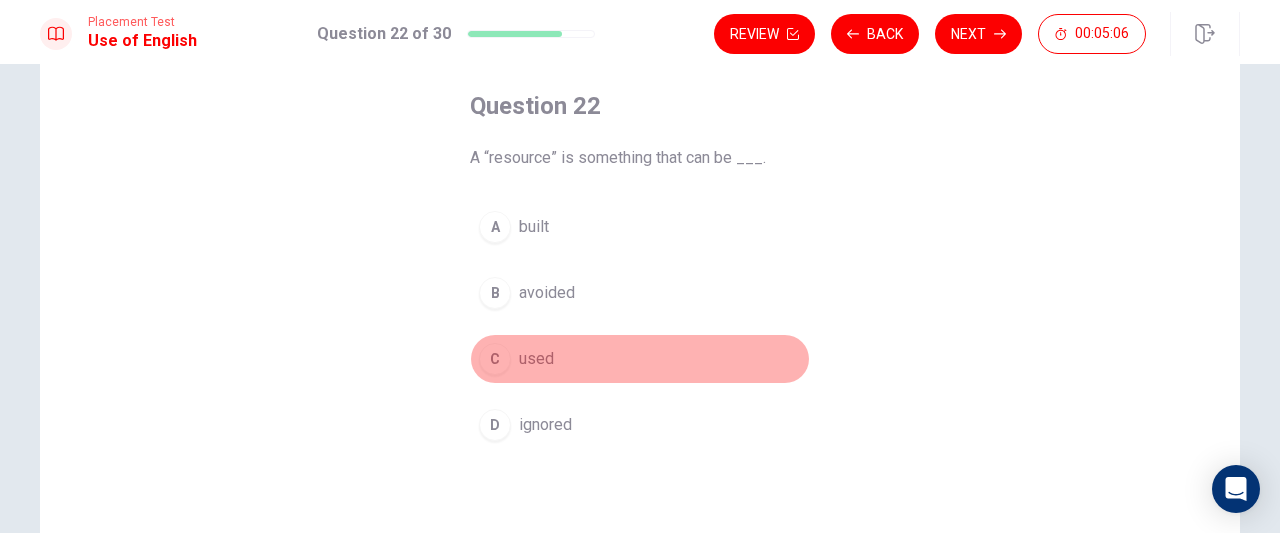 click on "C" at bounding box center [495, 359] 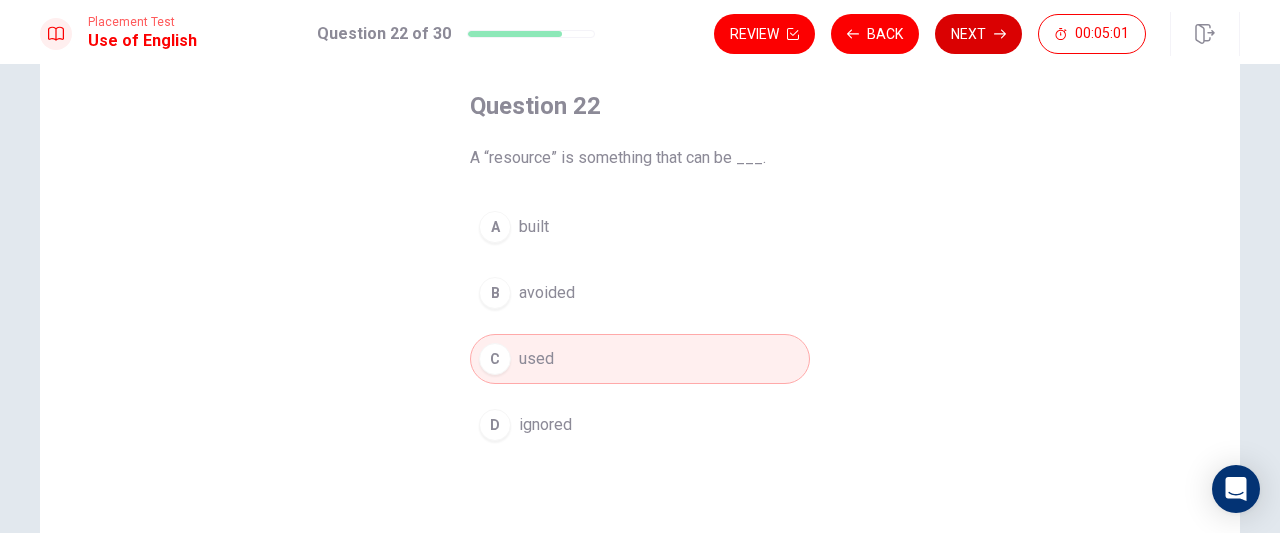 click 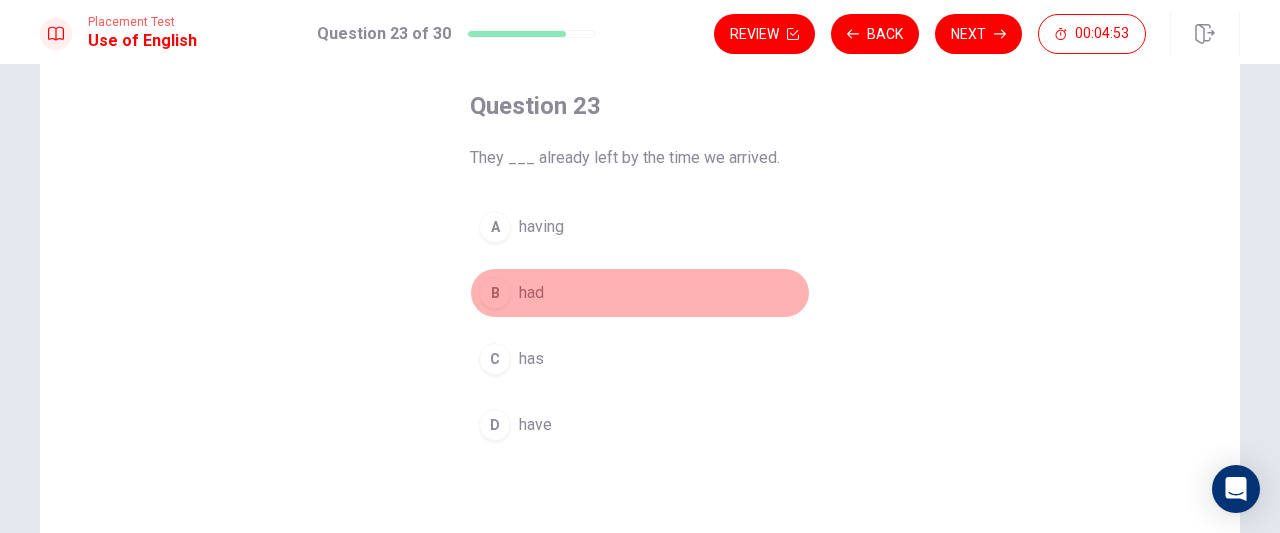 click on "B" at bounding box center [495, 293] 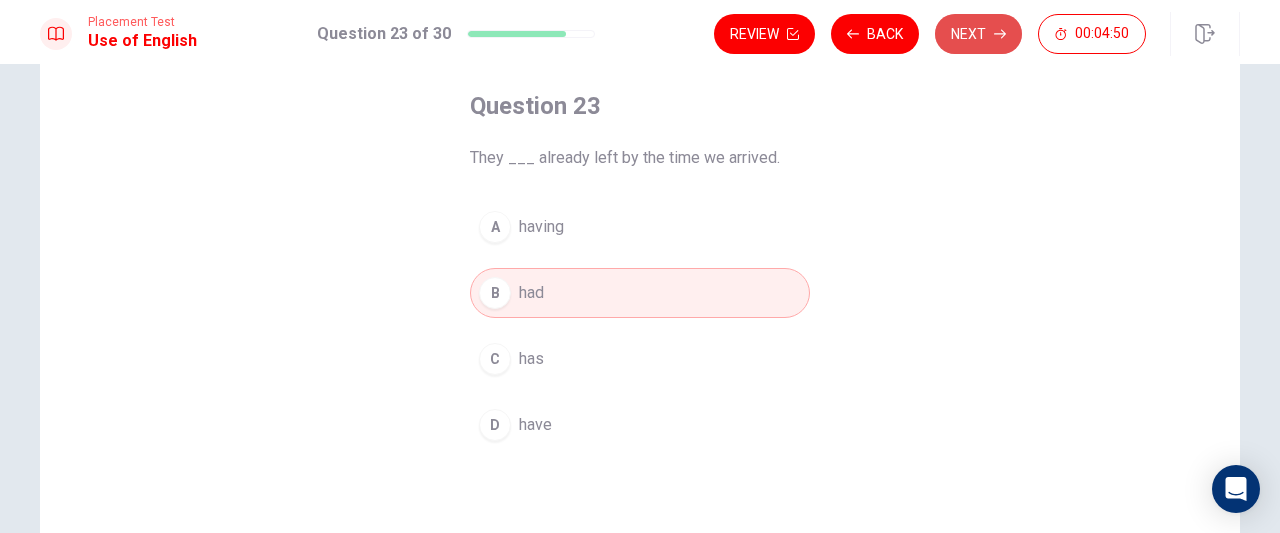 click 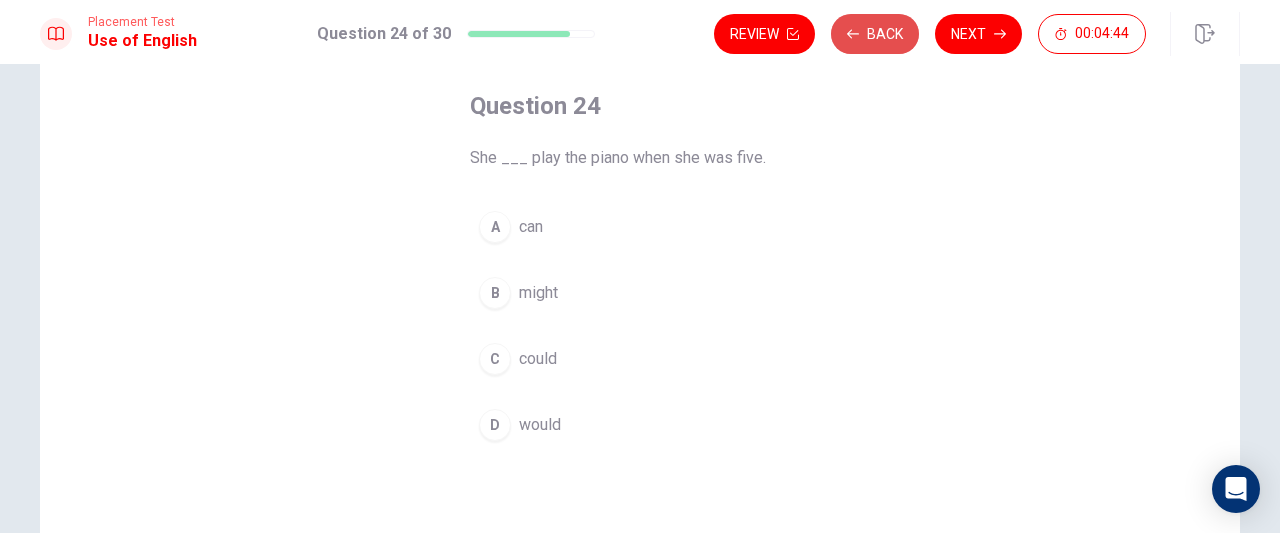 click on "Back" at bounding box center [875, 34] 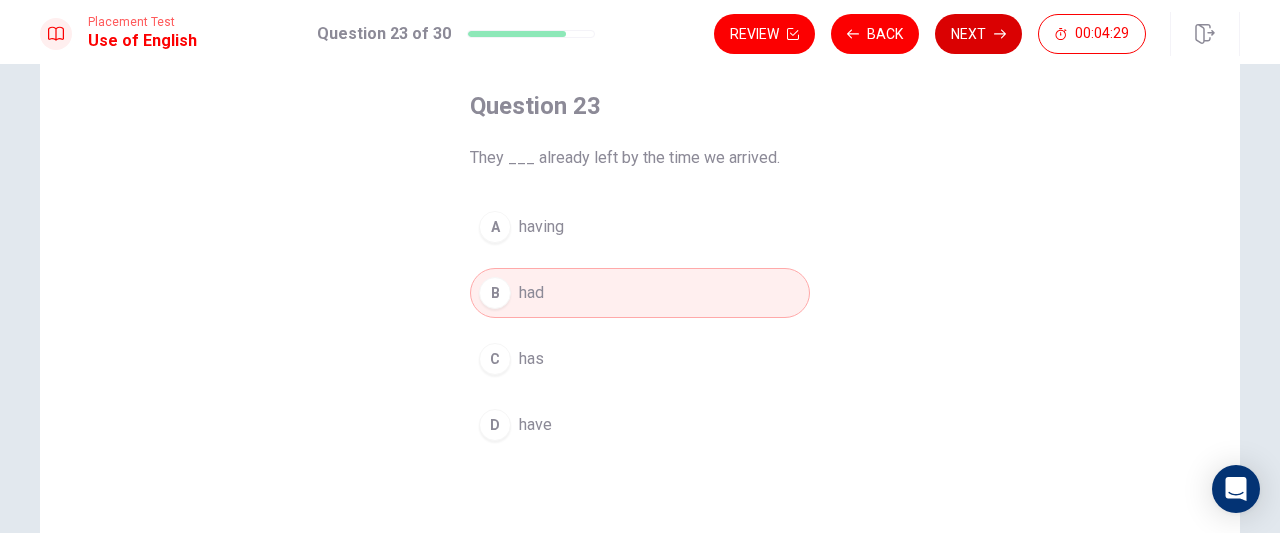 click on "Next" at bounding box center (978, 34) 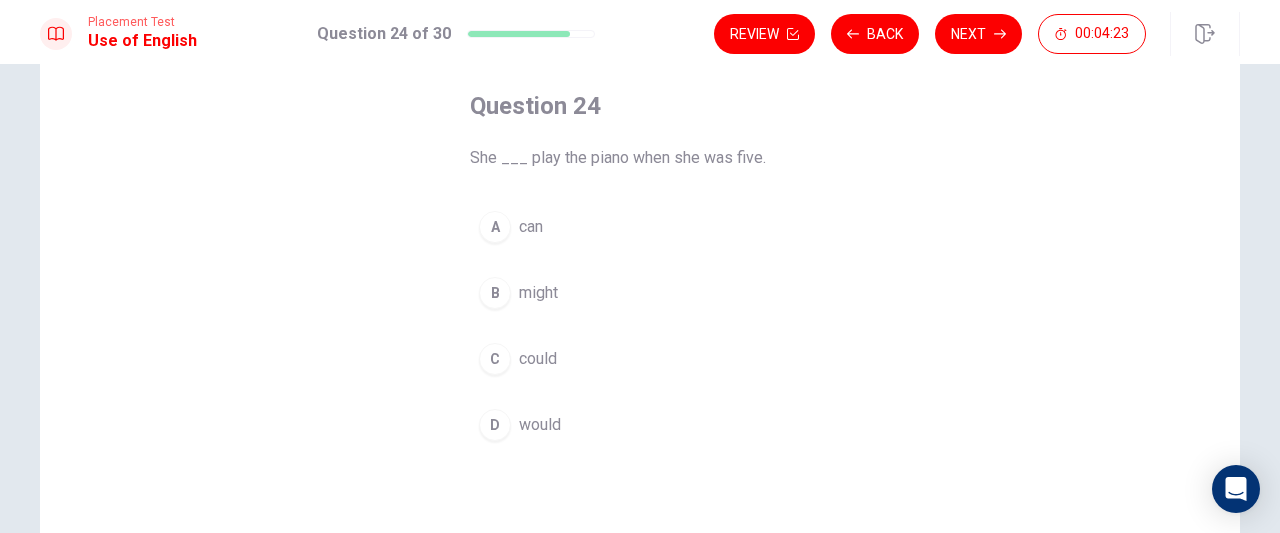 click on "A" at bounding box center [495, 227] 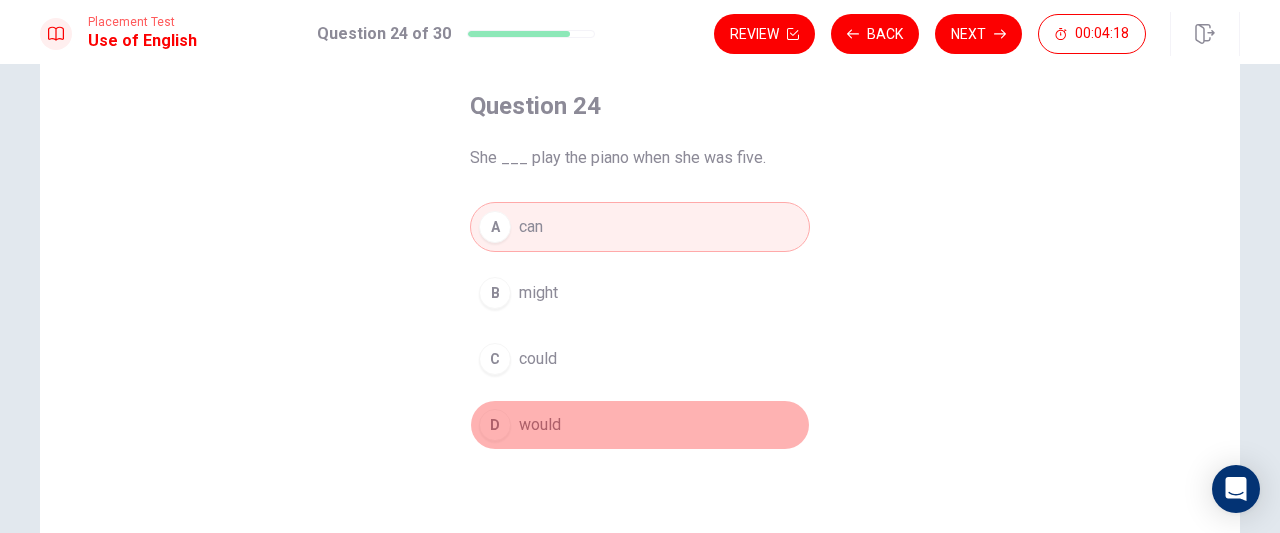 click on "D" at bounding box center (495, 425) 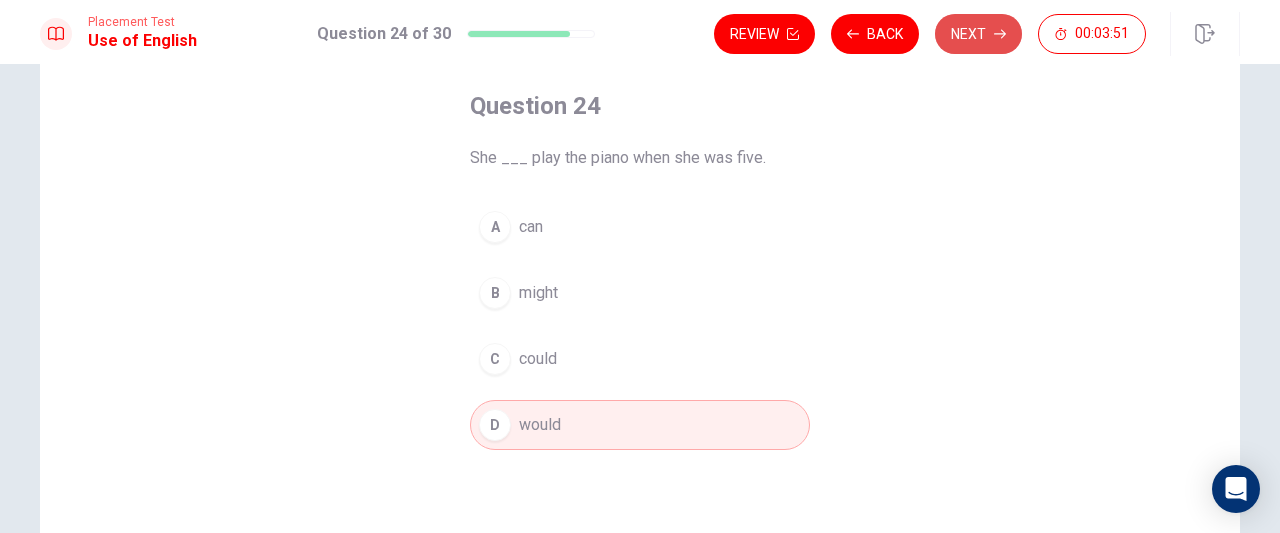 click 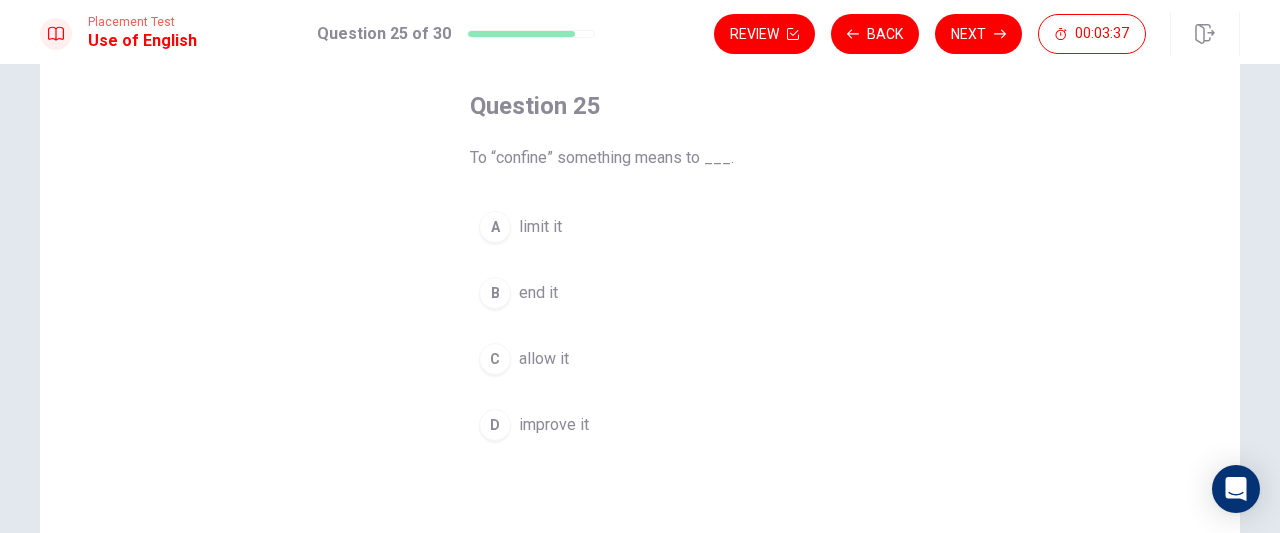 click on "improve it" at bounding box center (554, 425) 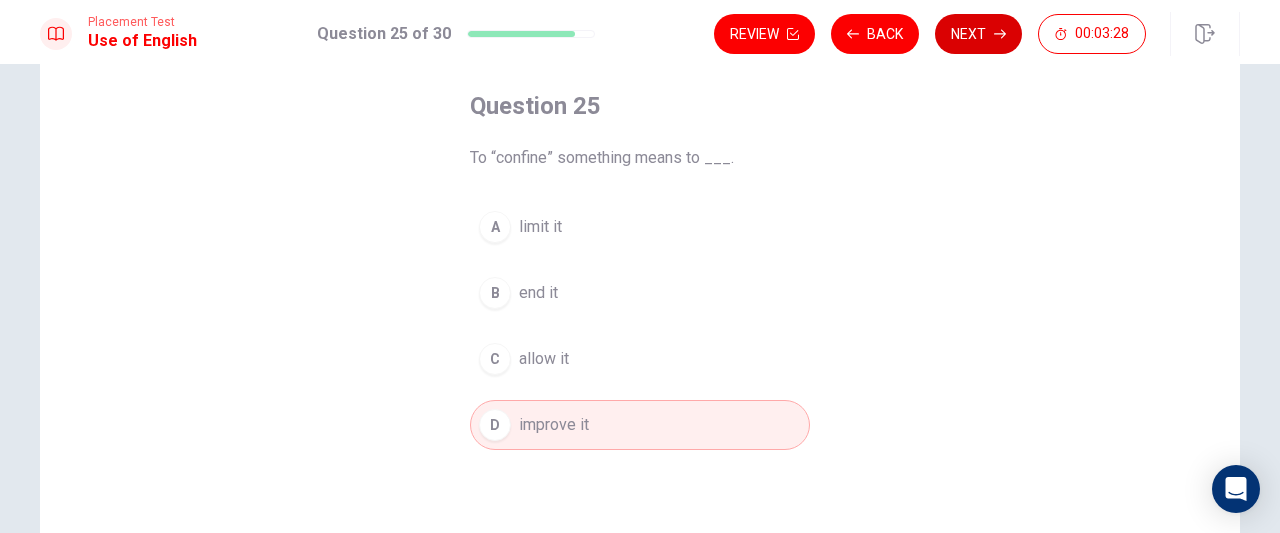 click on "Next" at bounding box center (978, 34) 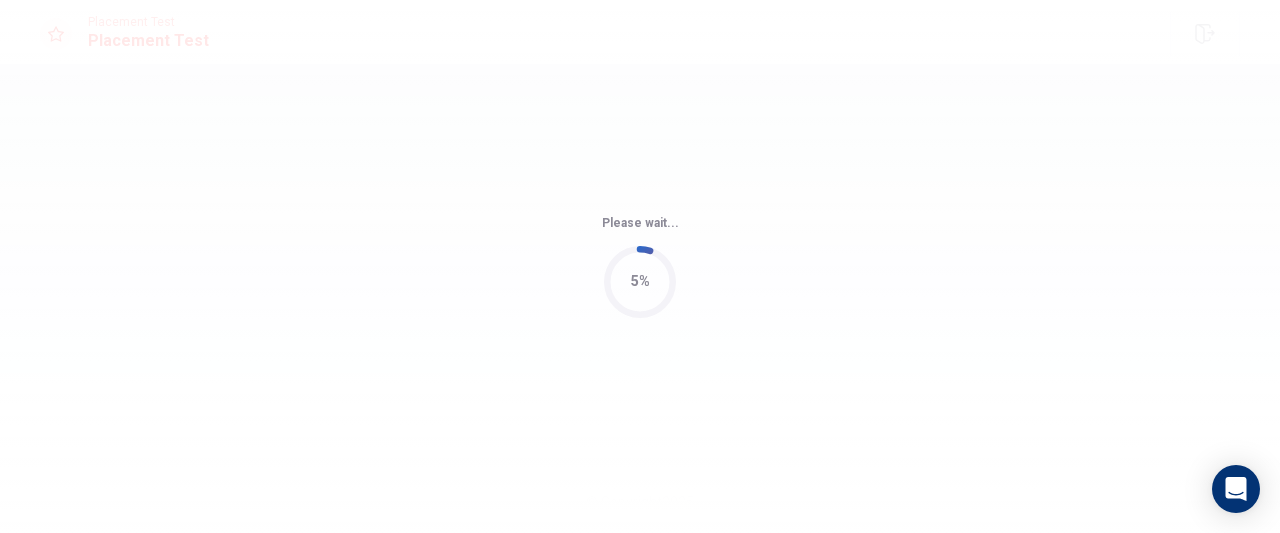 scroll, scrollTop: 0, scrollLeft: 0, axis: both 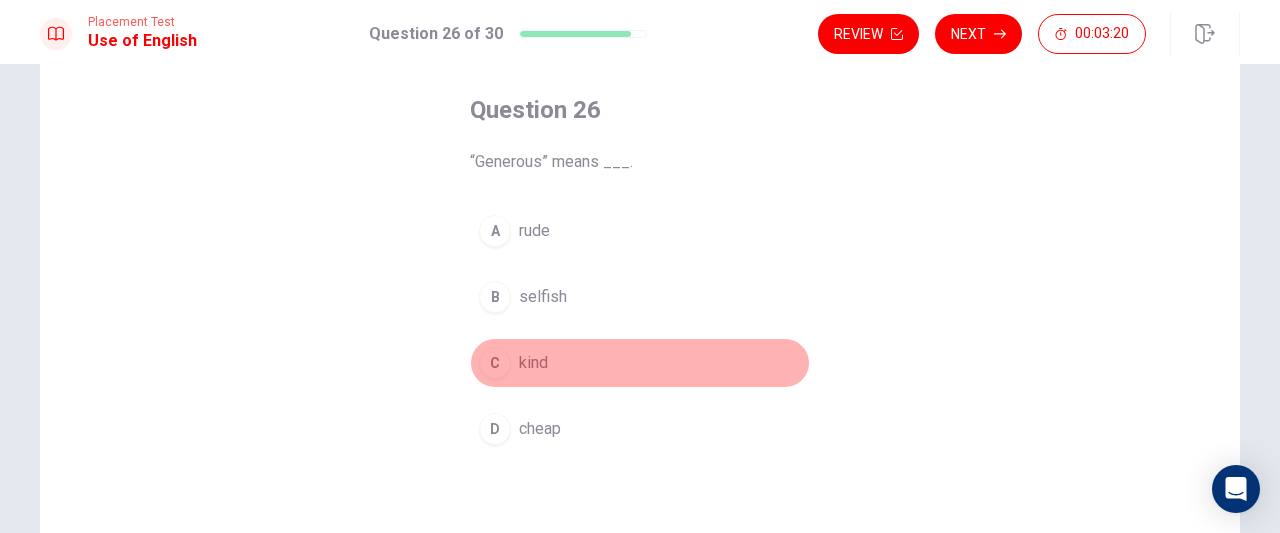 click on "C kind" at bounding box center (640, 363) 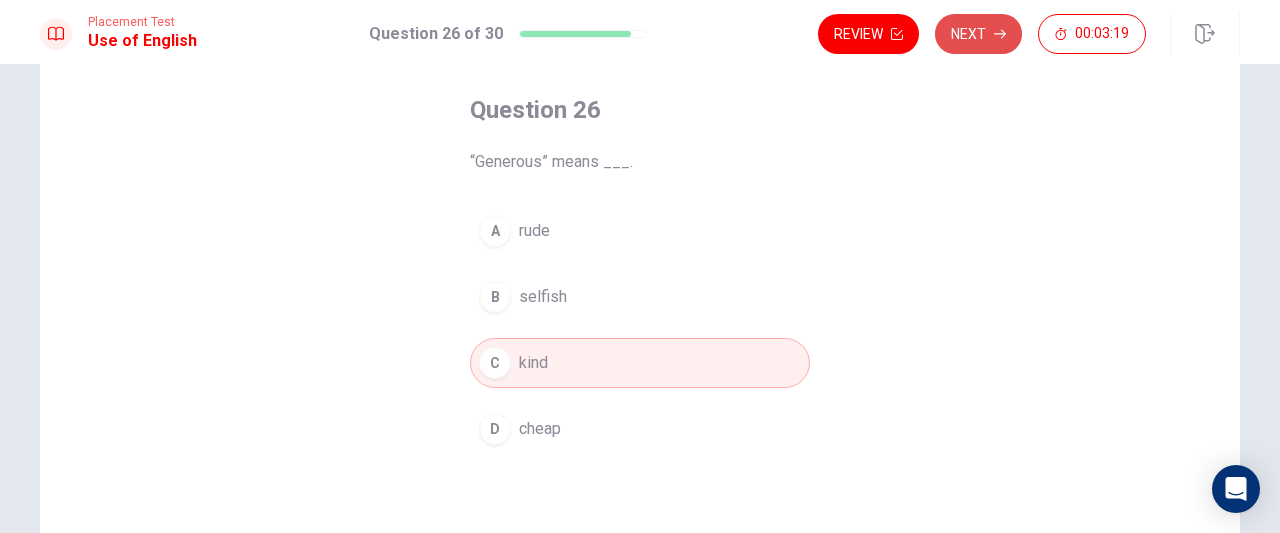 click on "Next" at bounding box center (978, 34) 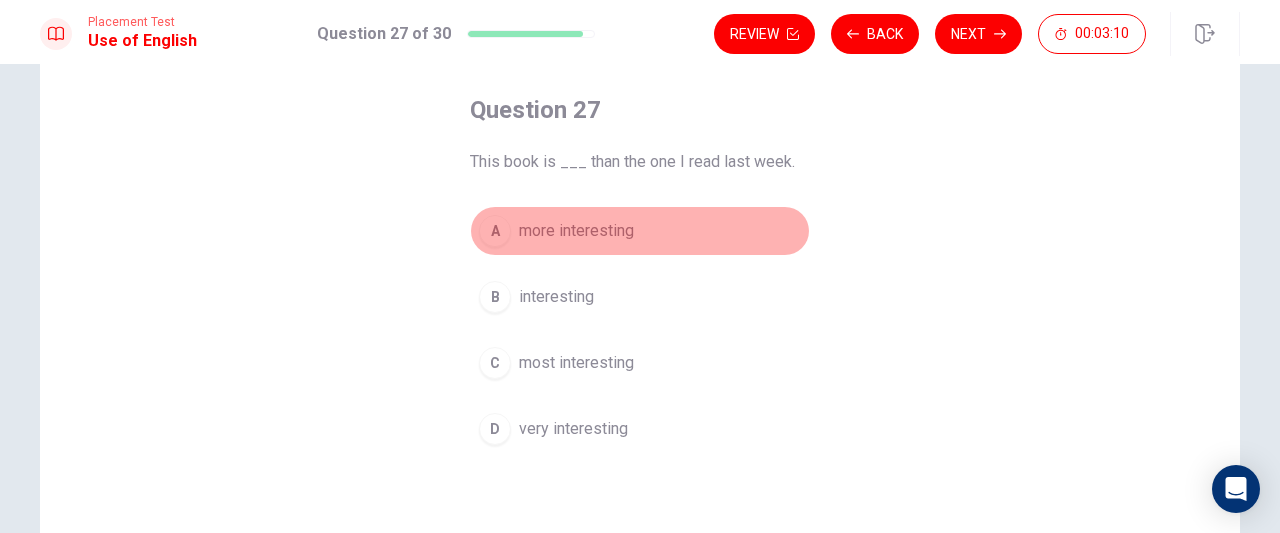 click on "A" at bounding box center (495, 231) 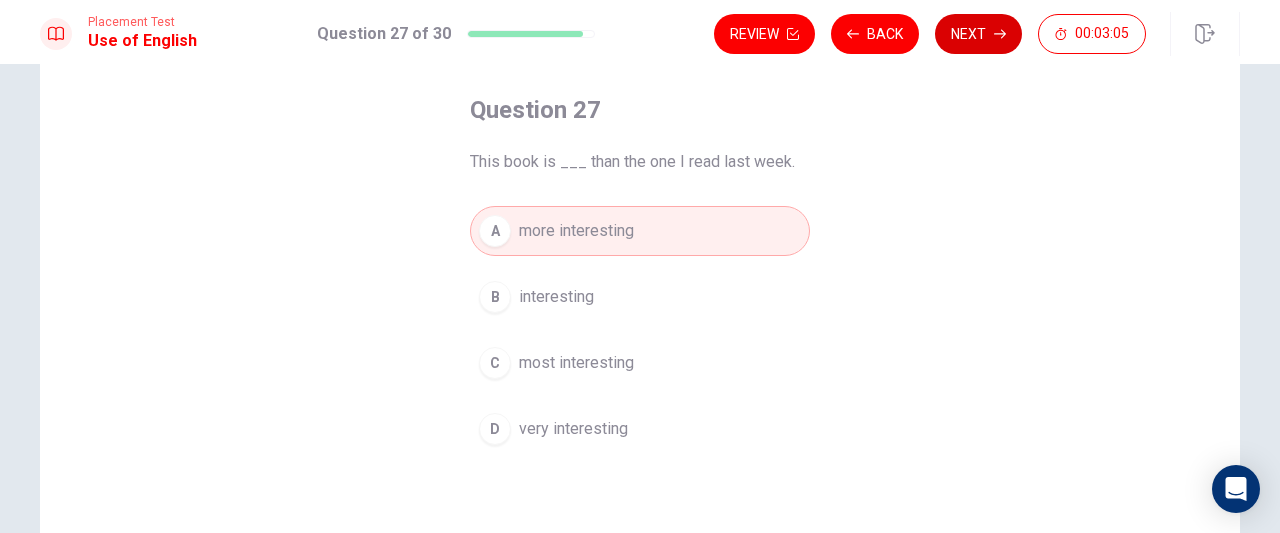 click on "Next" at bounding box center (978, 34) 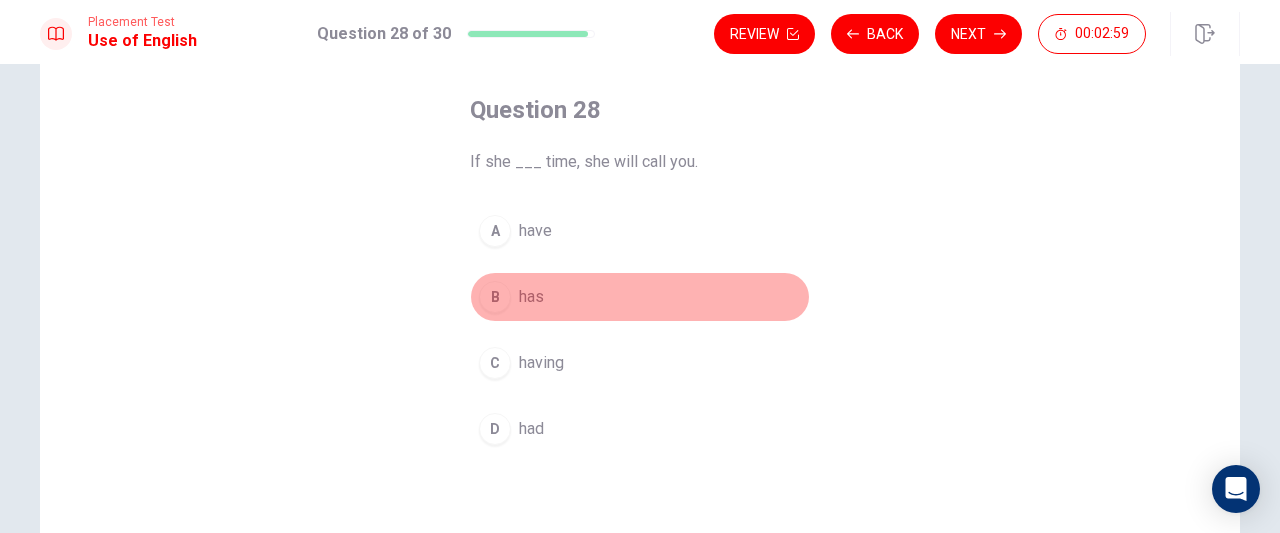click on "B" at bounding box center [495, 297] 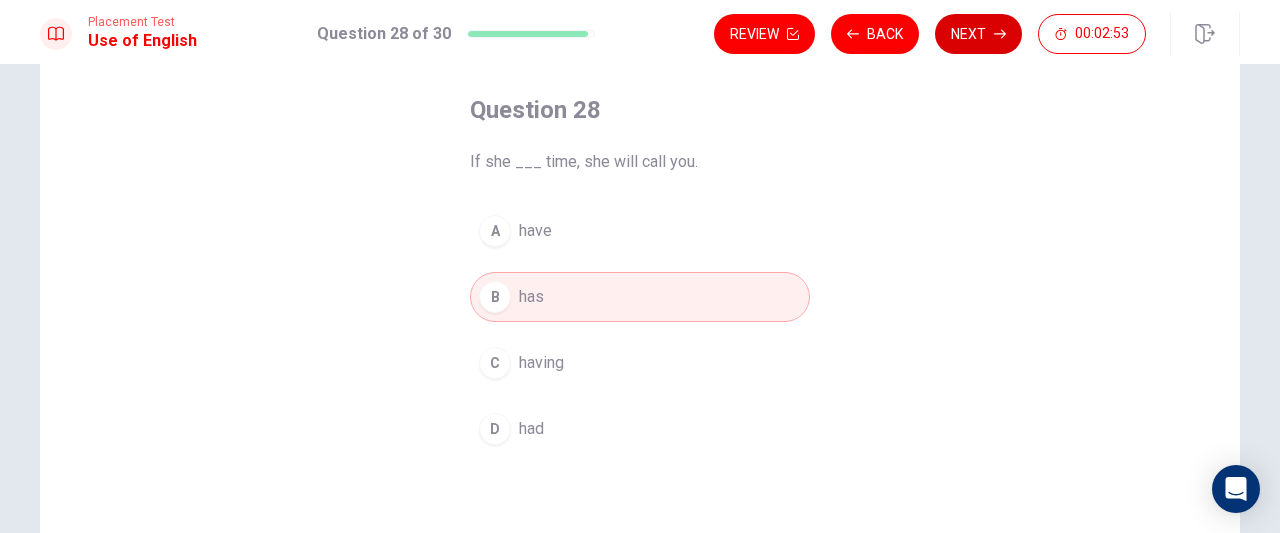 click on "Next" at bounding box center [978, 34] 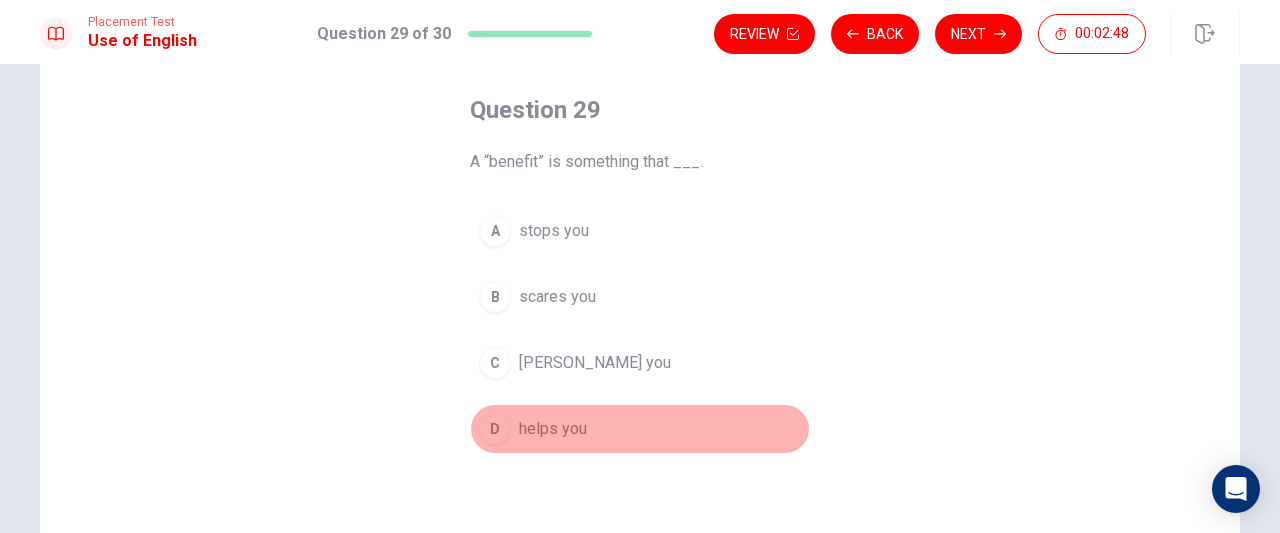 click on "D" at bounding box center [495, 429] 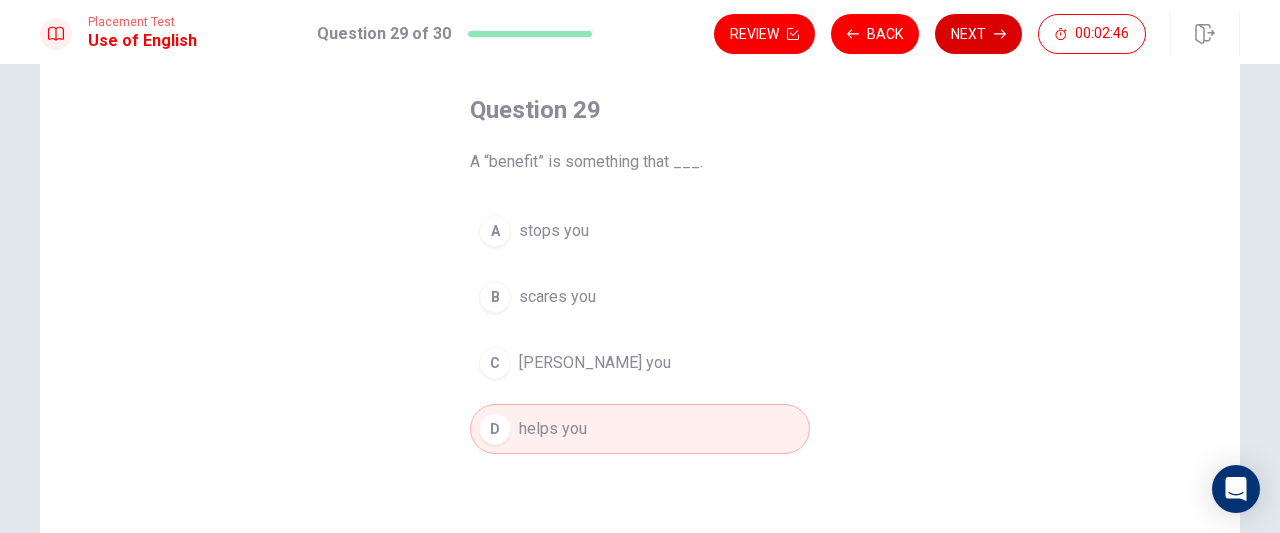 click on "Next" at bounding box center [978, 34] 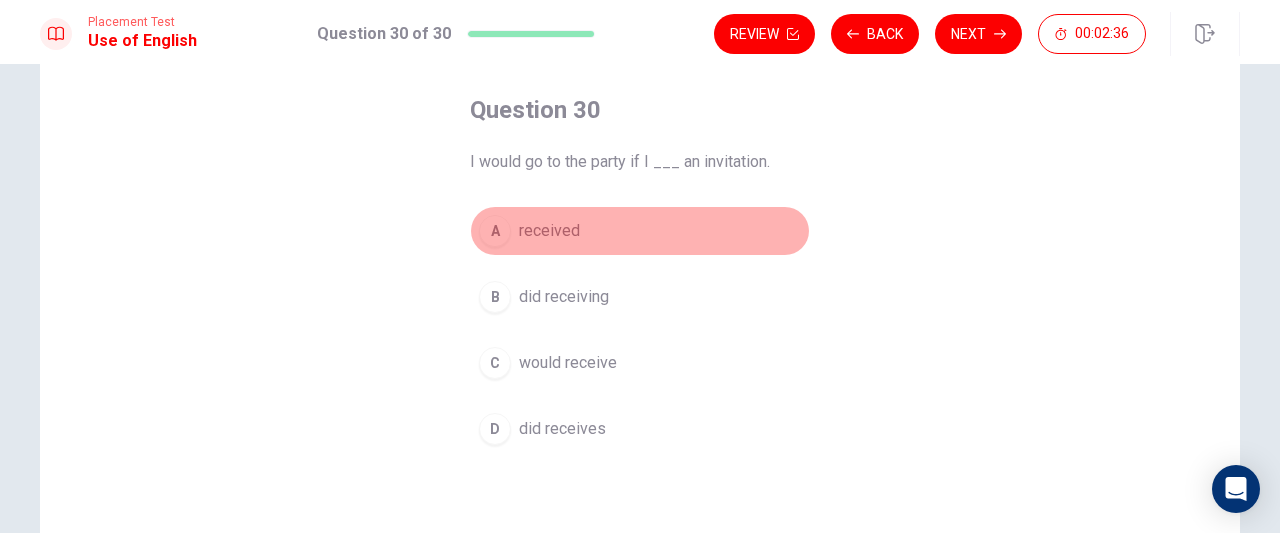 click on "A" at bounding box center [495, 231] 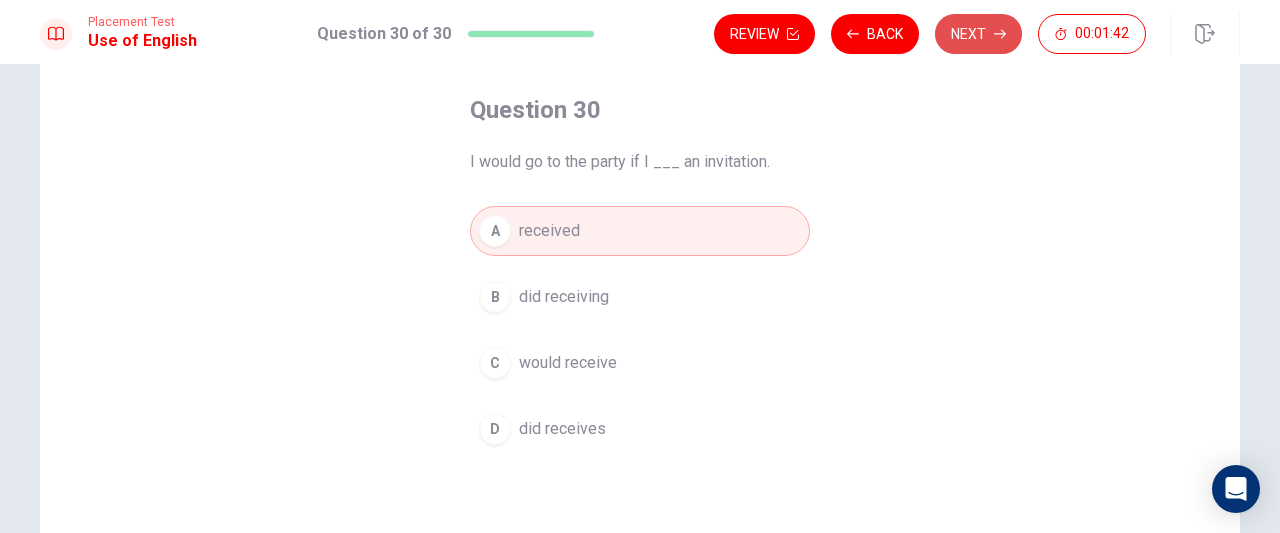 click on "Next" at bounding box center (978, 34) 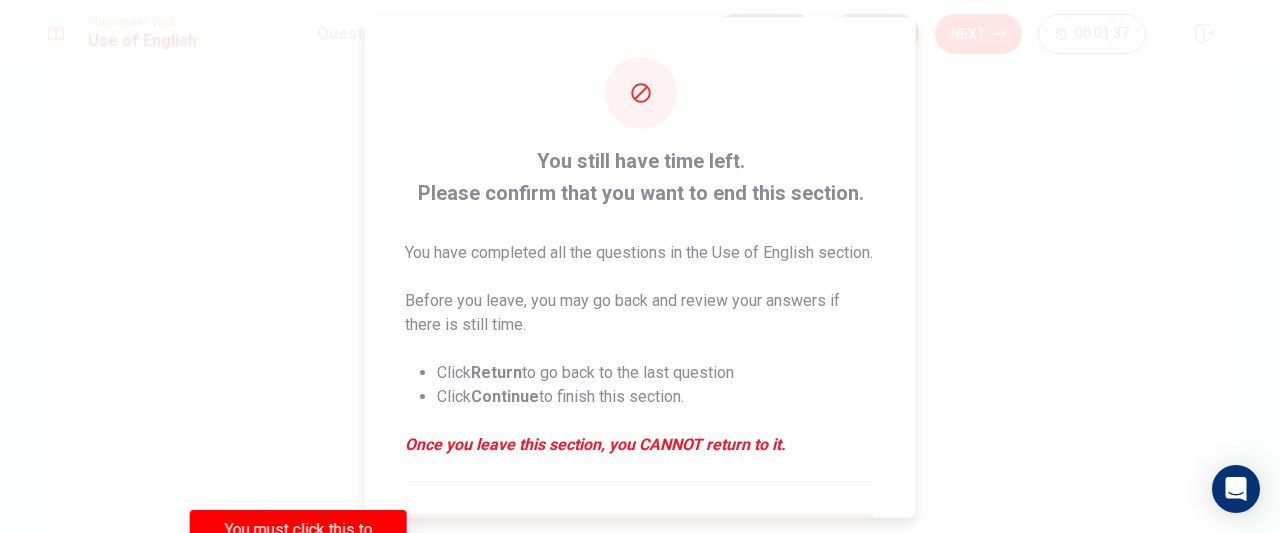 click at bounding box center (640, 266) 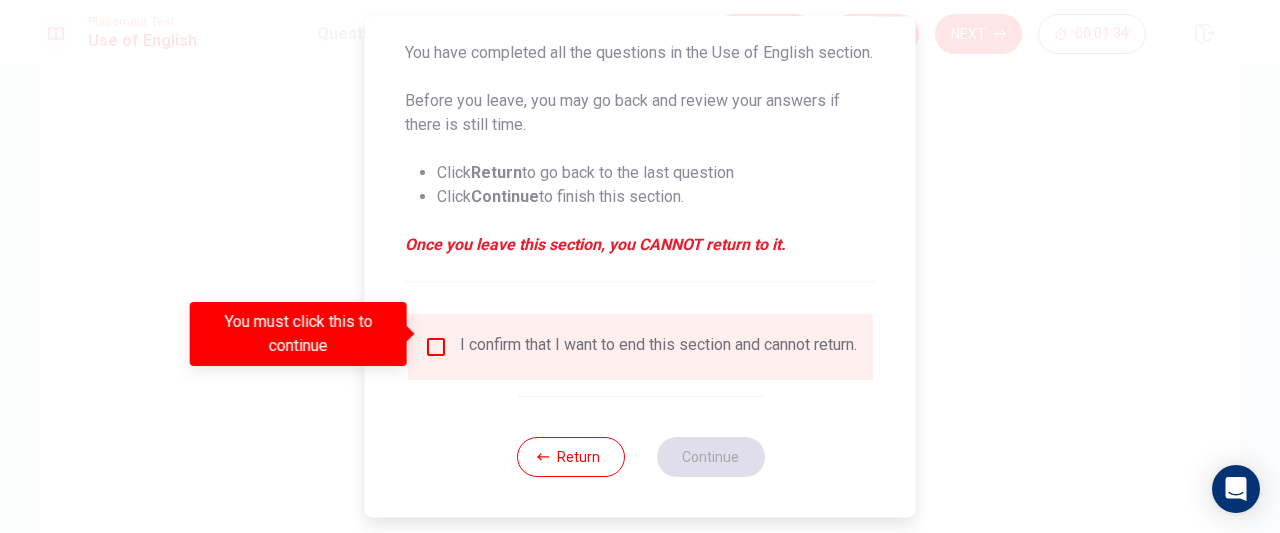 scroll, scrollTop: 236, scrollLeft: 0, axis: vertical 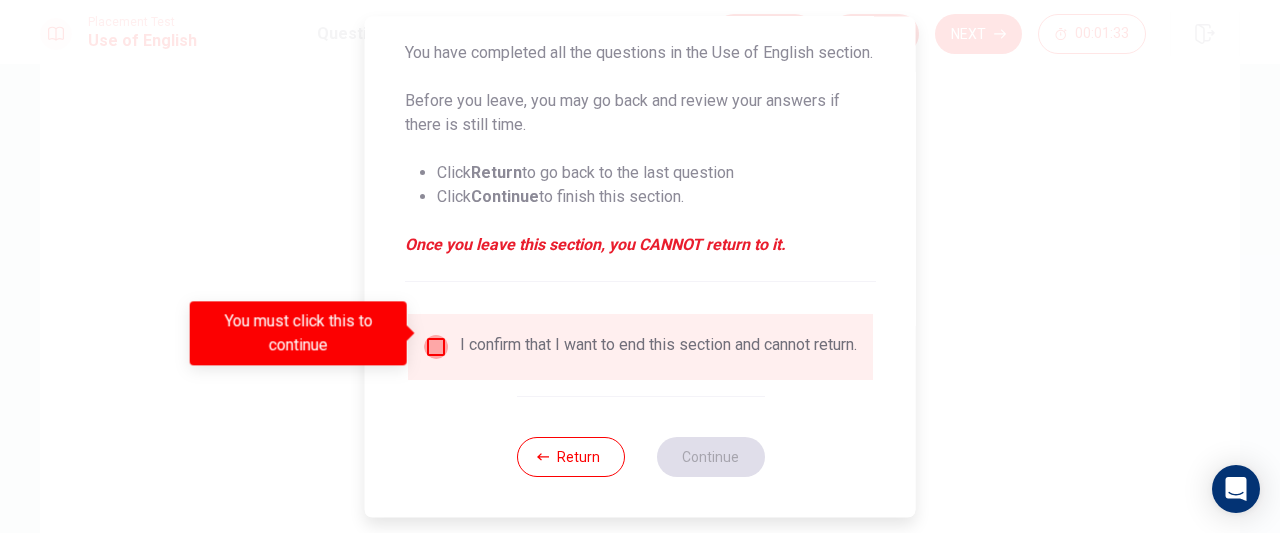 click at bounding box center [436, 347] 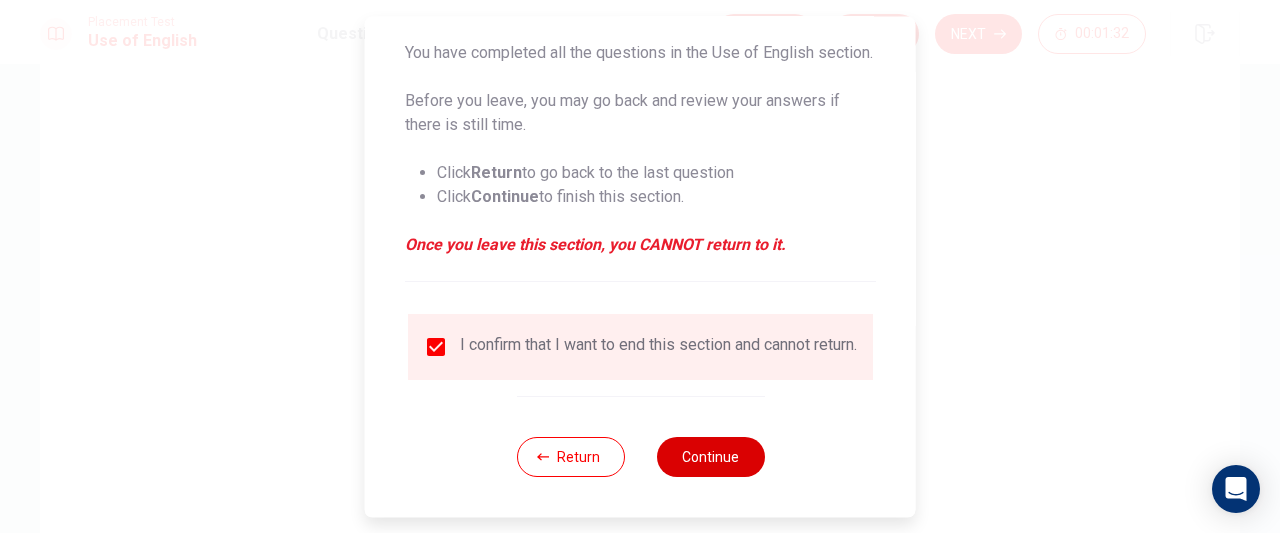 click on "Continue" at bounding box center [710, 457] 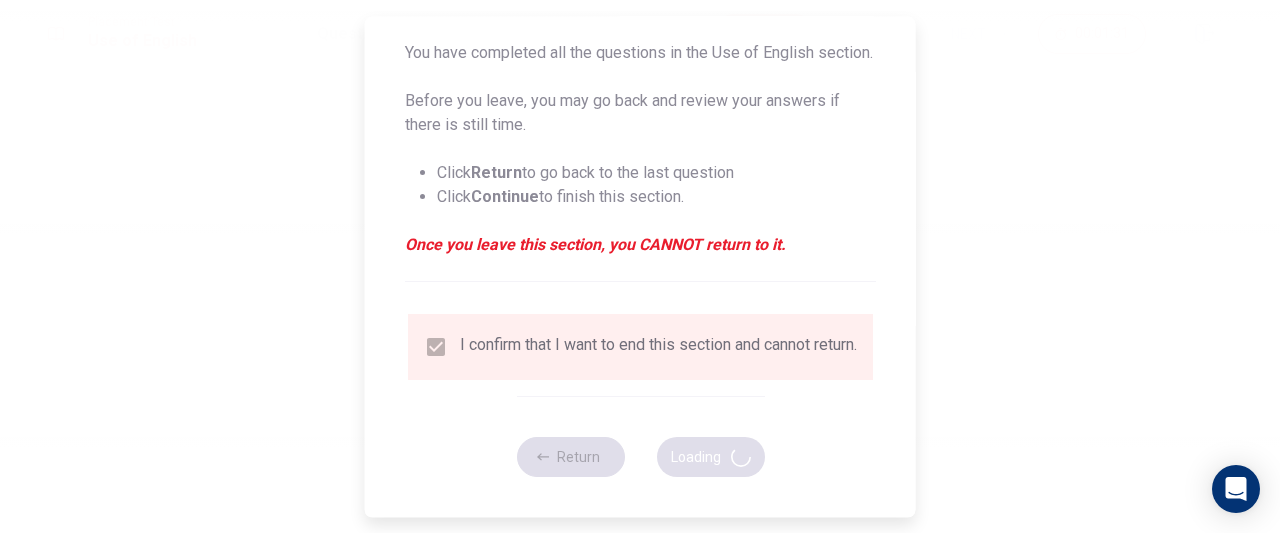 scroll, scrollTop: 0, scrollLeft: 0, axis: both 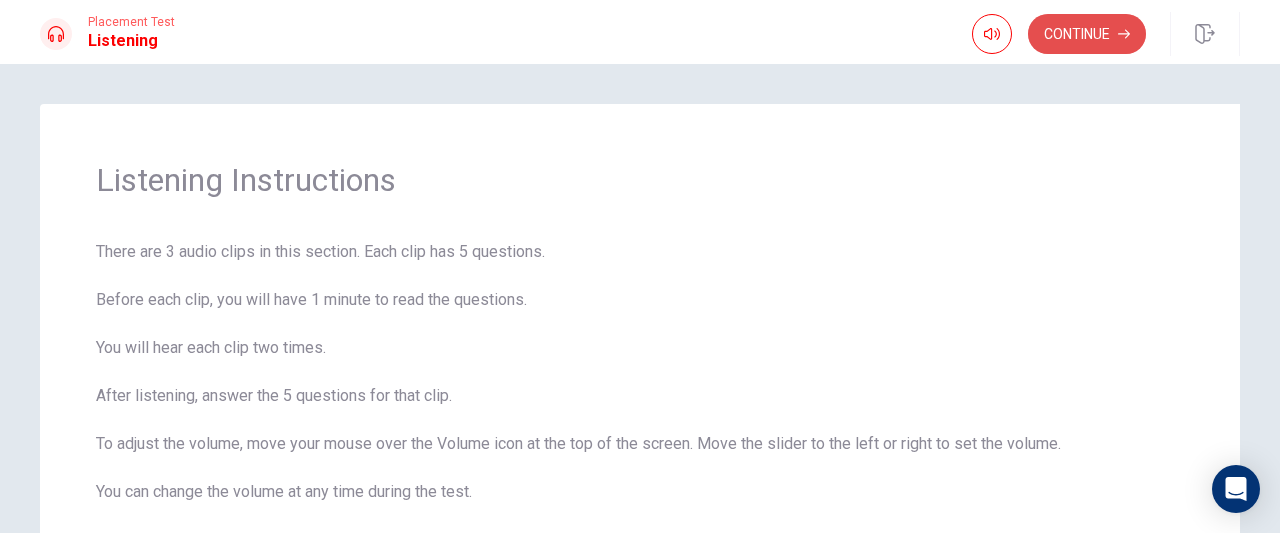 click on "Continue" at bounding box center [1087, 34] 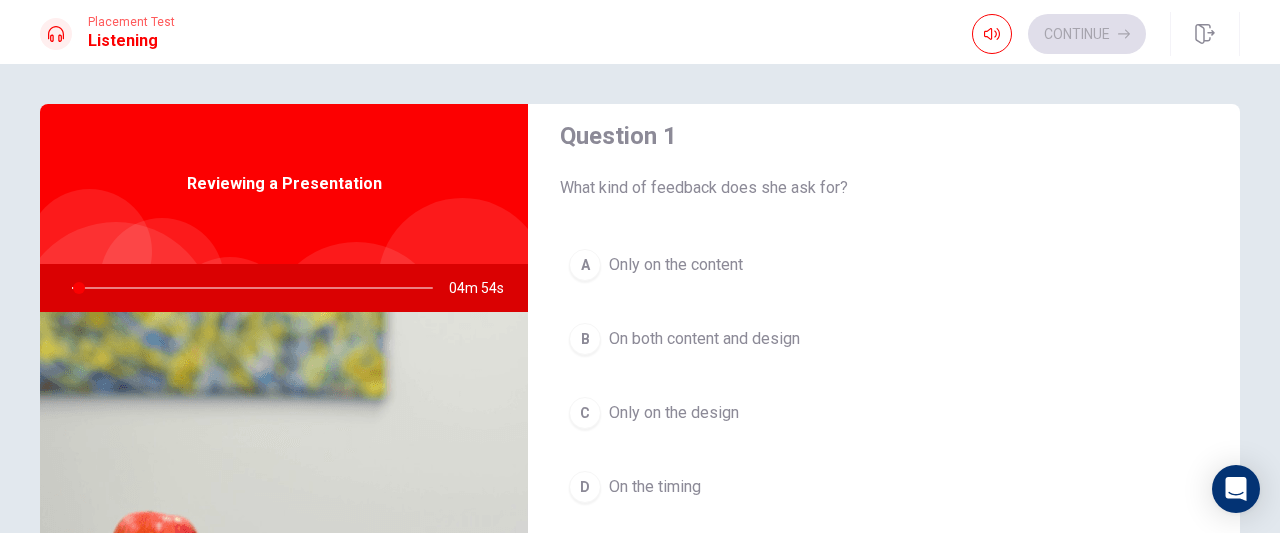 scroll, scrollTop: 21, scrollLeft: 0, axis: vertical 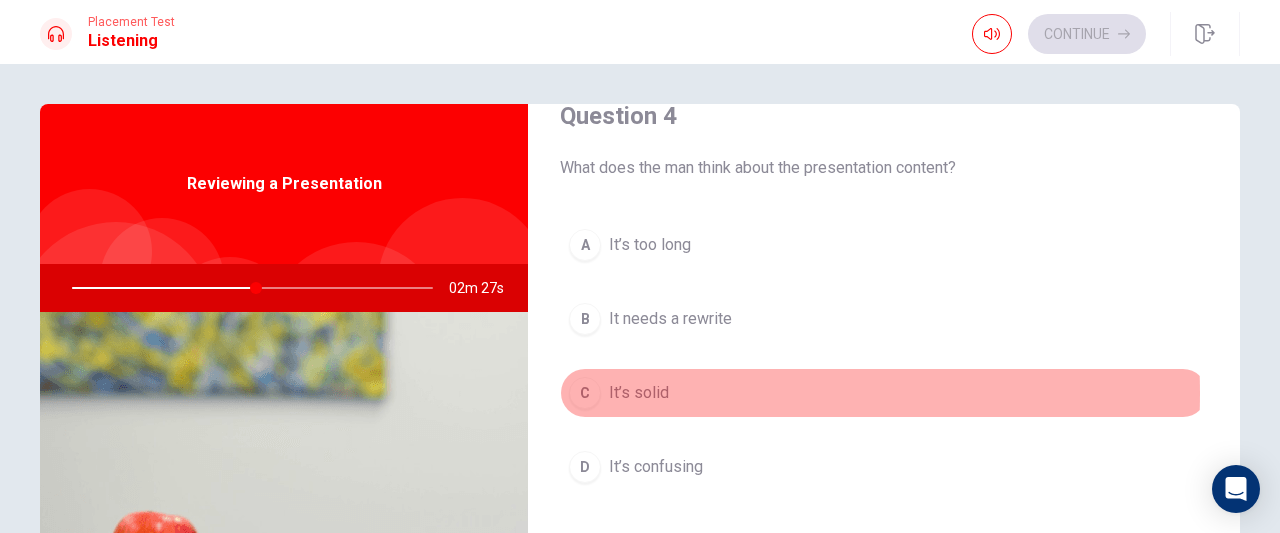 click on "C" at bounding box center [585, 393] 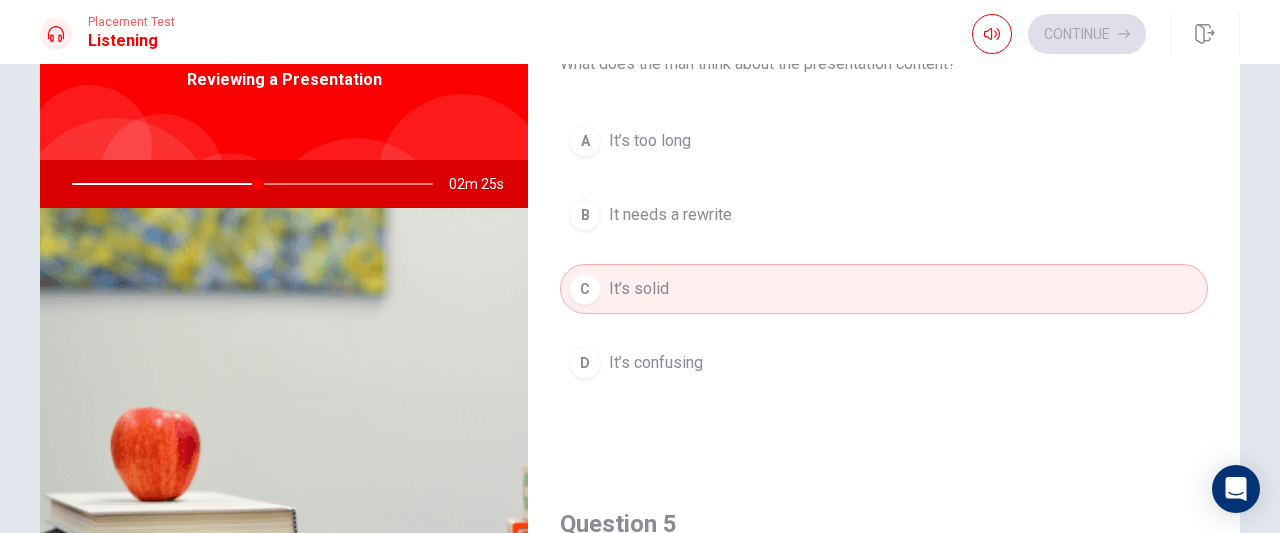 scroll, scrollTop: 0, scrollLeft: 0, axis: both 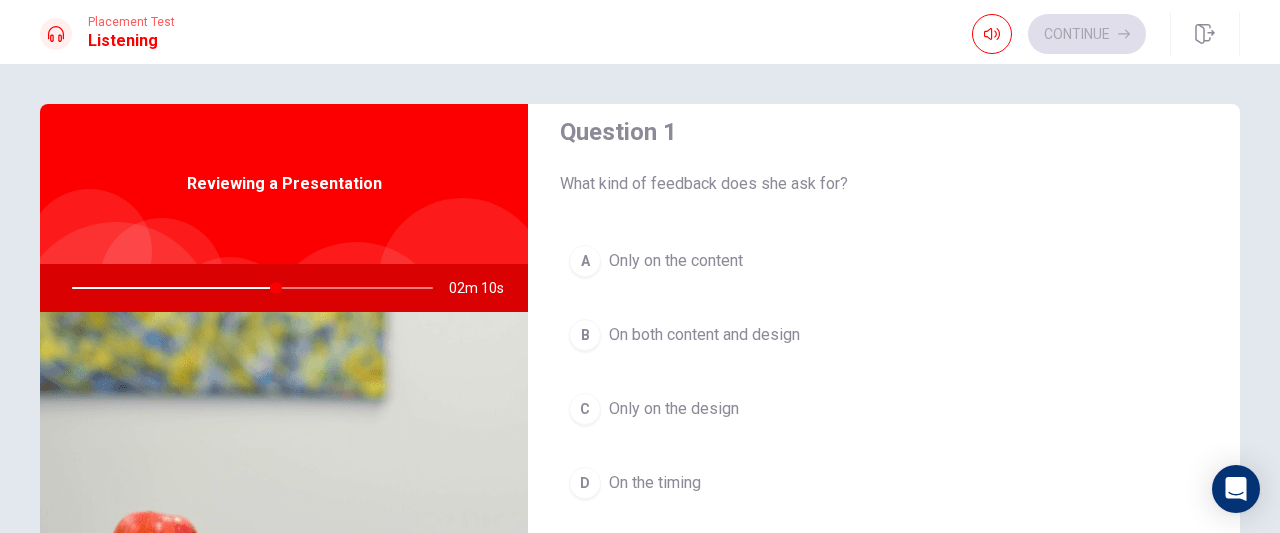 click on "B" at bounding box center (585, 335) 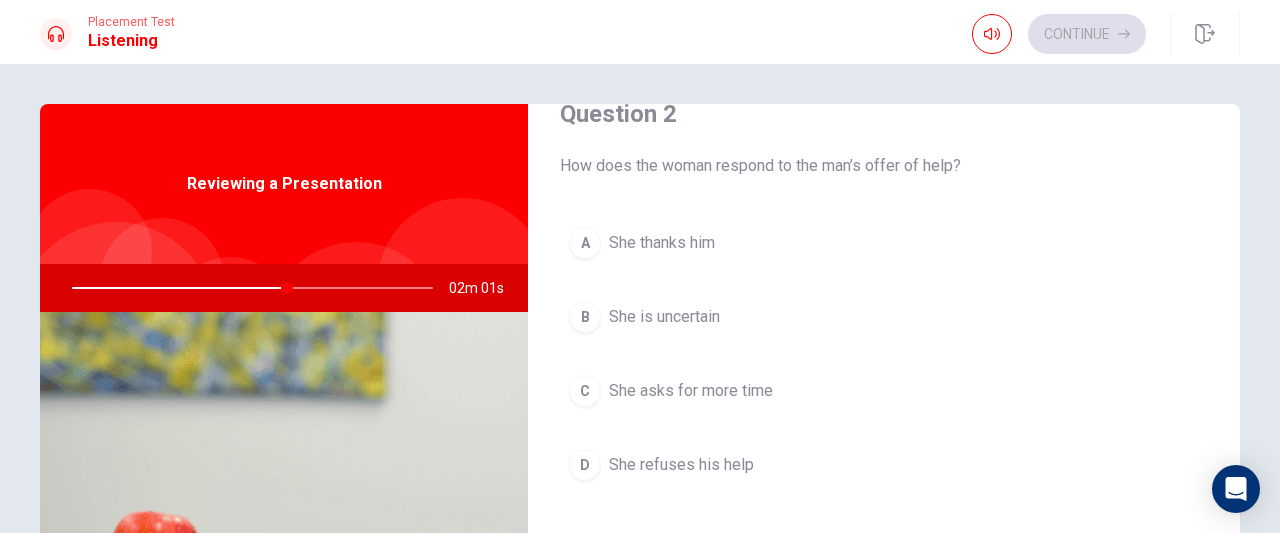 scroll, scrollTop: 552, scrollLeft: 0, axis: vertical 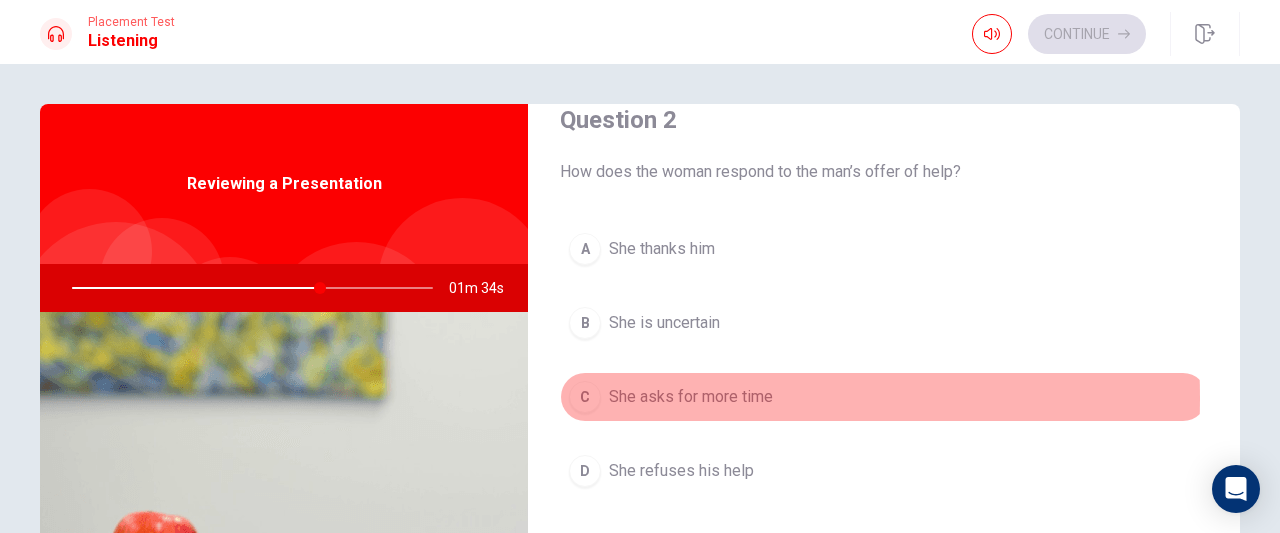 click on "She asks for more time" at bounding box center [691, 397] 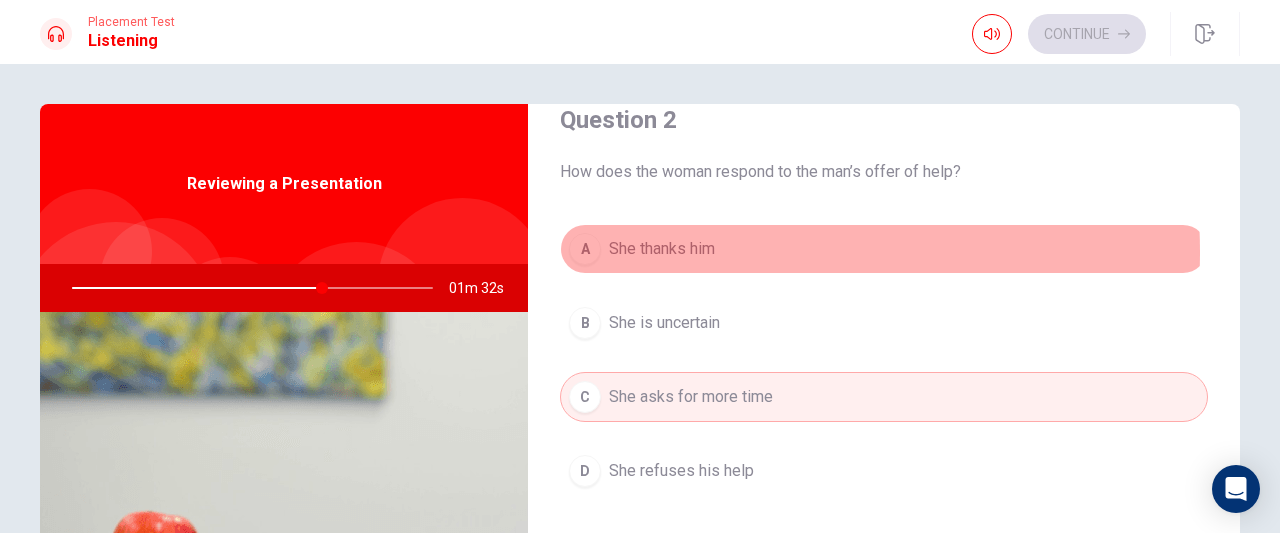 click on "She thanks him" at bounding box center (662, 249) 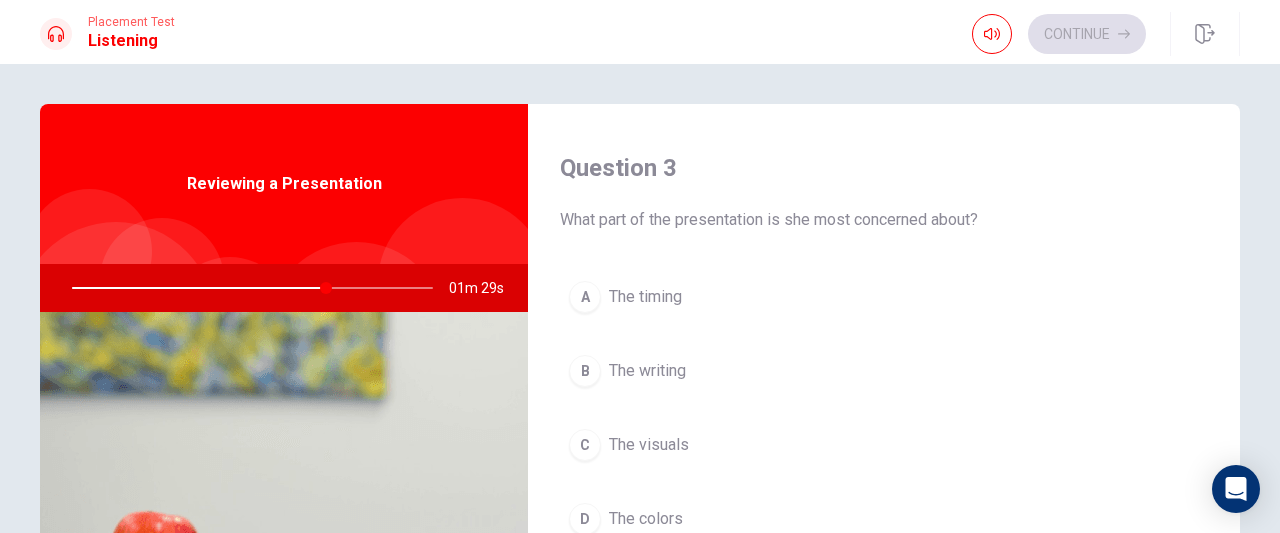 scroll, scrollTop: 1039, scrollLeft: 0, axis: vertical 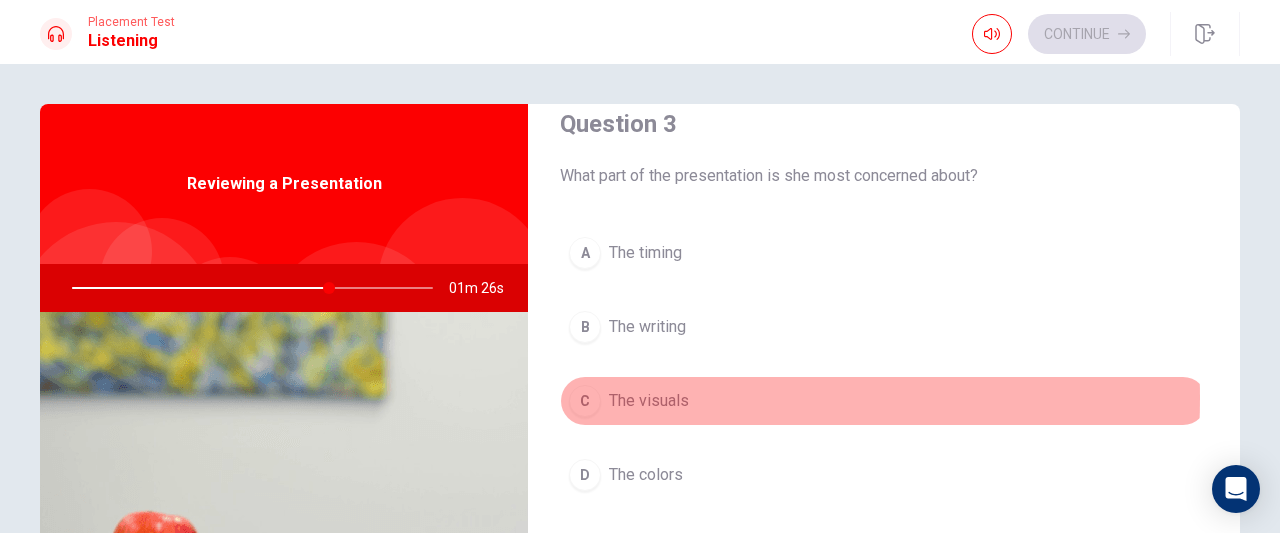click on "The visuals" at bounding box center [649, 401] 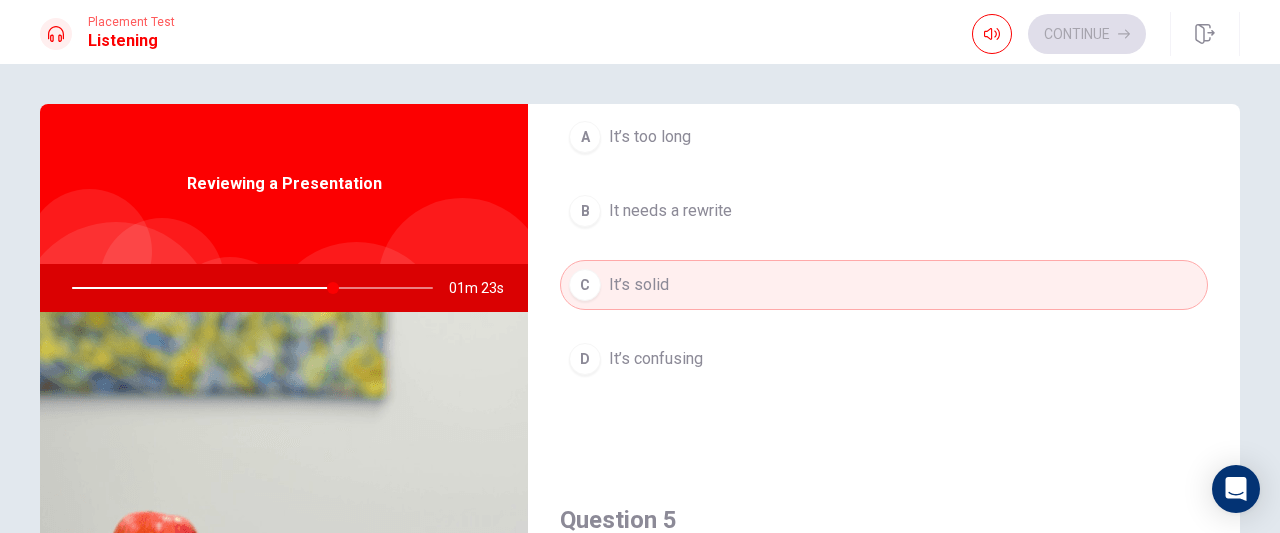scroll, scrollTop: 1698, scrollLeft: 0, axis: vertical 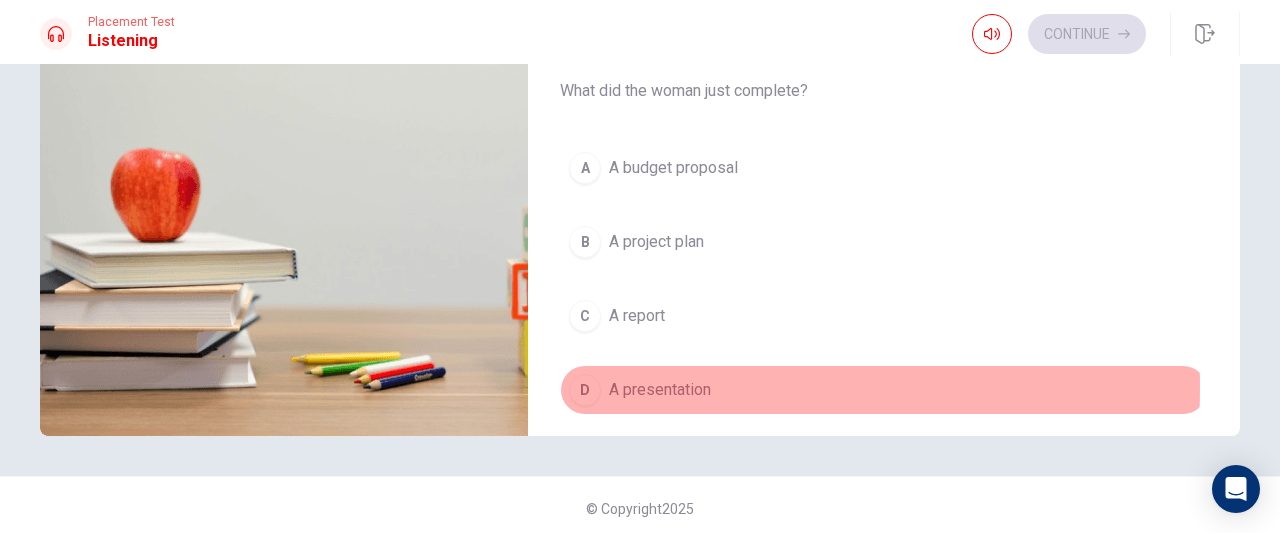 click on "A presentation" at bounding box center (660, 390) 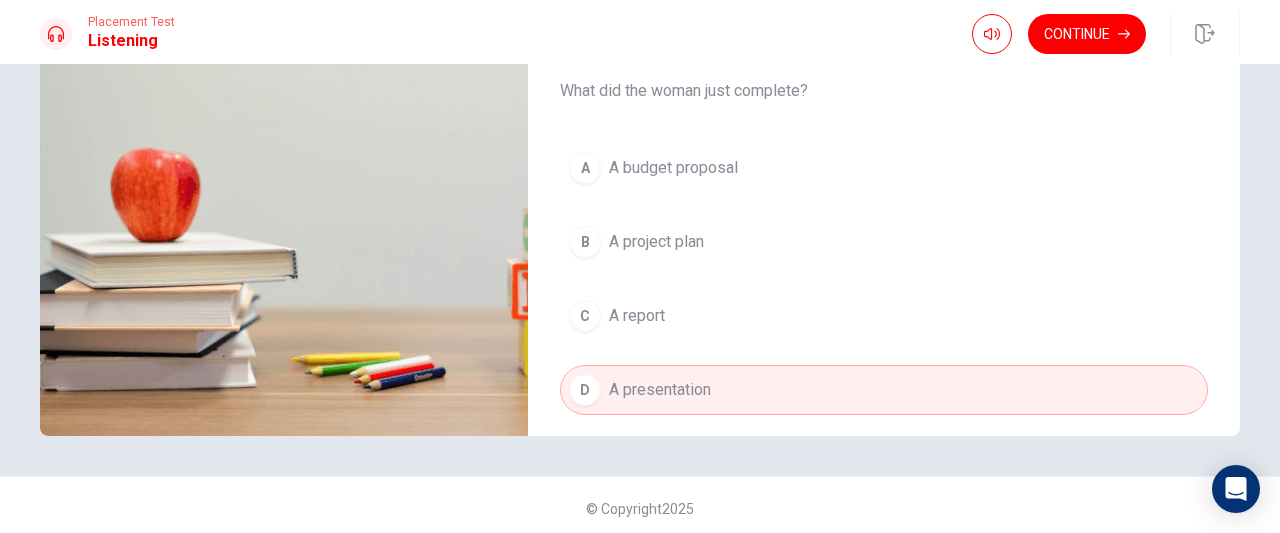 scroll, scrollTop: 1851, scrollLeft: 0, axis: vertical 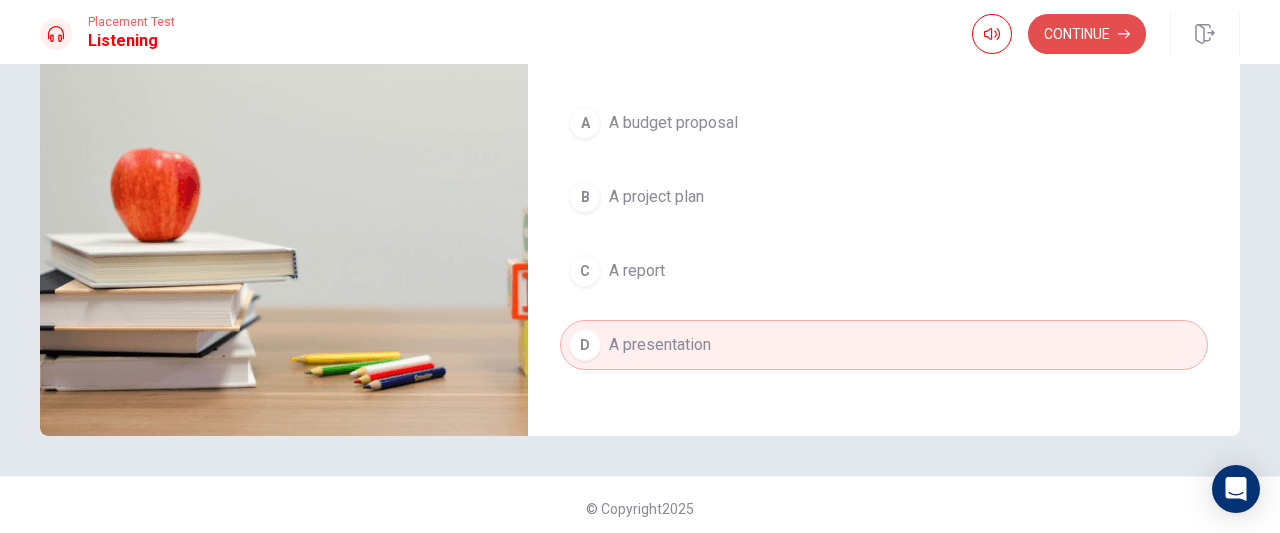 click on "Continue" at bounding box center [1087, 34] 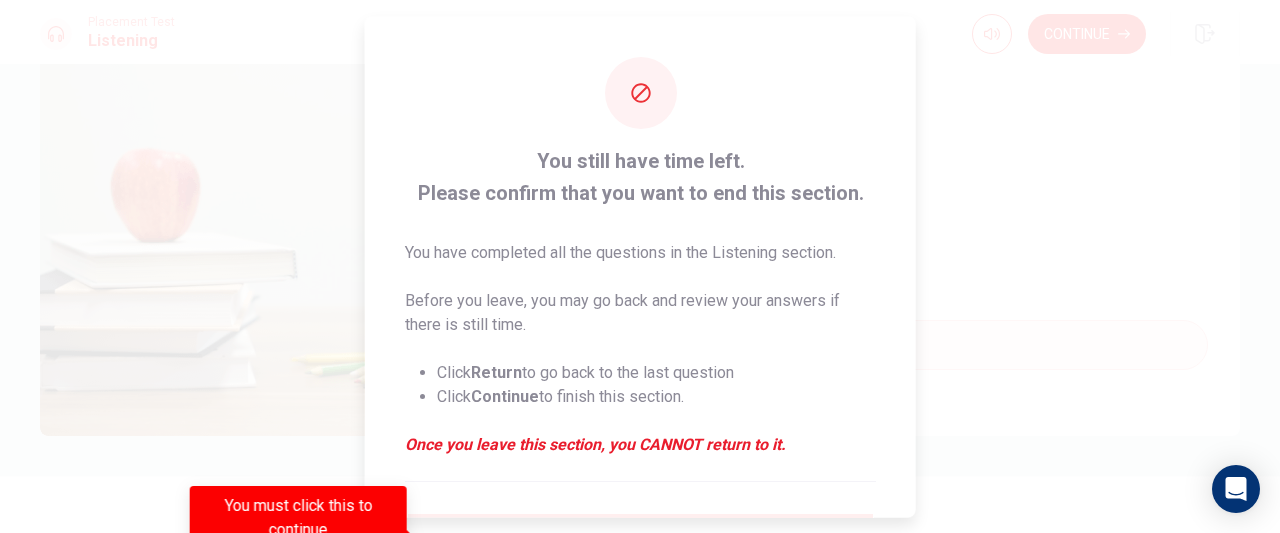 click on "You must click this to continue" at bounding box center [298, 518] 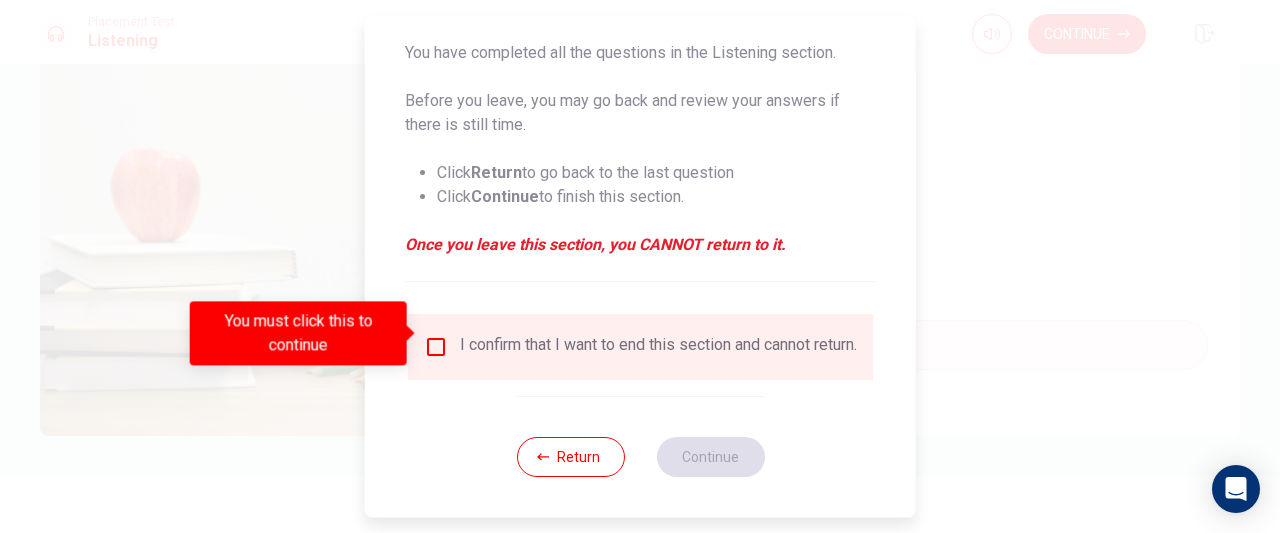 scroll, scrollTop: 212, scrollLeft: 0, axis: vertical 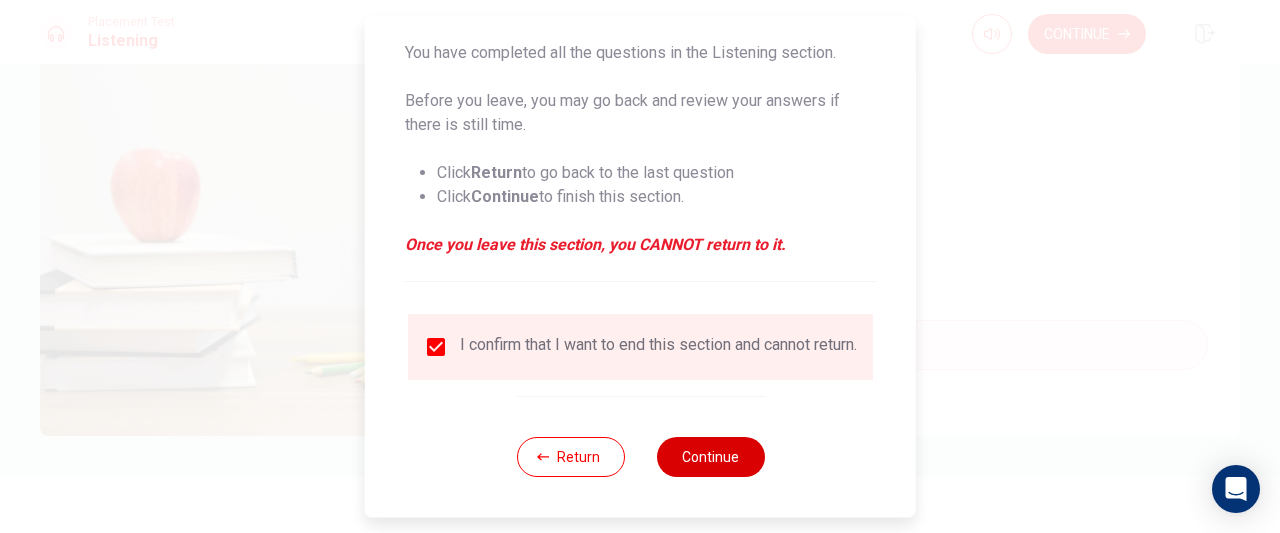 click on "Continue" at bounding box center [710, 457] 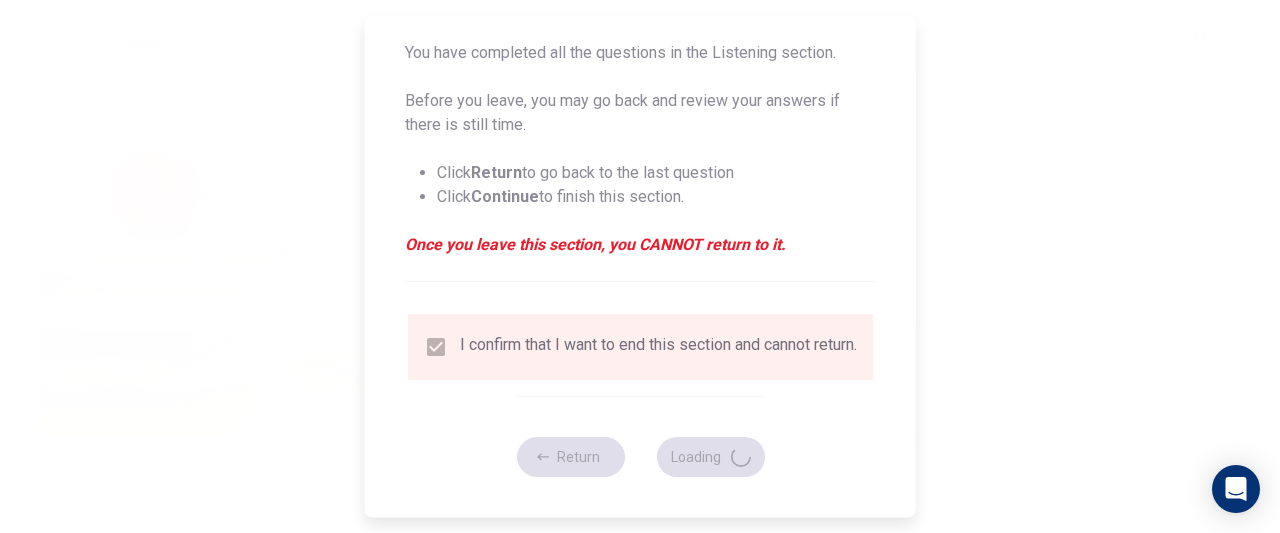 type on "84" 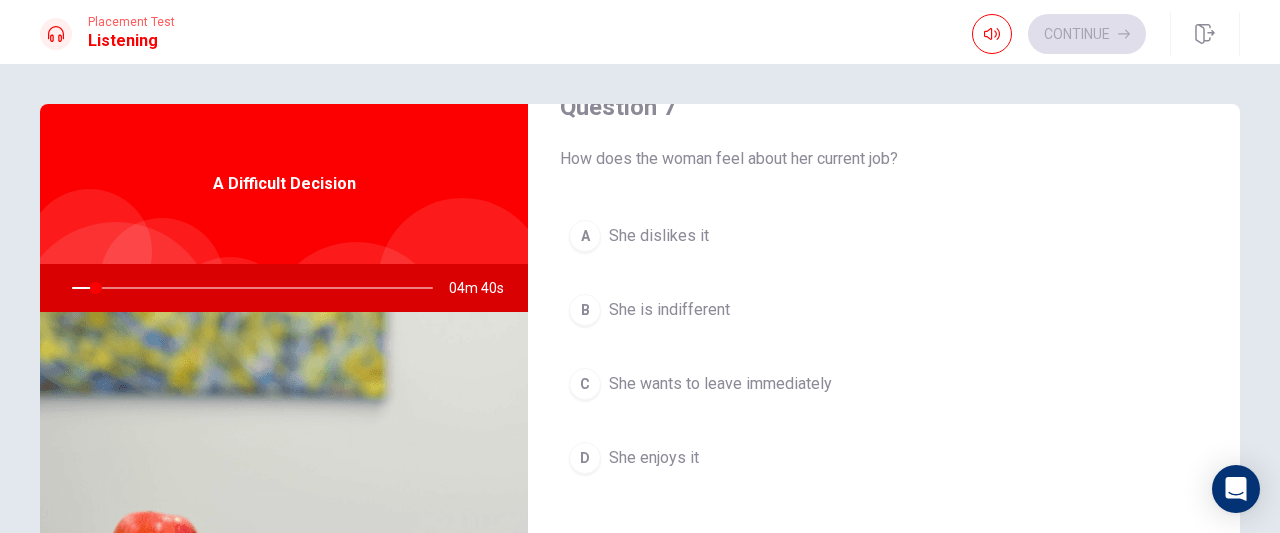scroll, scrollTop: 568, scrollLeft: 0, axis: vertical 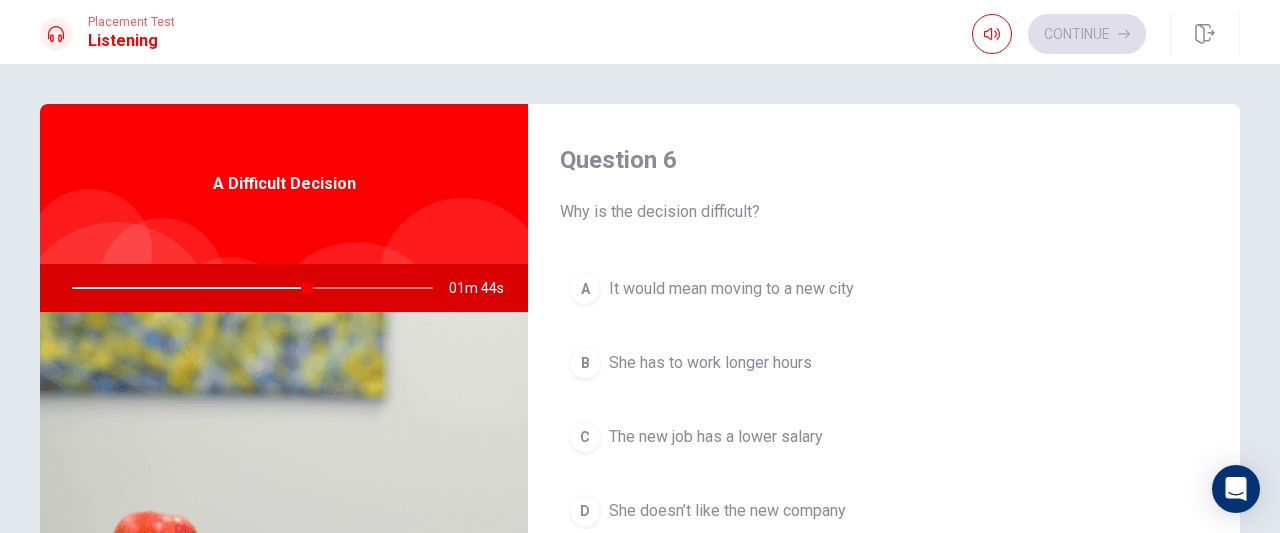 click on "A" at bounding box center [585, 289] 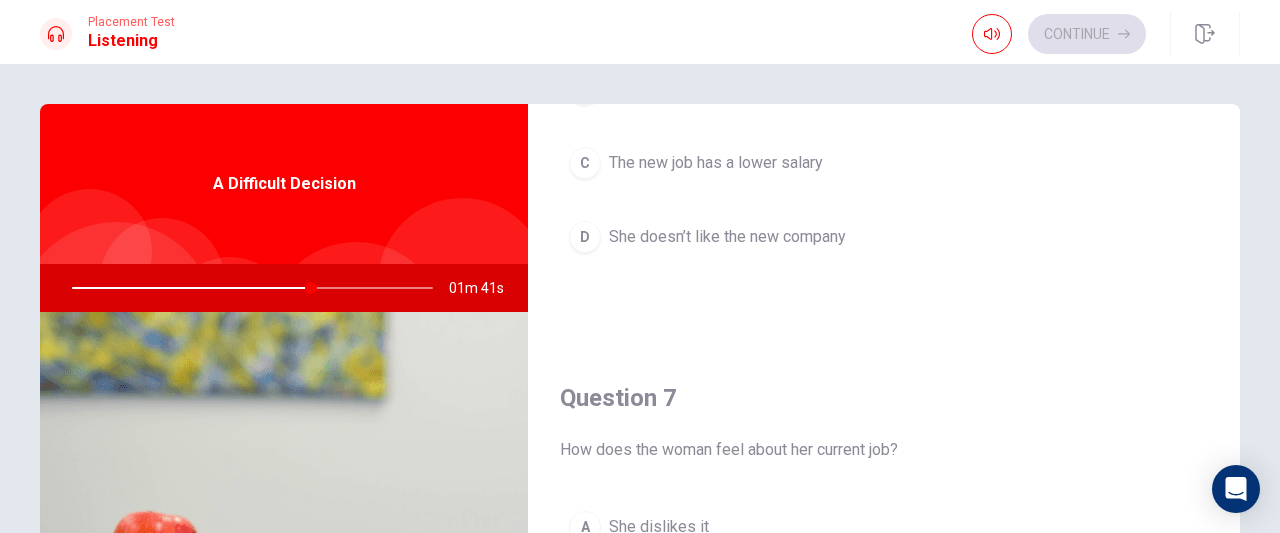 scroll, scrollTop: 287, scrollLeft: 0, axis: vertical 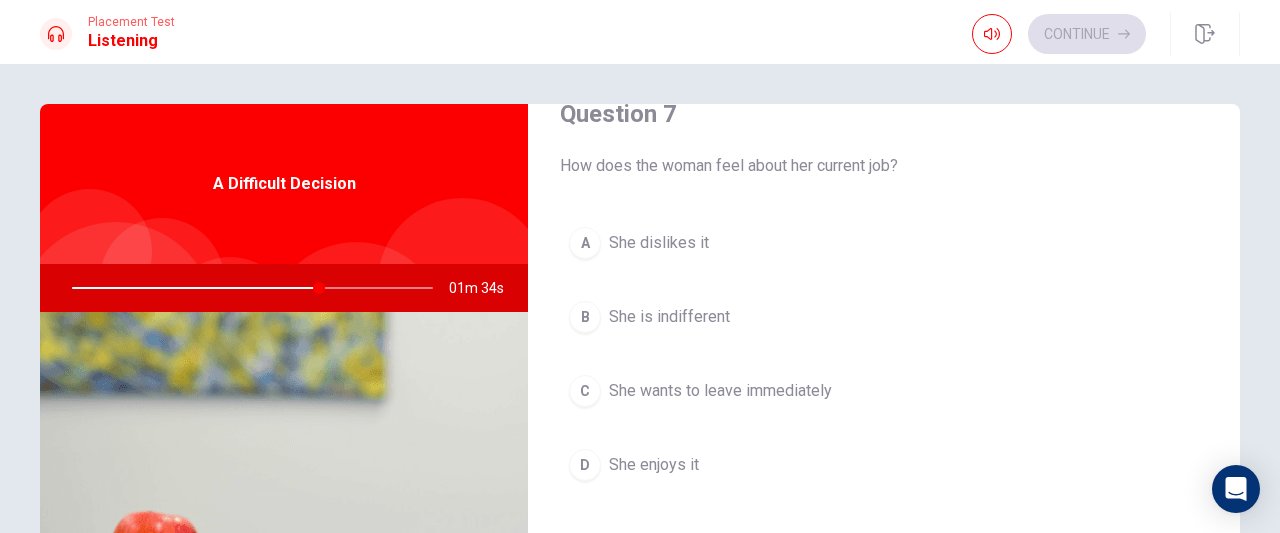 click on "She enjoys it" at bounding box center (654, 465) 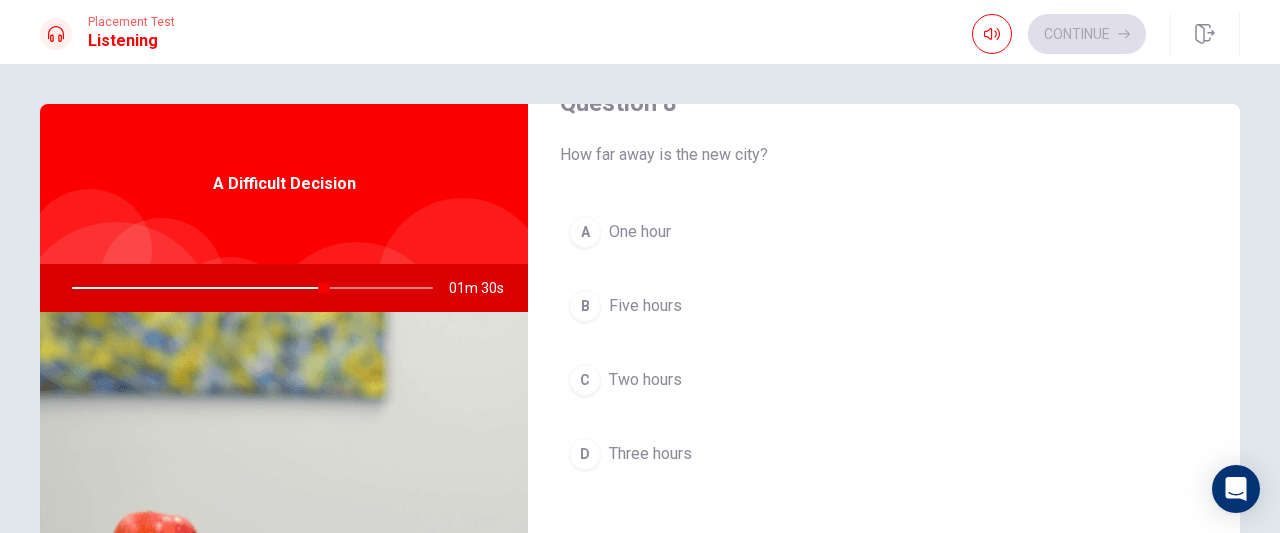 scroll, scrollTop: 1091, scrollLeft: 0, axis: vertical 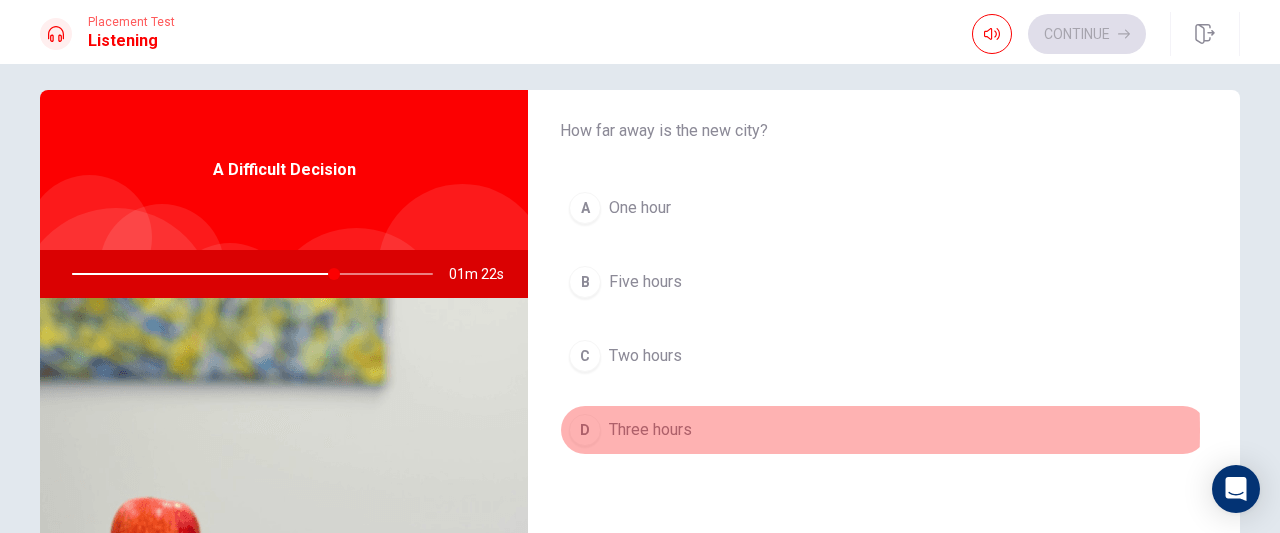 click on "D" at bounding box center (585, 430) 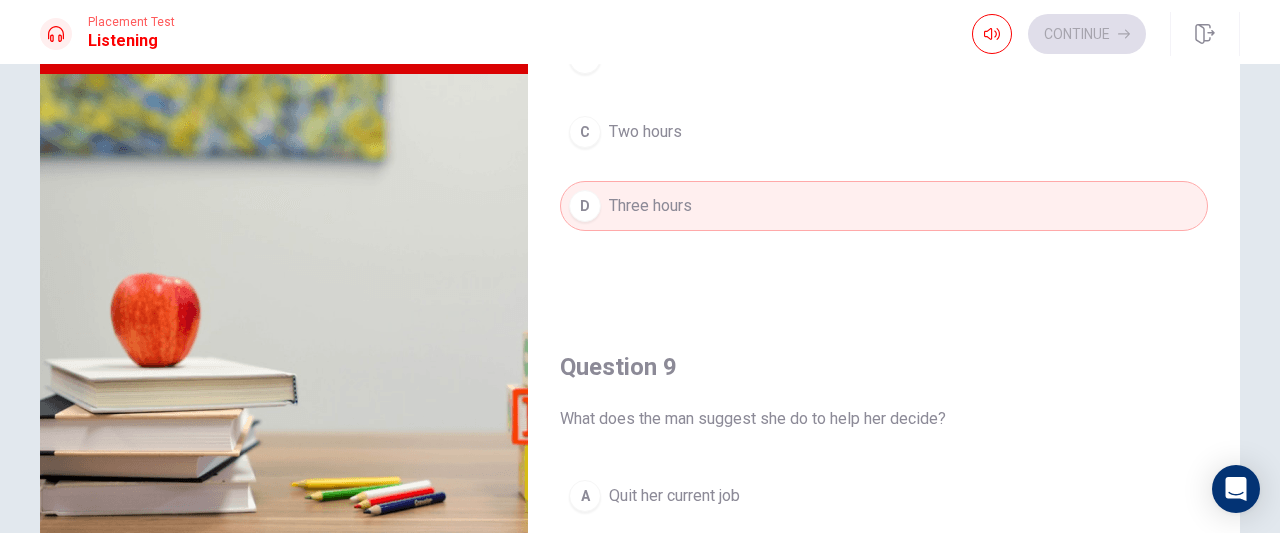 scroll, scrollTop: 250, scrollLeft: 0, axis: vertical 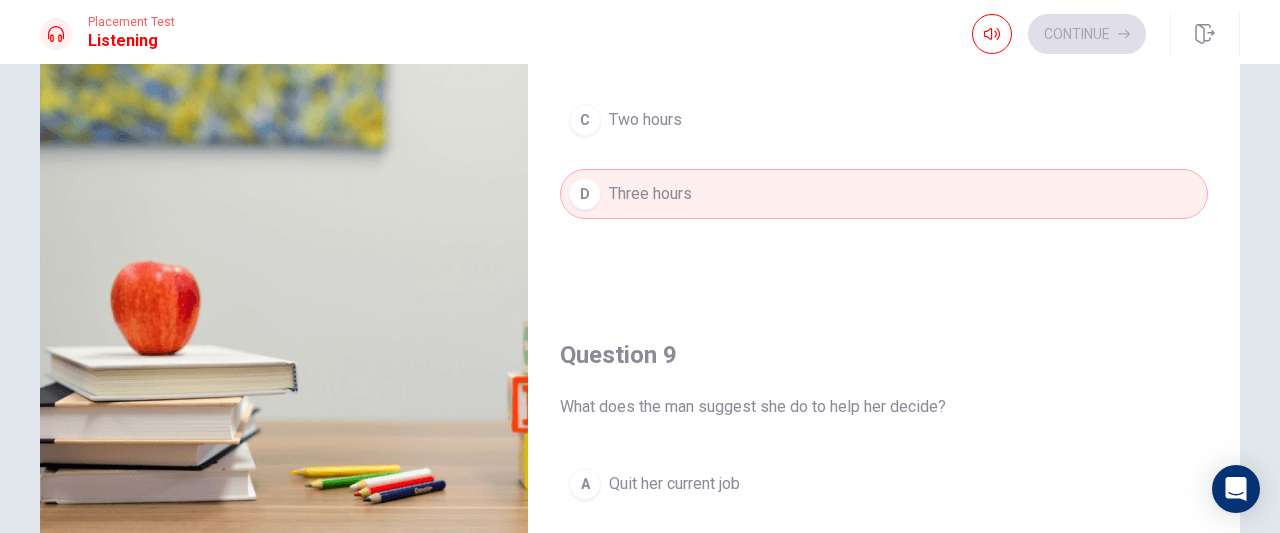 drag, startPoint x: 1222, startPoint y: 281, endPoint x: 1222, endPoint y: 293, distance: 12 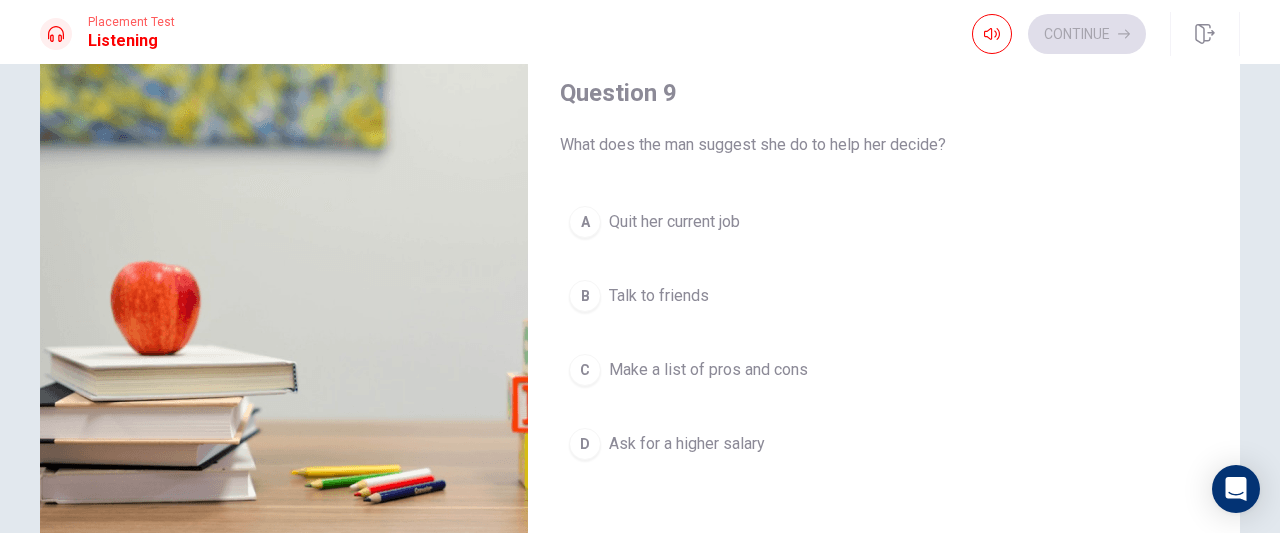 scroll, scrollTop: 1350, scrollLeft: 0, axis: vertical 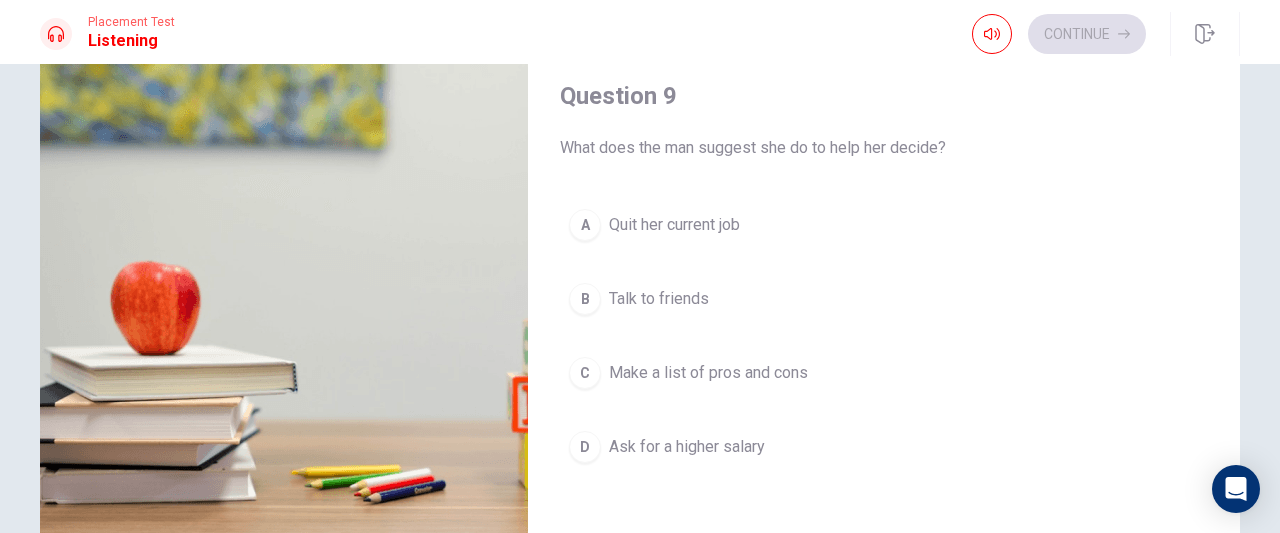 click on "C" at bounding box center [585, 373] 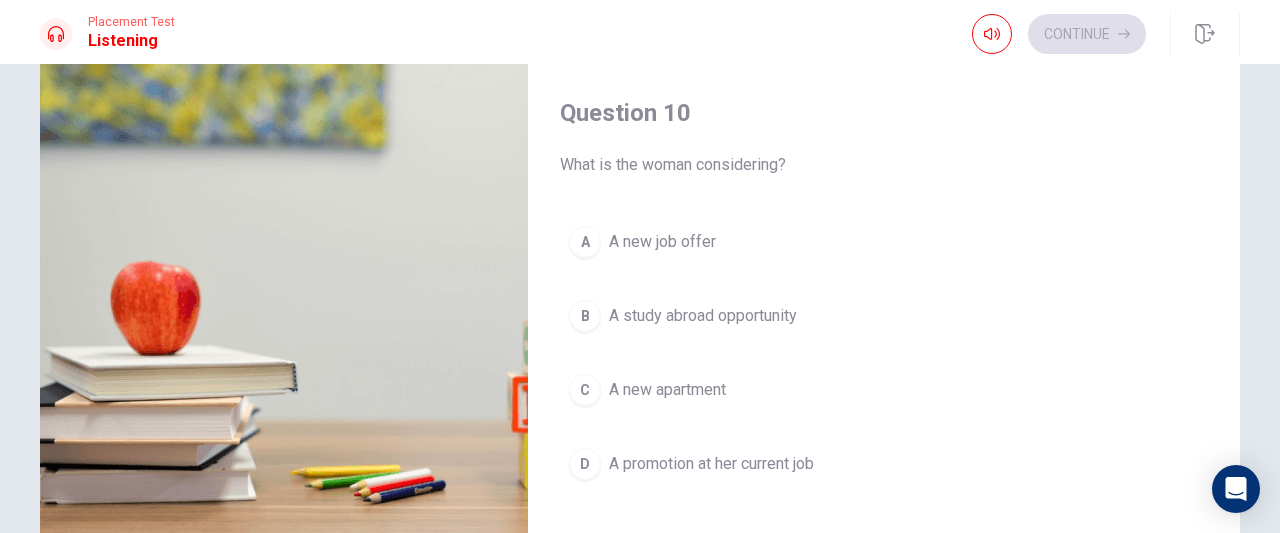 scroll, scrollTop: 1851, scrollLeft: 0, axis: vertical 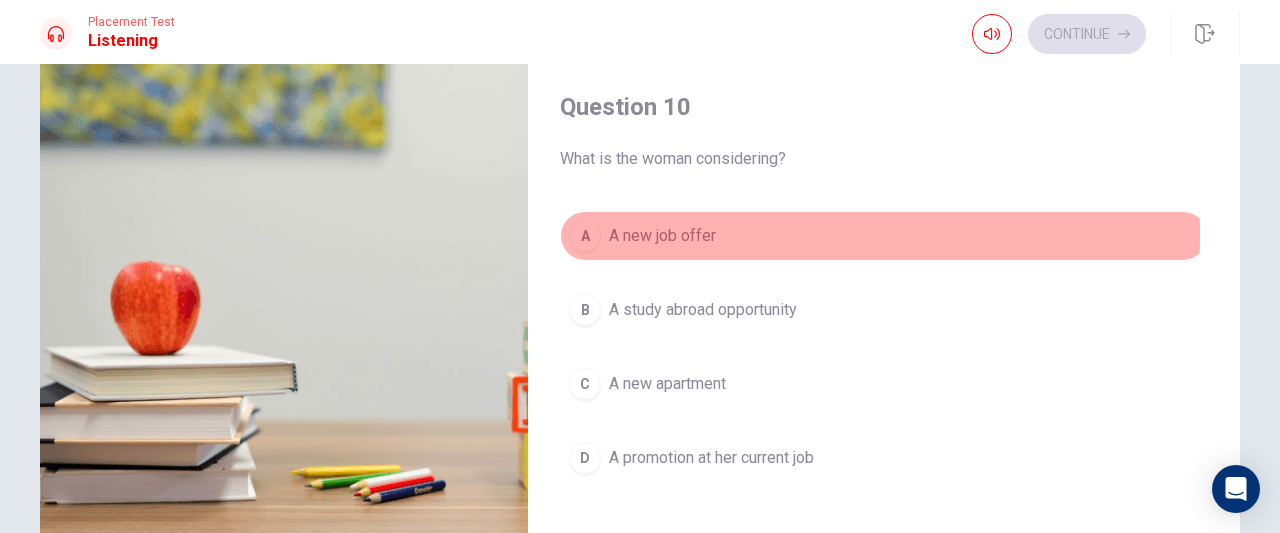 click on "A" at bounding box center (585, 236) 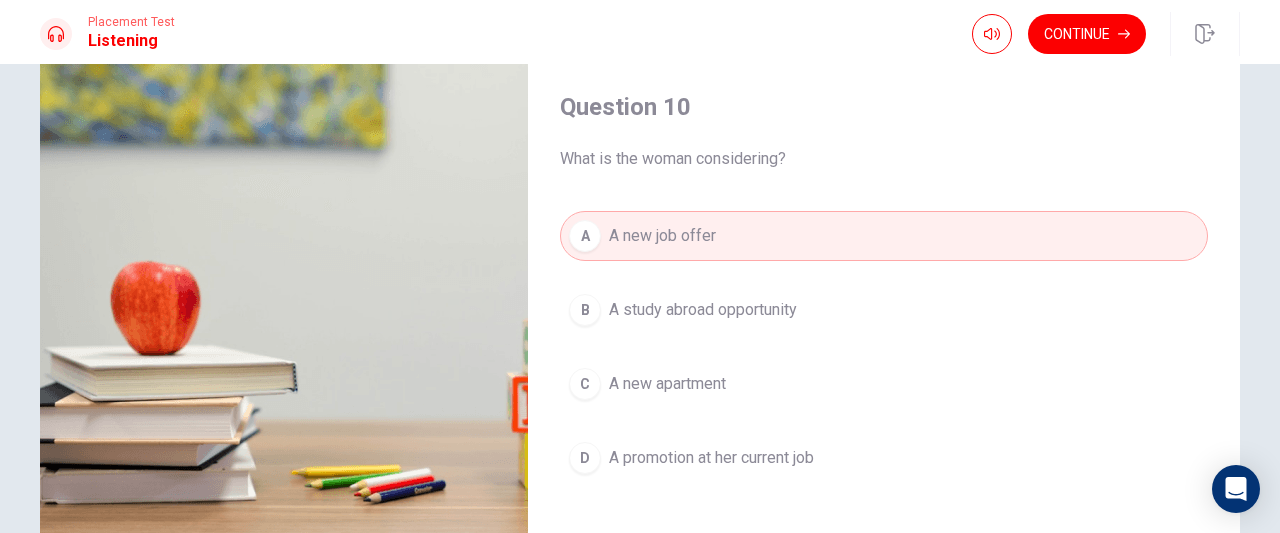 drag, startPoint x: 1221, startPoint y: 382, endPoint x: 1221, endPoint y: 408, distance: 26 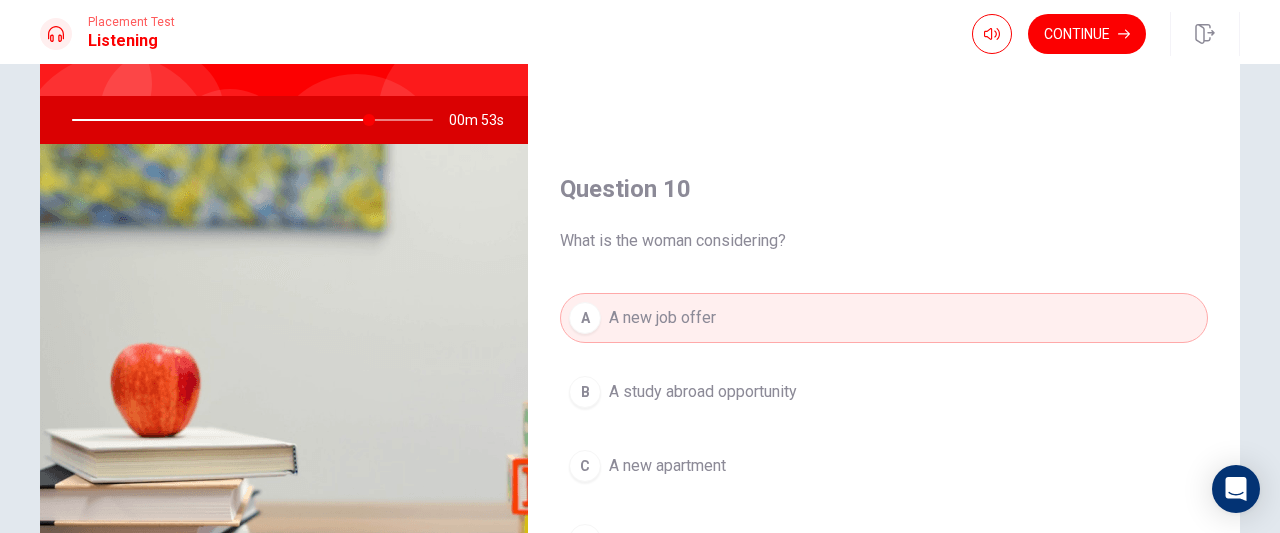 scroll, scrollTop: 210, scrollLeft: 0, axis: vertical 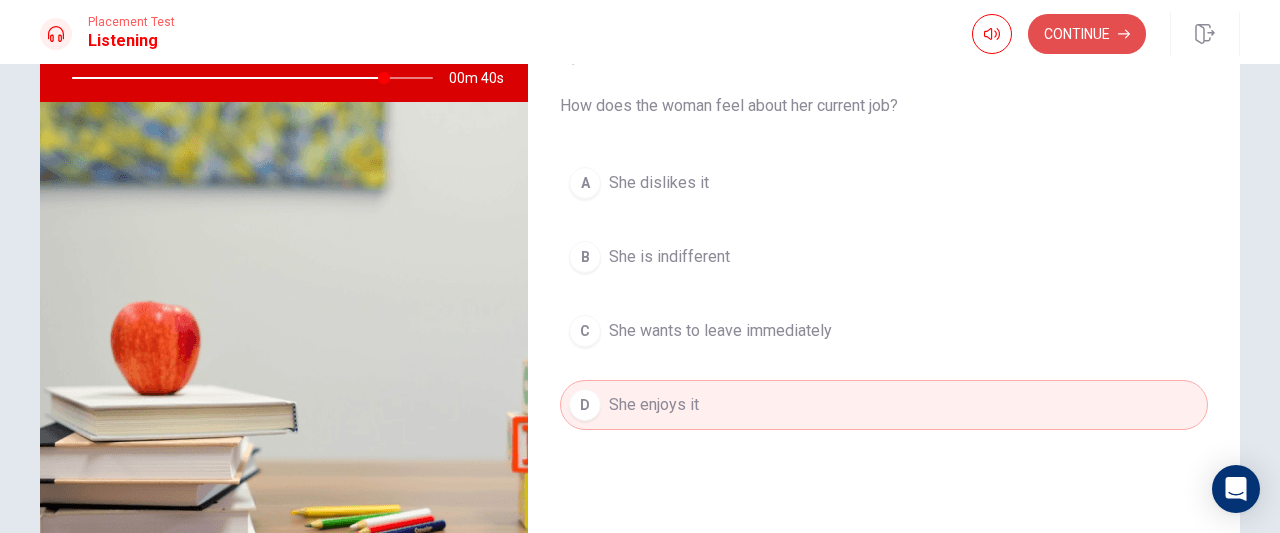 click 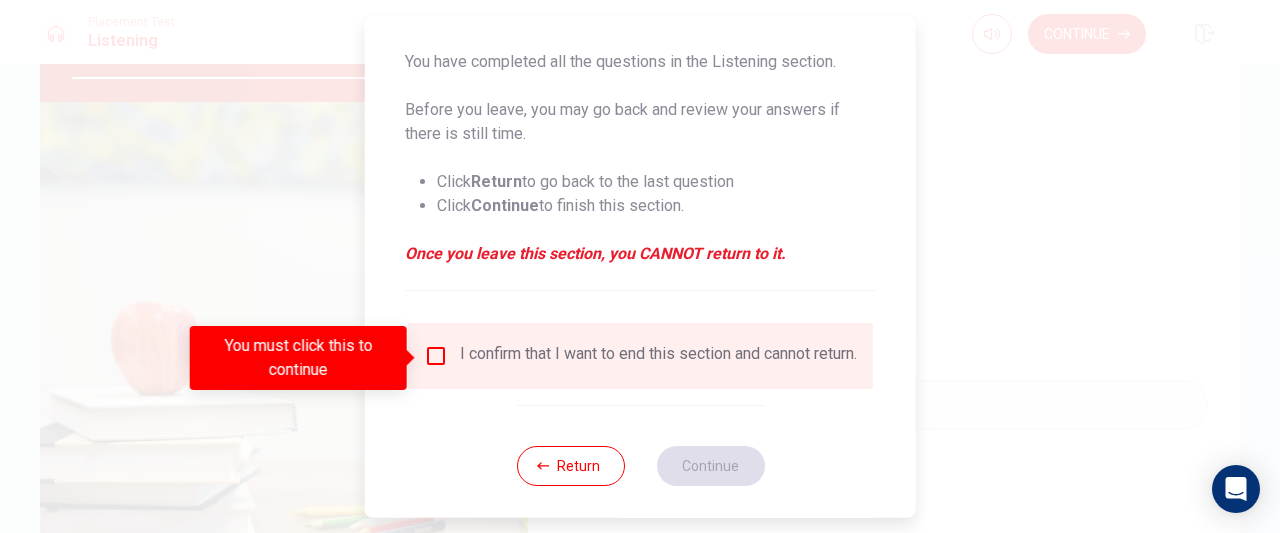 scroll, scrollTop: 187, scrollLeft: 0, axis: vertical 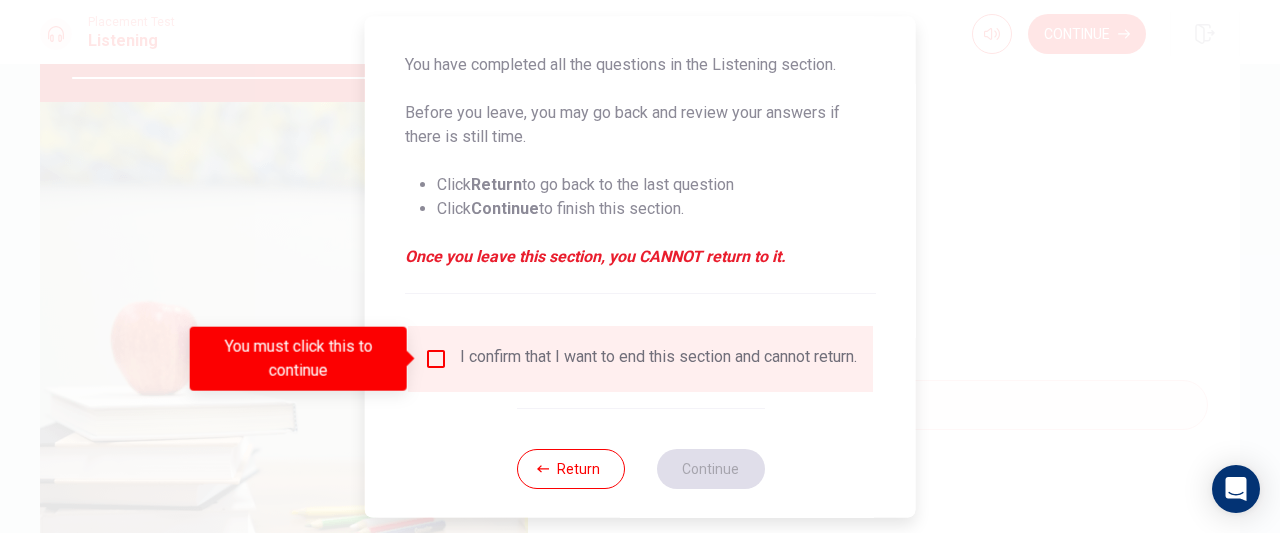 click on "I confirm that I want to end this section and cannot return." at bounding box center [640, 359] 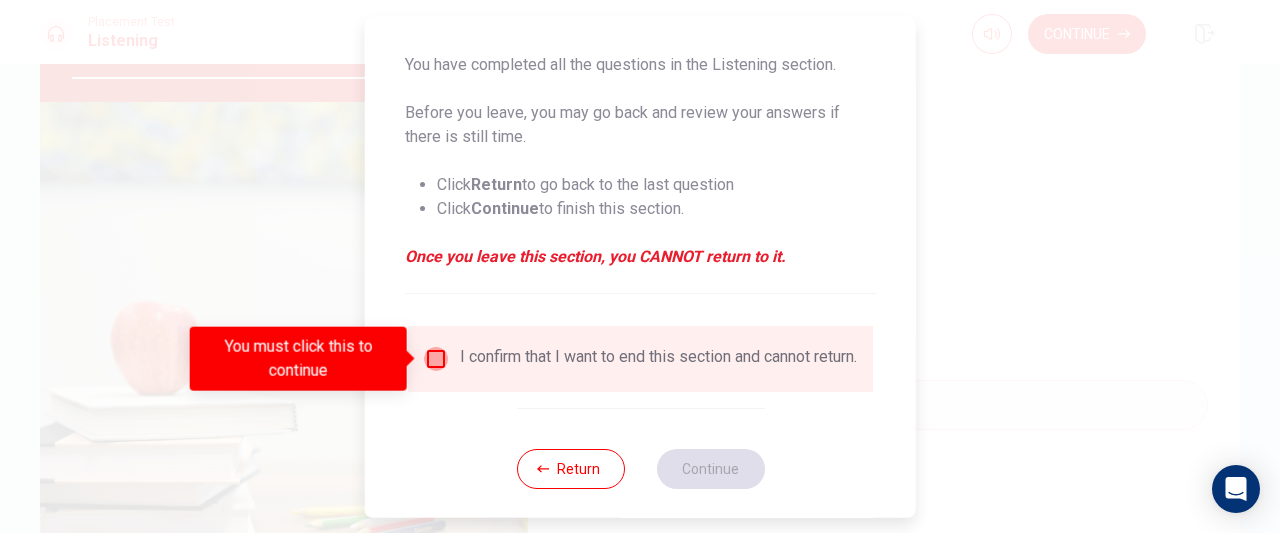 click at bounding box center (436, 359) 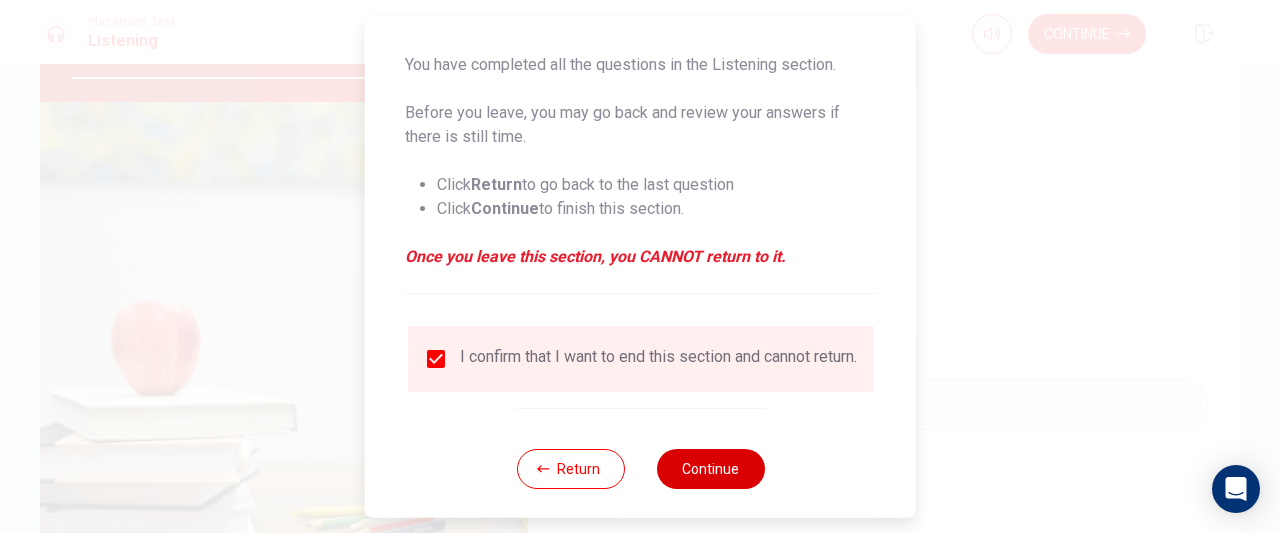 click on "Continue" at bounding box center [710, 469] 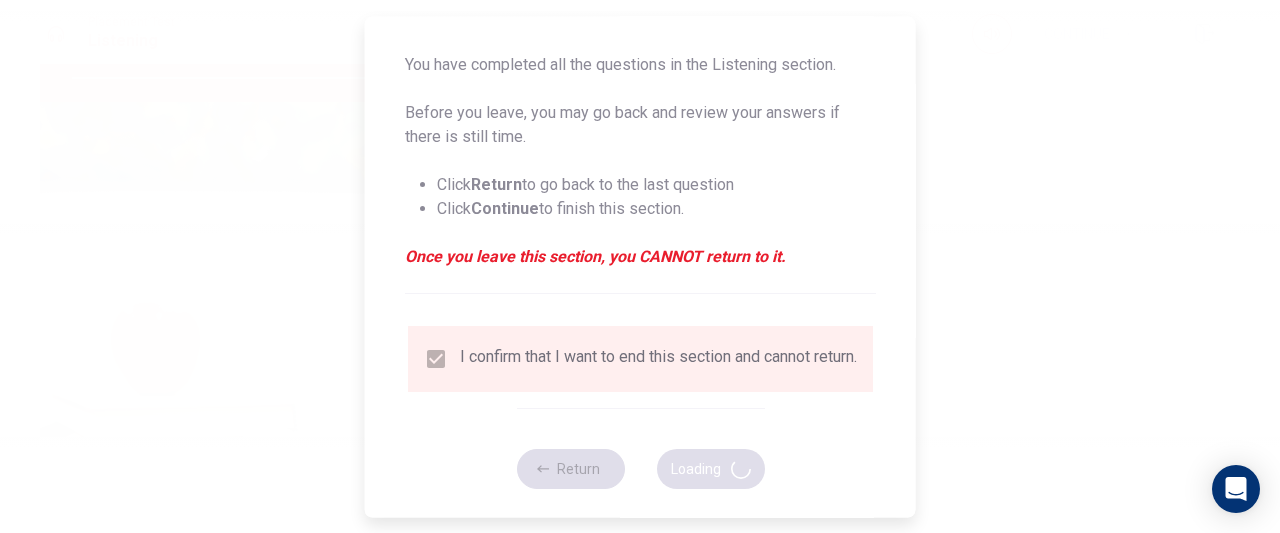 type on "94" 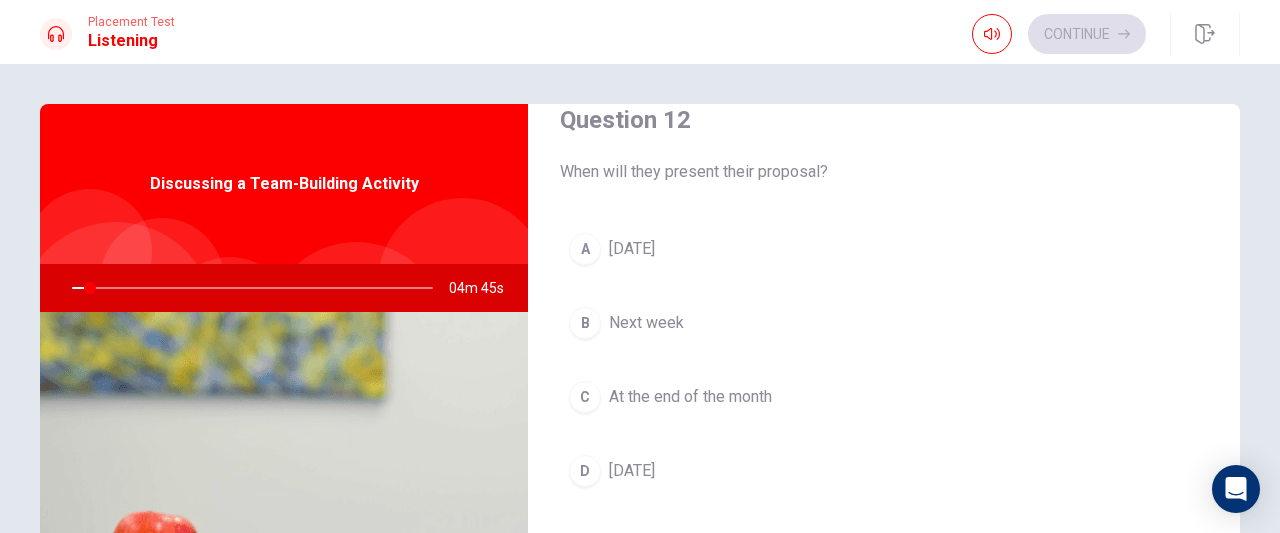 scroll, scrollTop: 558, scrollLeft: 0, axis: vertical 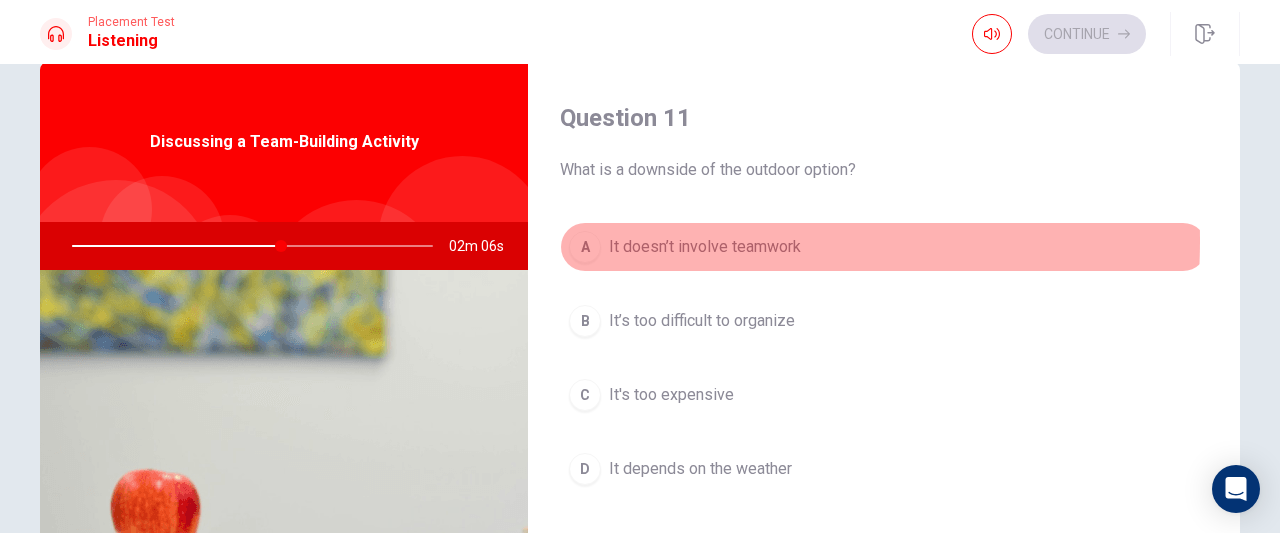 click on "A" at bounding box center (585, 247) 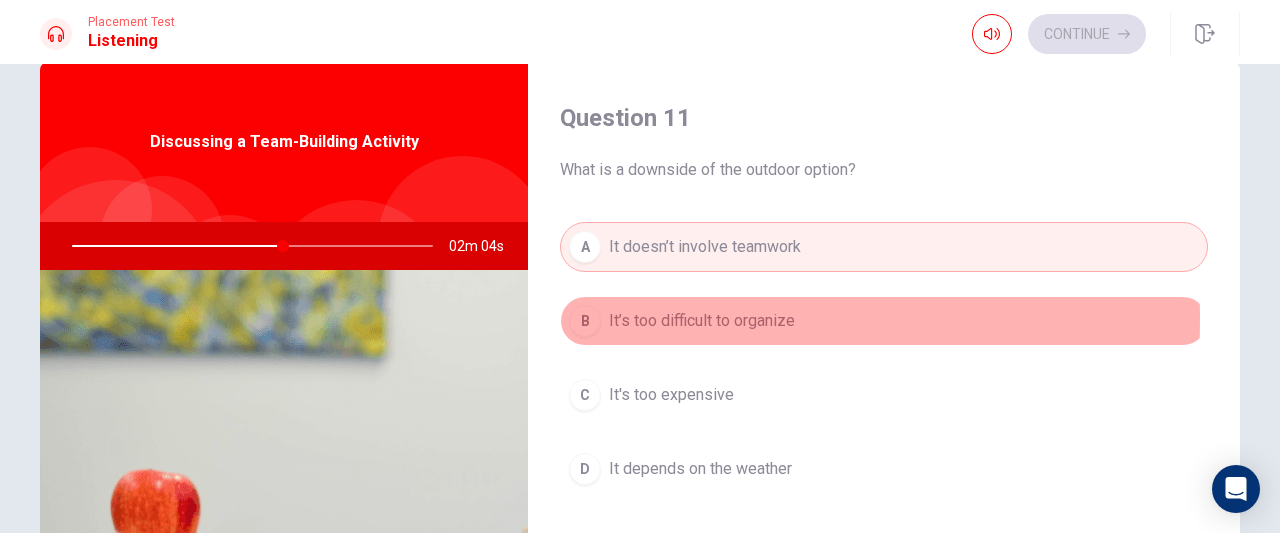 click on "It’s too difficult to organize" at bounding box center [702, 321] 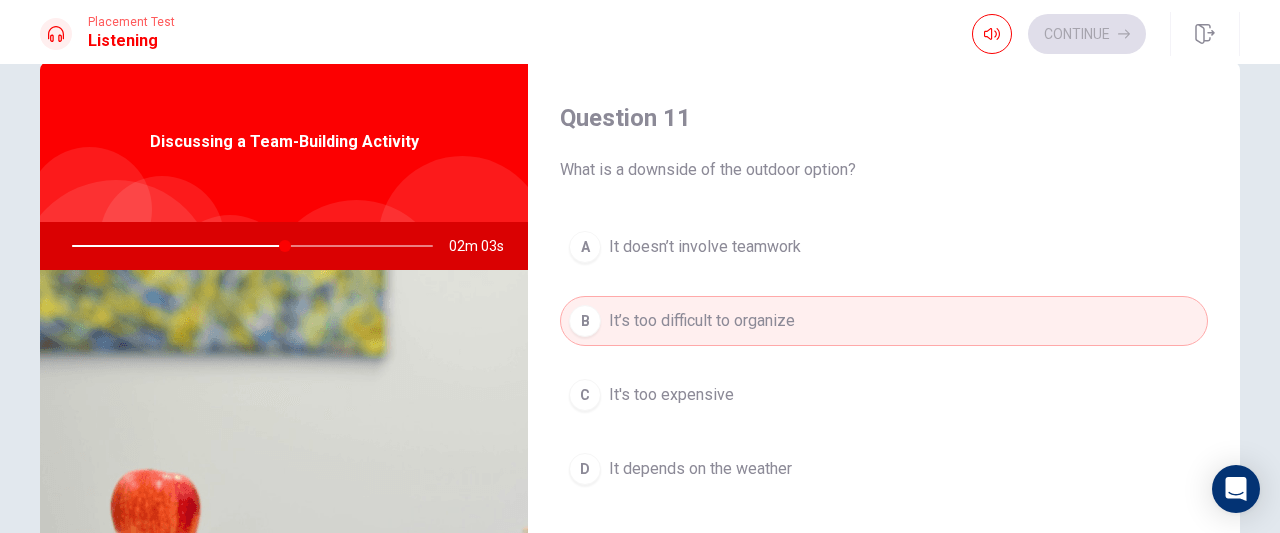click on "It's too expensive" at bounding box center [671, 395] 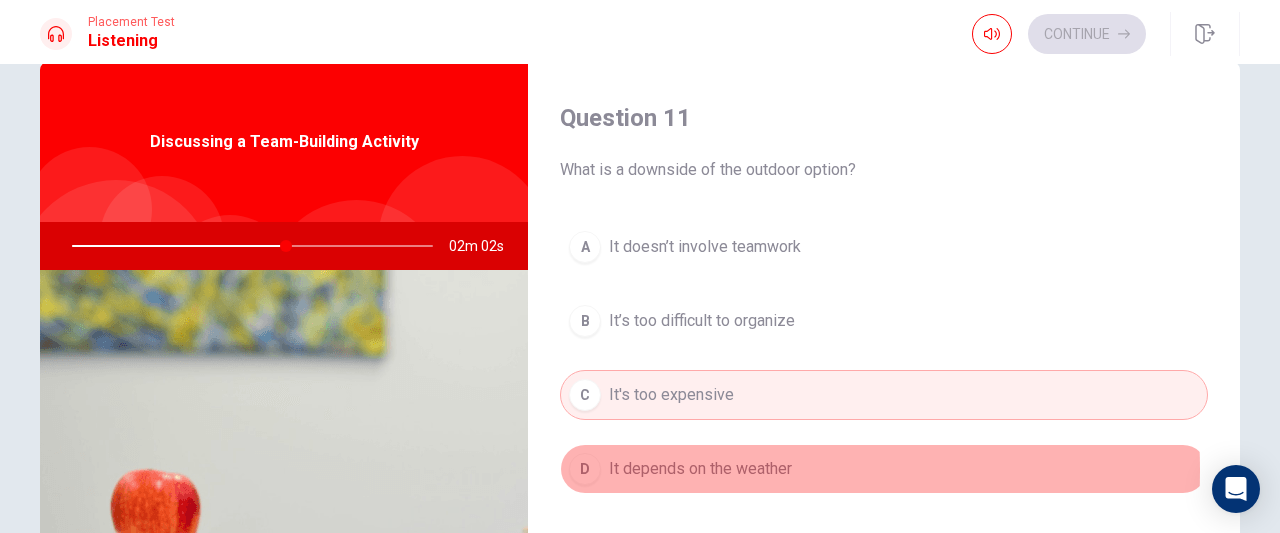 click on "It depends on the weather" at bounding box center (700, 469) 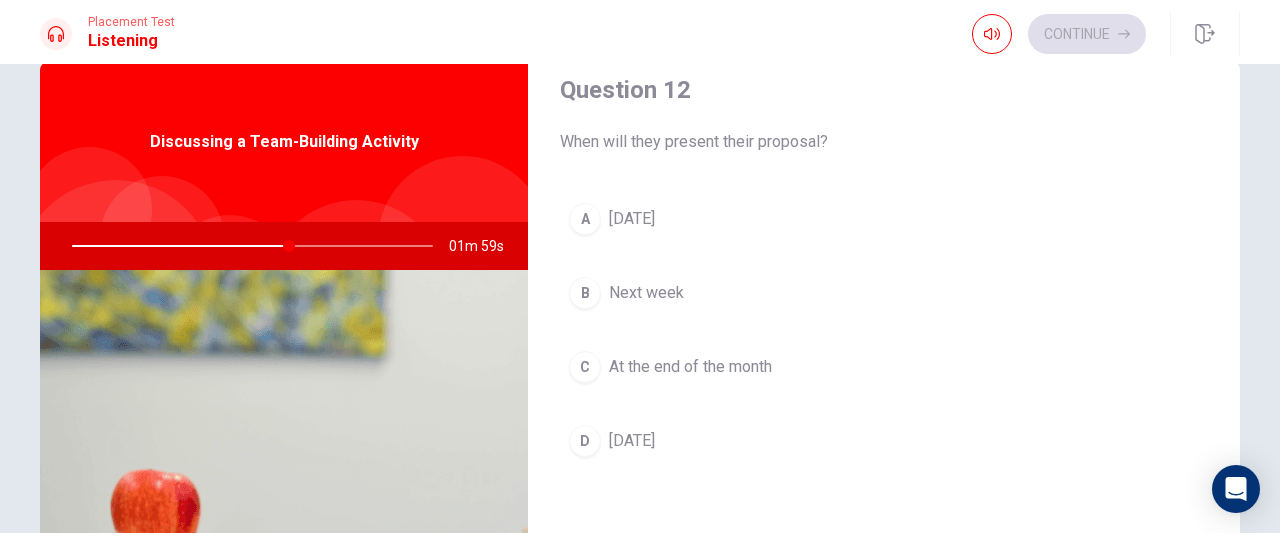 scroll, scrollTop: 555, scrollLeft: 0, axis: vertical 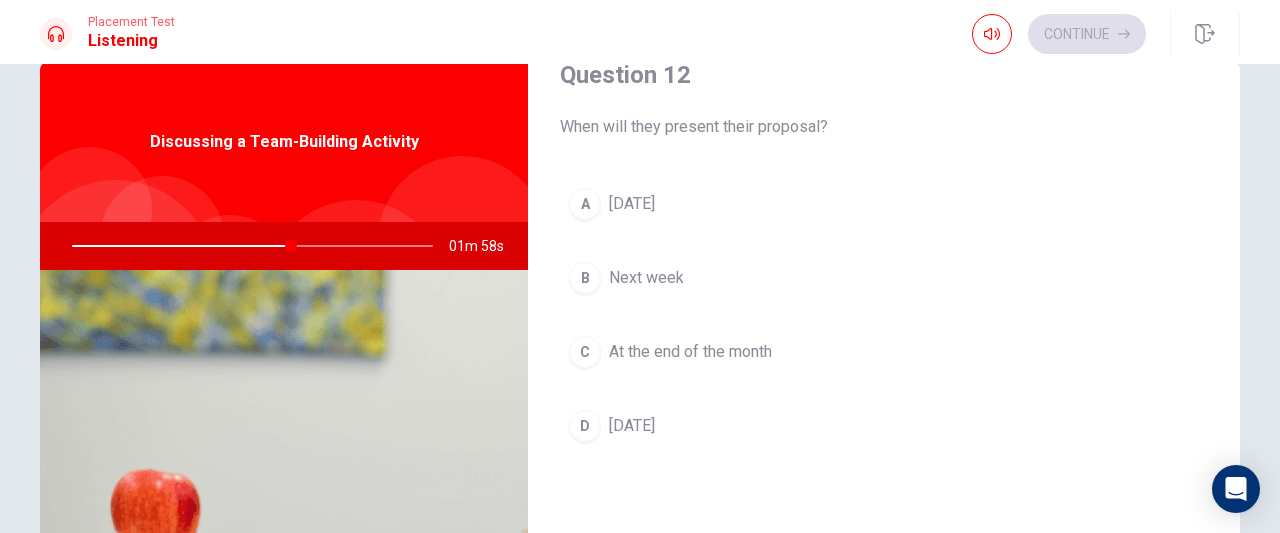 click on "Next week" at bounding box center (646, 278) 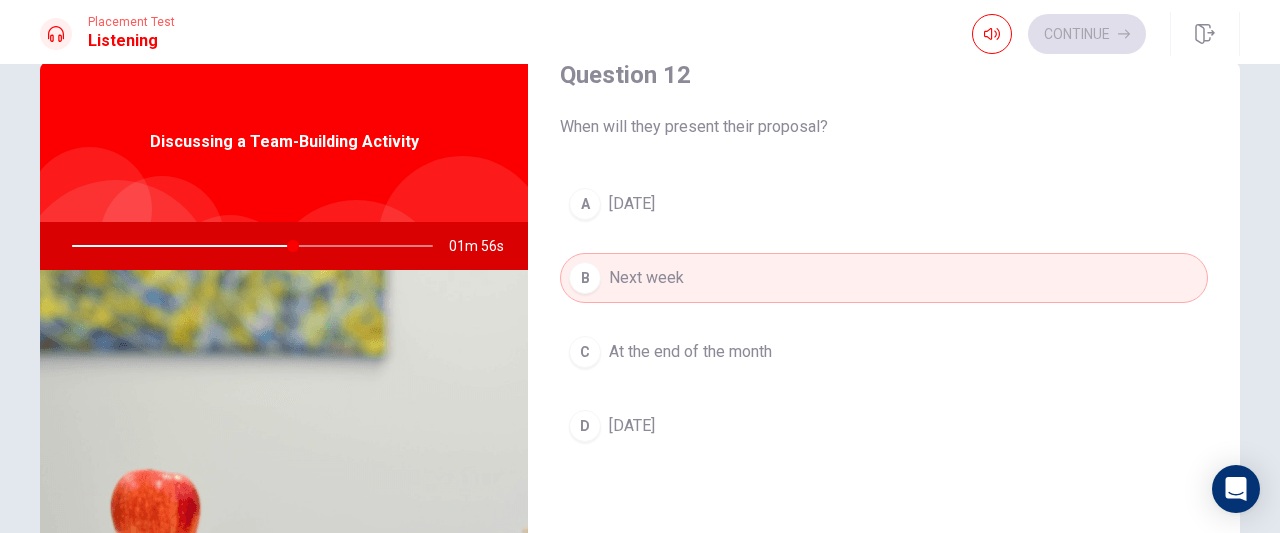 drag, startPoint x: 1222, startPoint y: 309, endPoint x: 1230, endPoint y: 377, distance: 68.46897 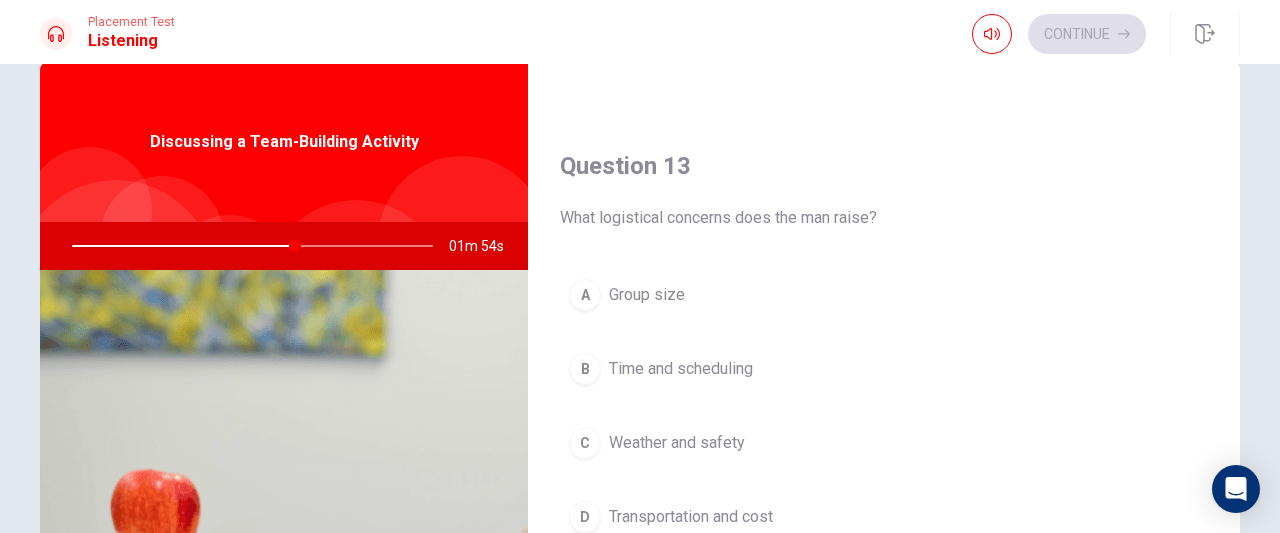 scroll, scrollTop: 986, scrollLeft: 0, axis: vertical 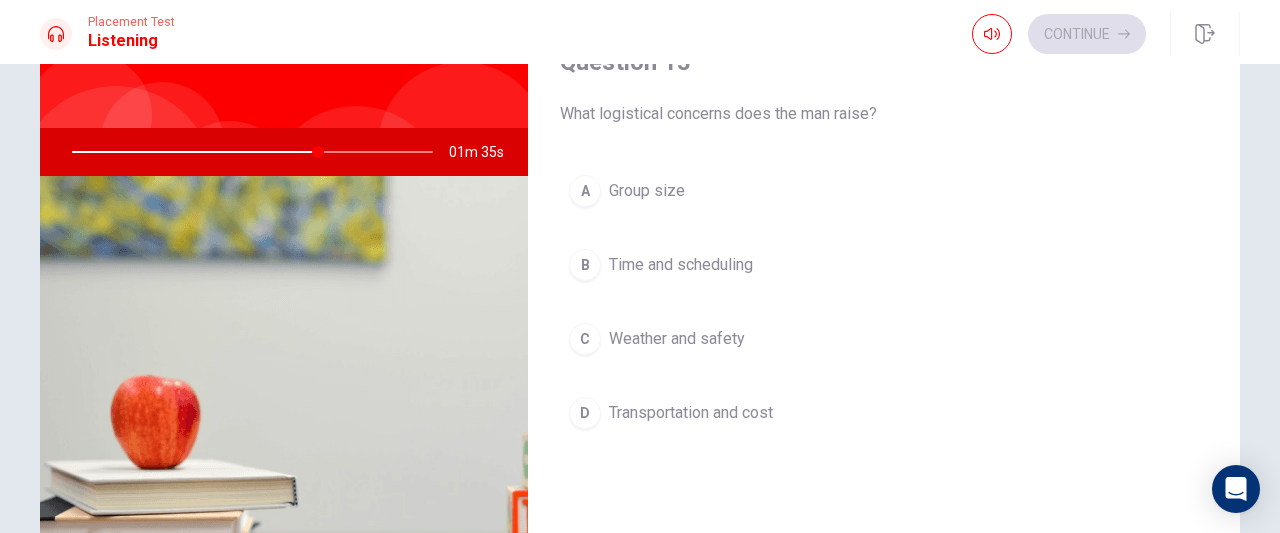 click on "D Transportation and cost" at bounding box center [884, 413] 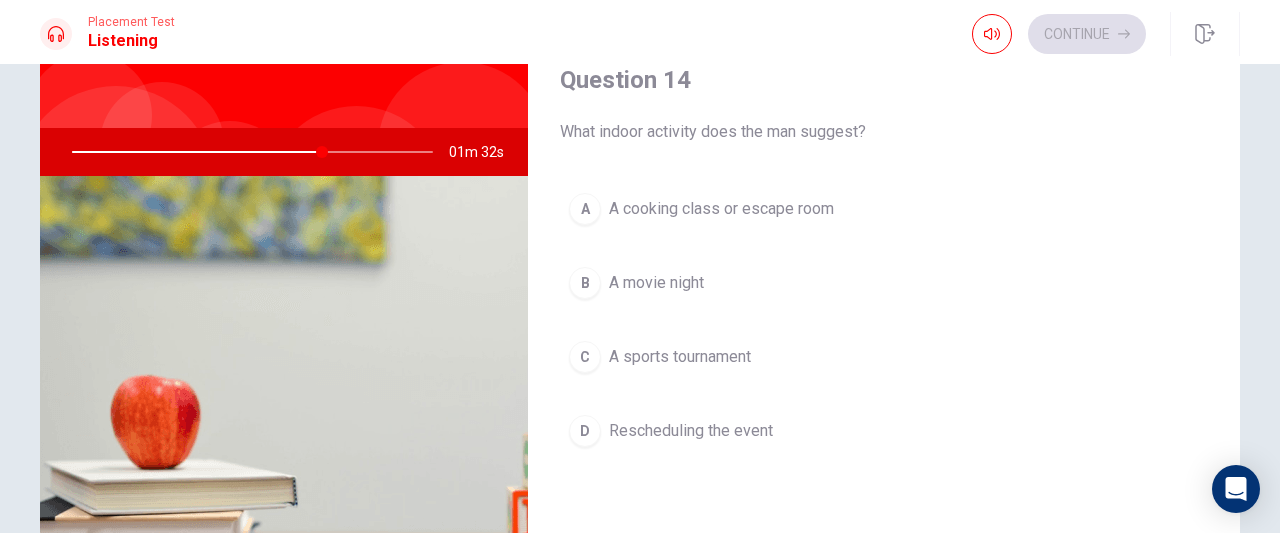 scroll, scrollTop: 1478, scrollLeft: 0, axis: vertical 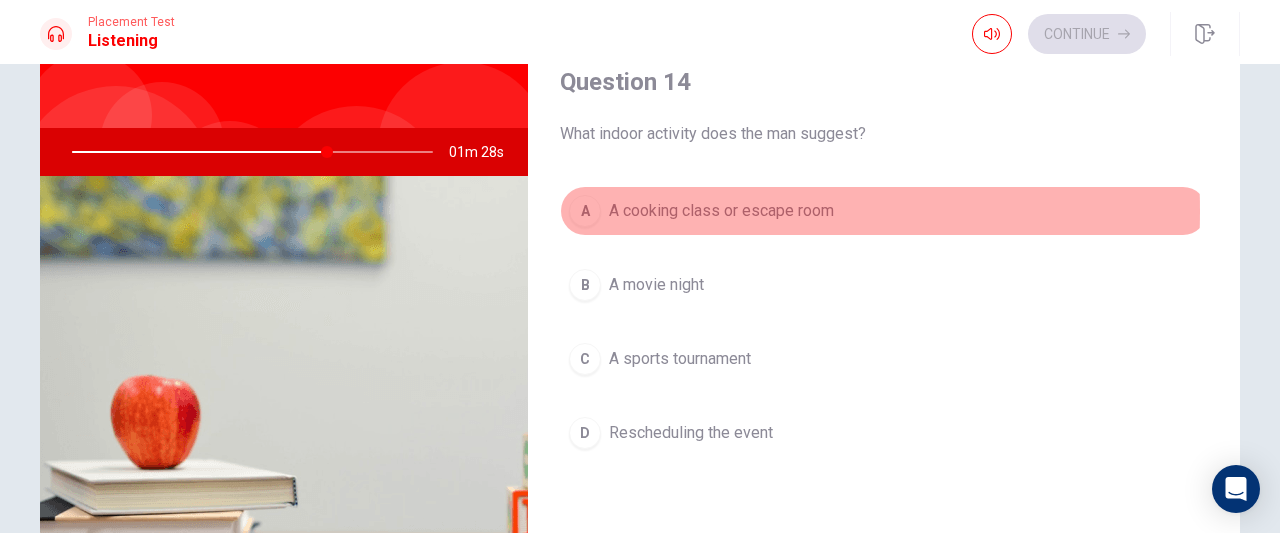 click on "A" at bounding box center (585, 211) 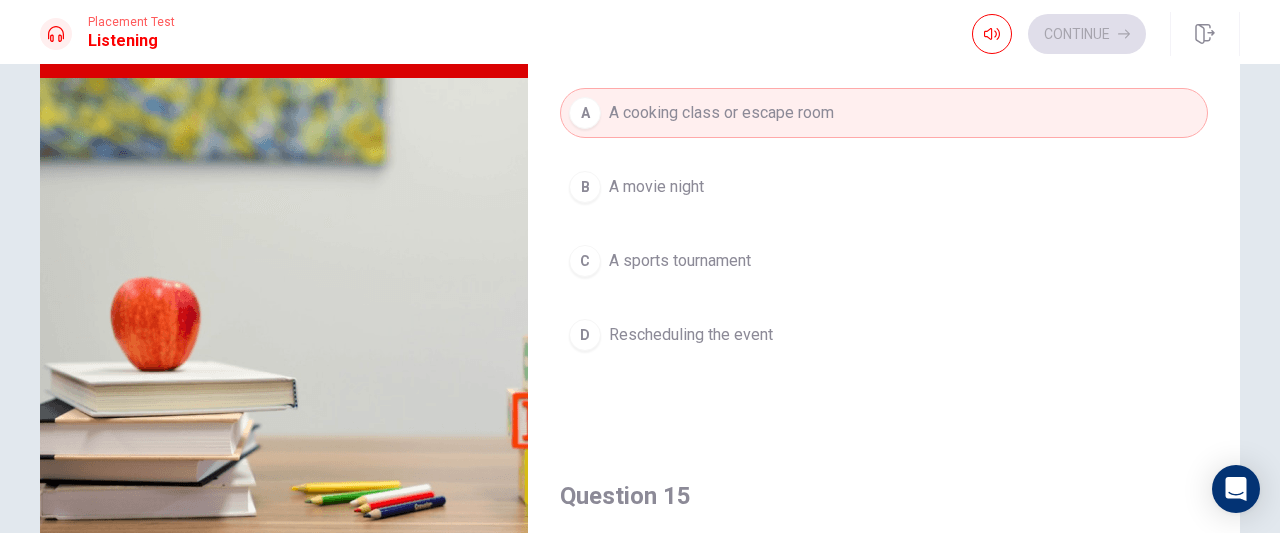 scroll, scrollTop: 237, scrollLeft: 0, axis: vertical 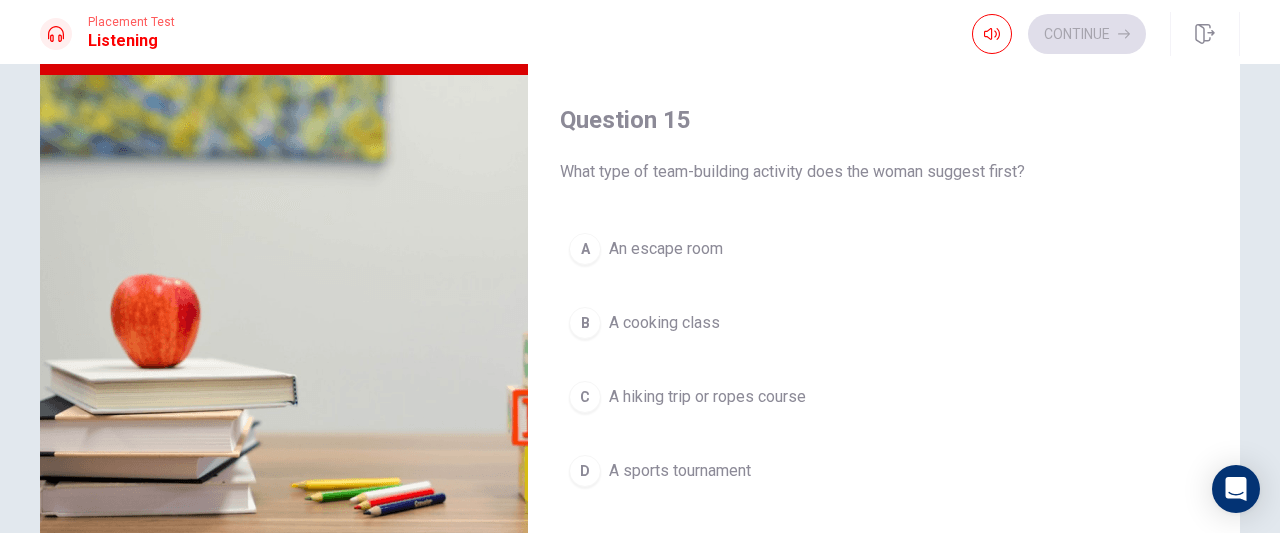 click on "A hiking trip or ropes course" at bounding box center [707, 397] 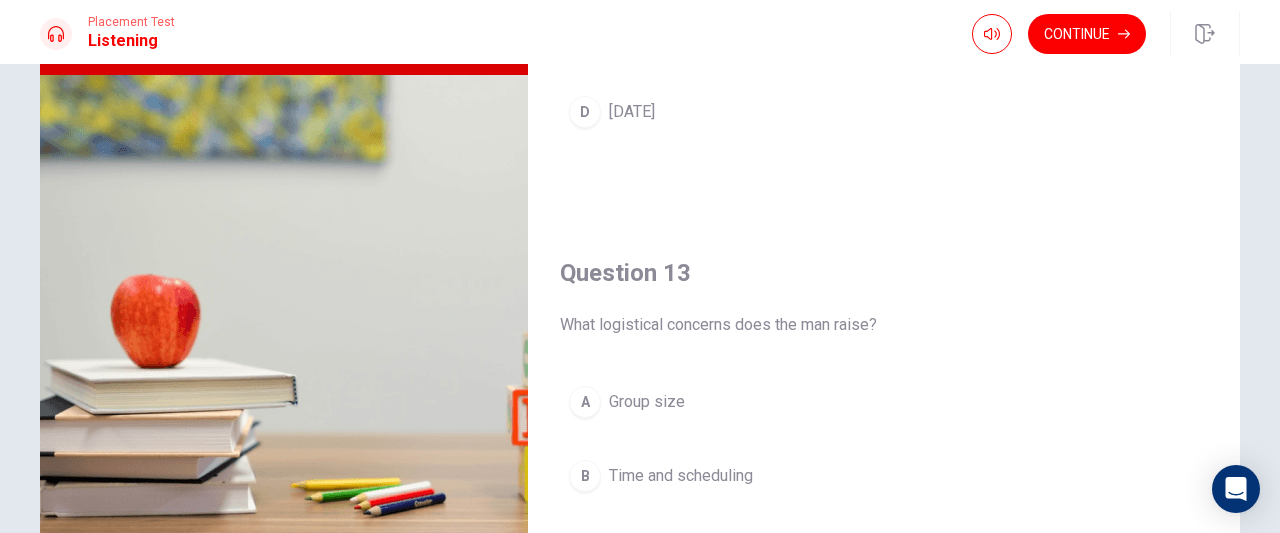 drag, startPoint x: 1234, startPoint y: 399, endPoint x: 1269, endPoint y: 73, distance: 327.87344 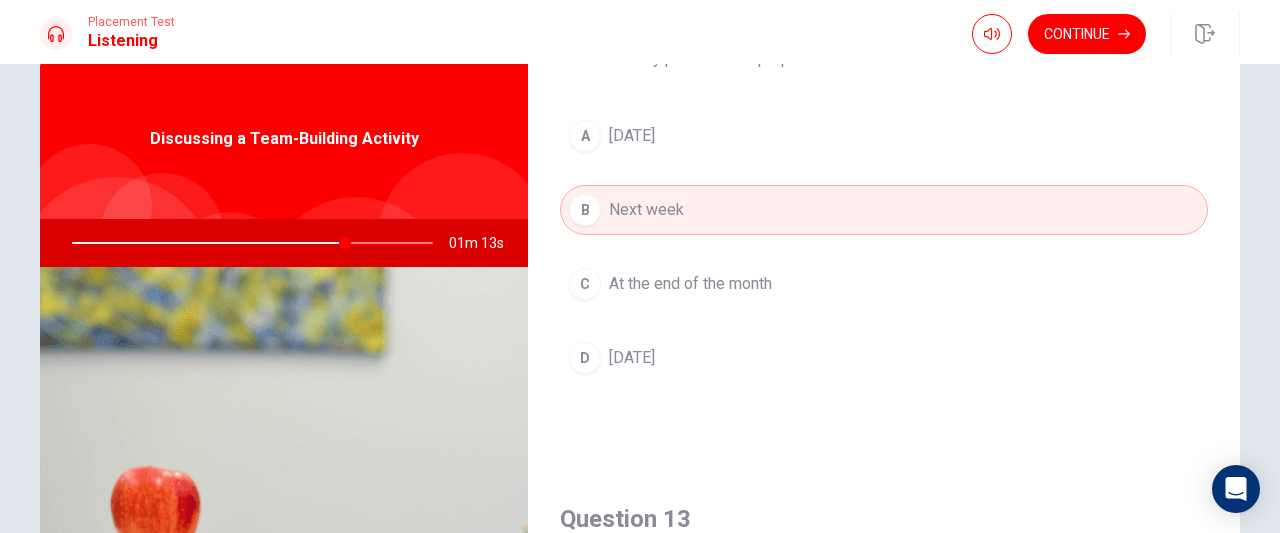 scroll, scrollTop: 51, scrollLeft: 0, axis: vertical 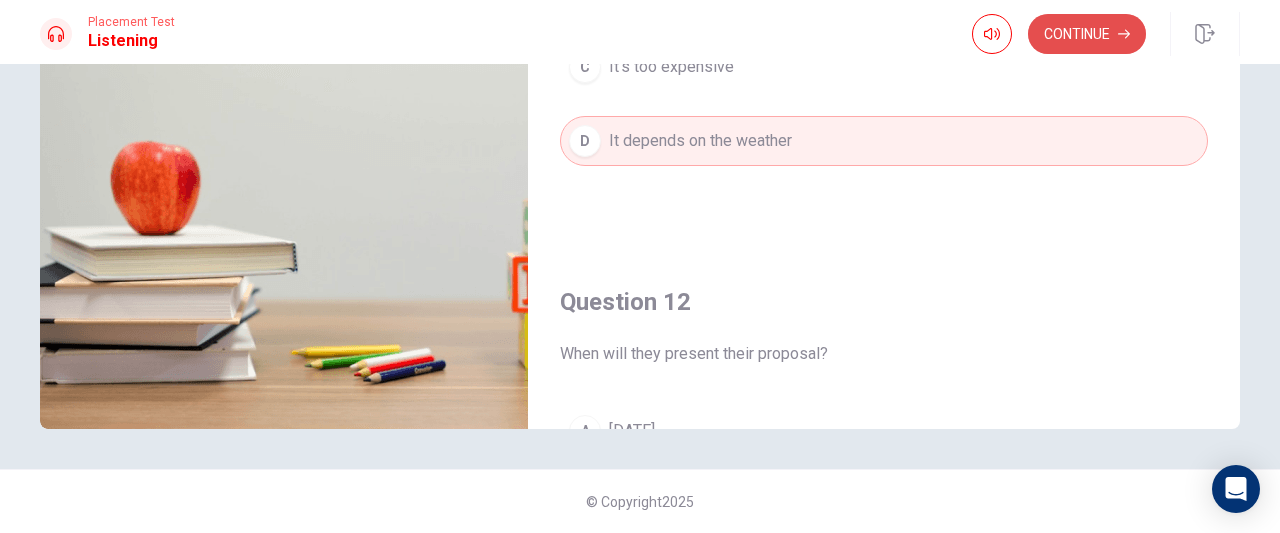 click on "Continue" at bounding box center [1087, 34] 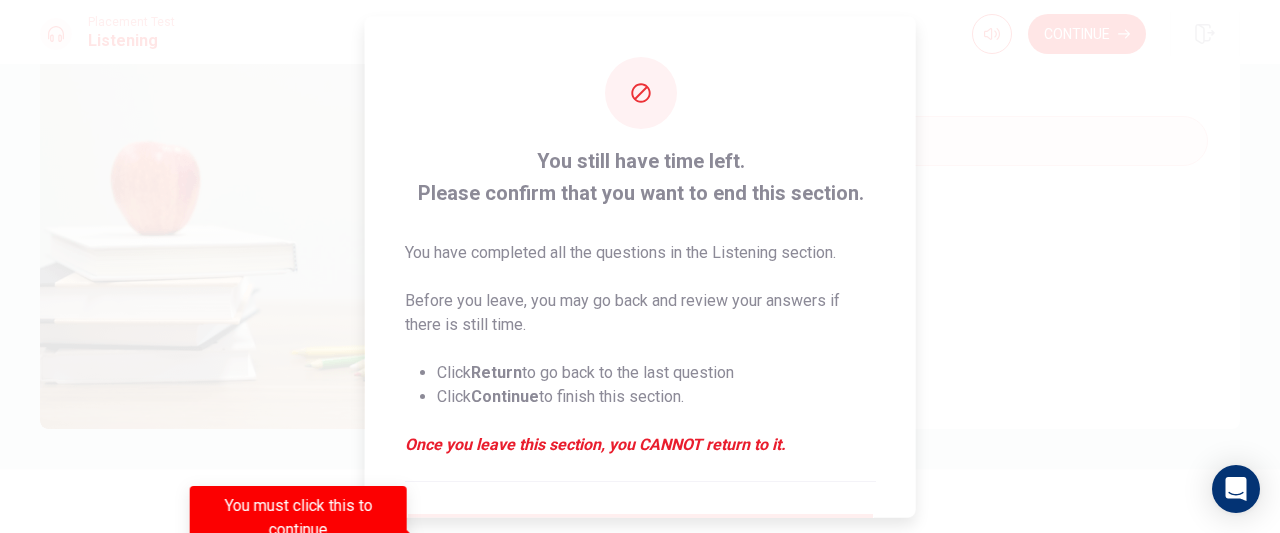 click on "You must click this to continue" at bounding box center [298, 518] 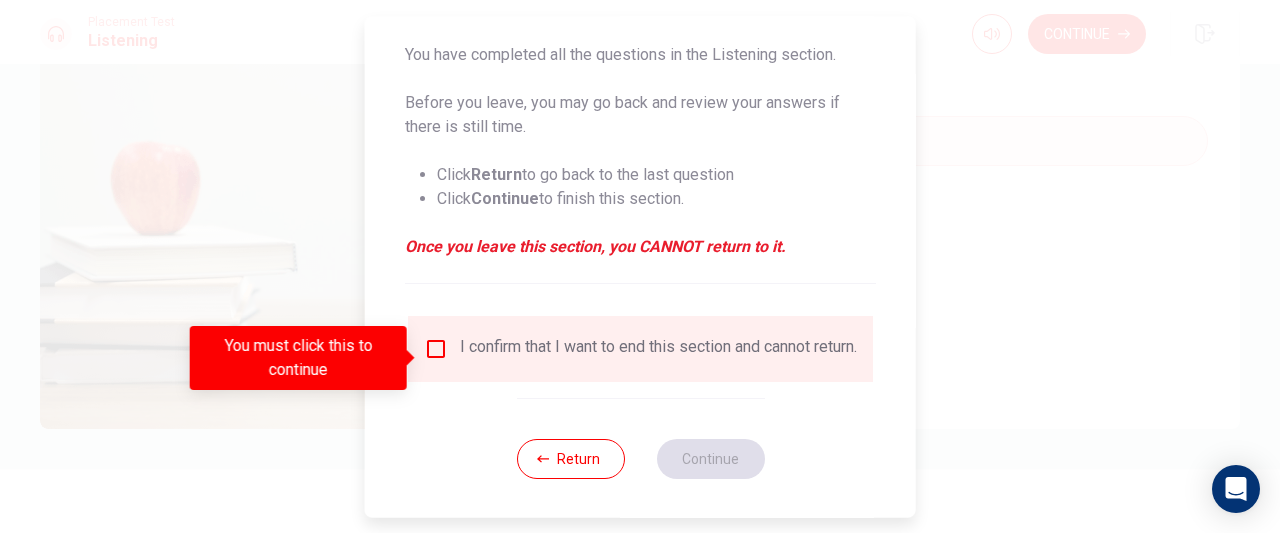 scroll, scrollTop: 212, scrollLeft: 0, axis: vertical 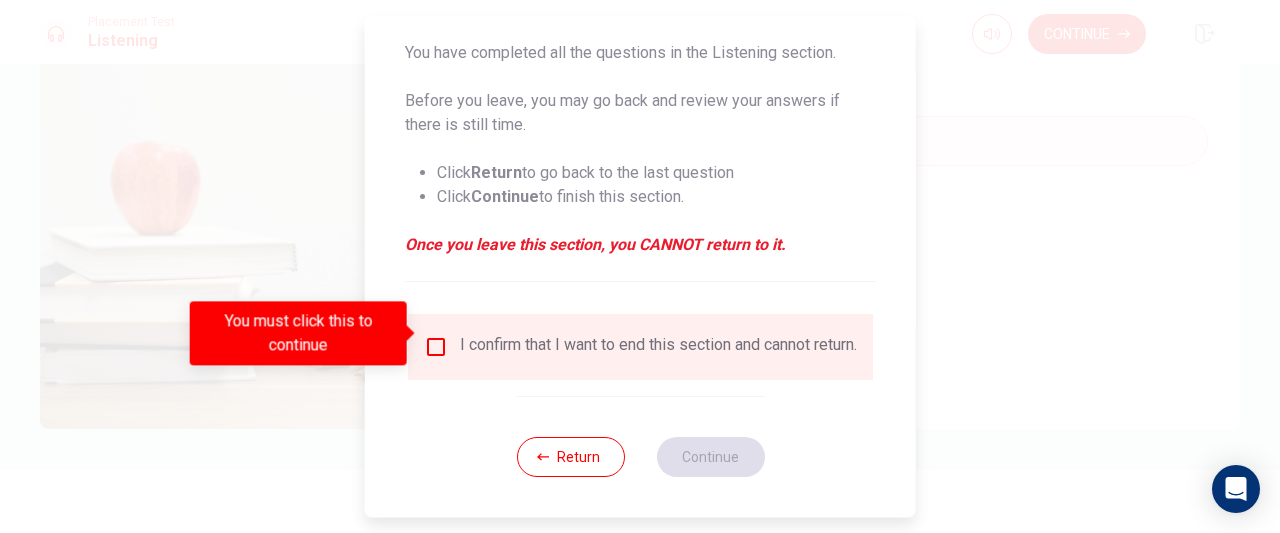 click on "I confirm that I want to end this section and cannot return." at bounding box center (658, 347) 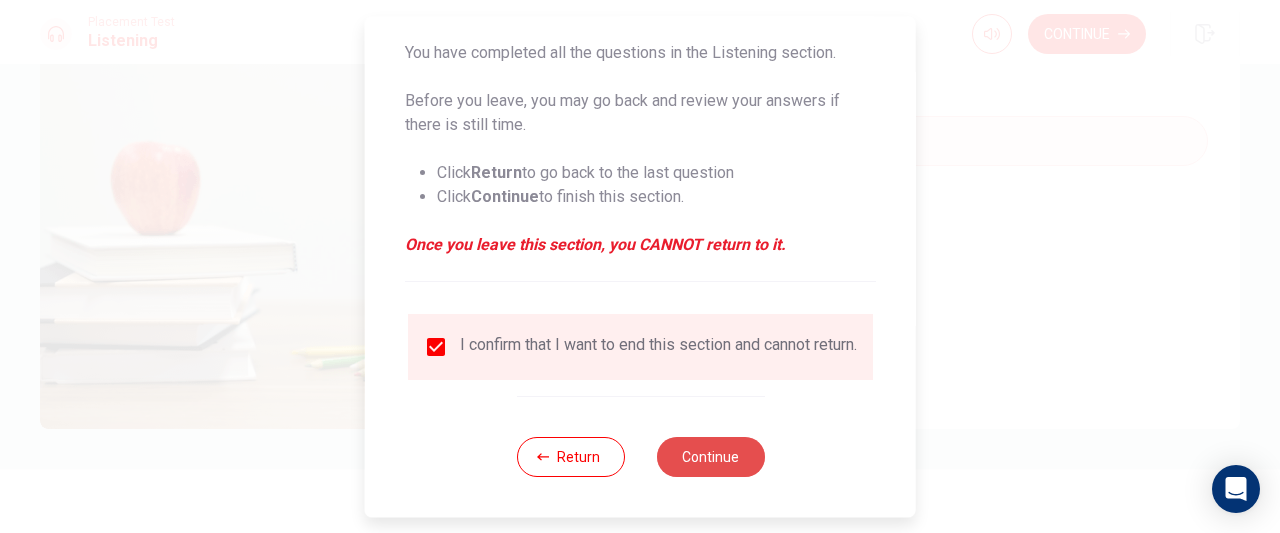 click on "Continue" at bounding box center (710, 457) 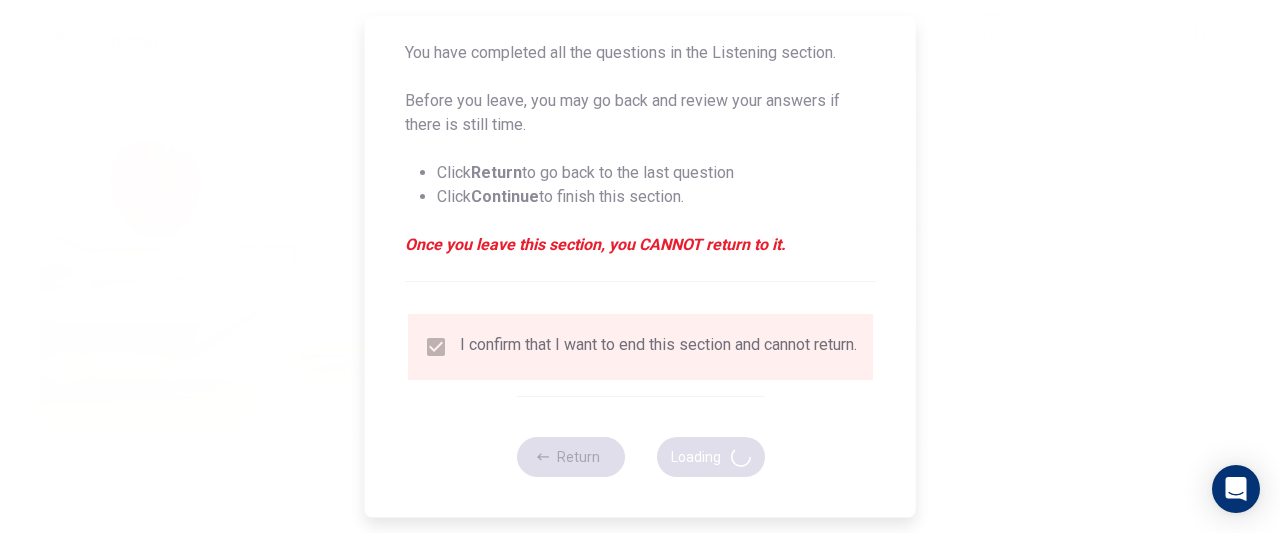 type on "82" 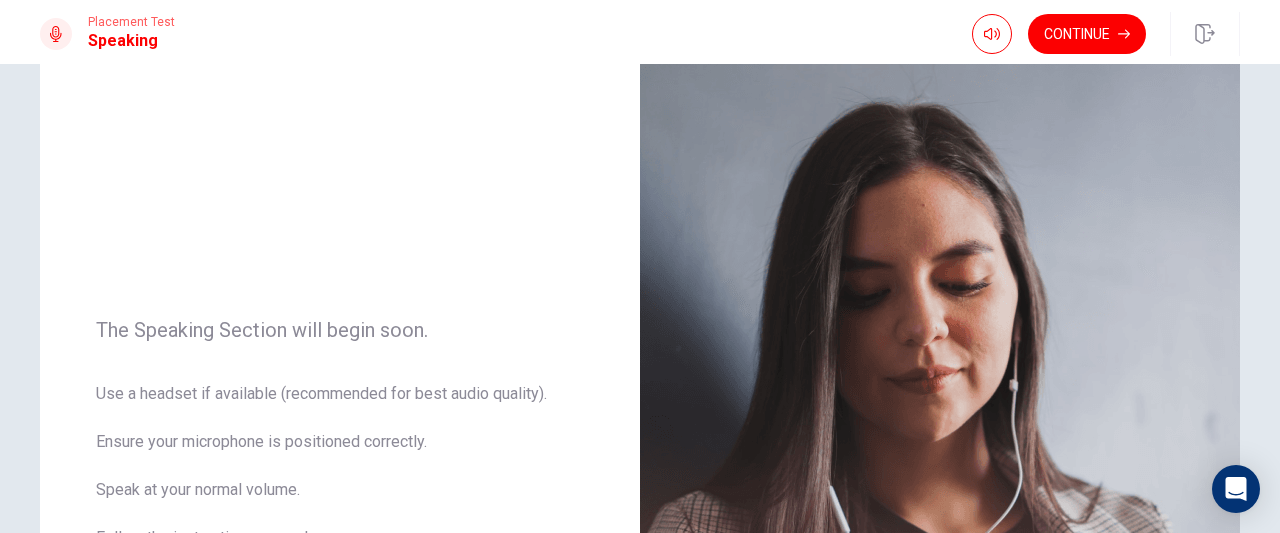 scroll, scrollTop: 0, scrollLeft: 0, axis: both 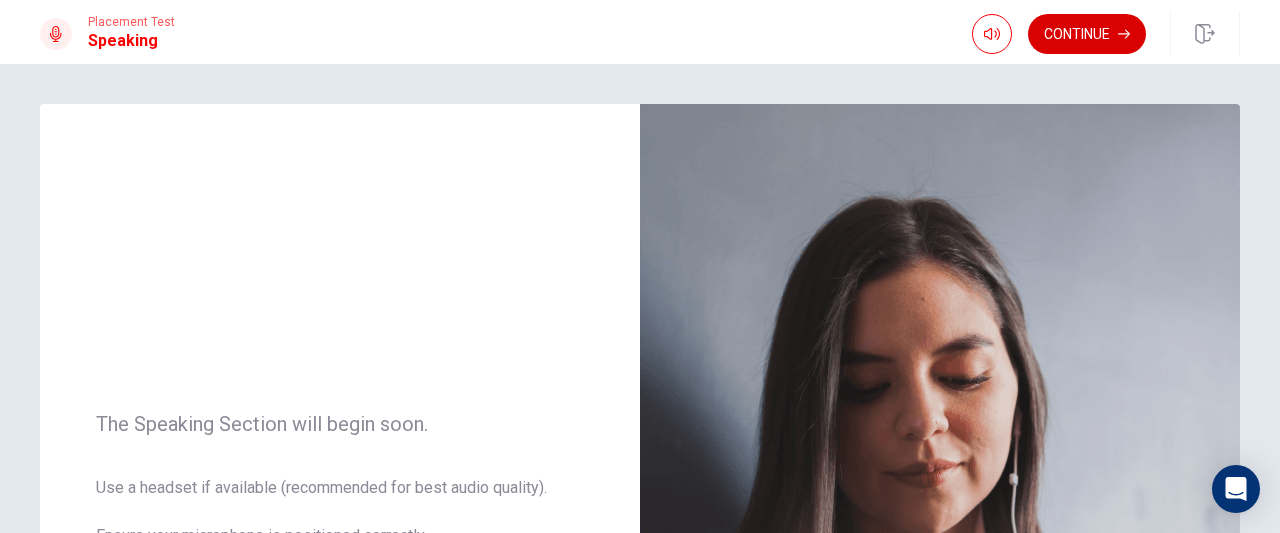 click 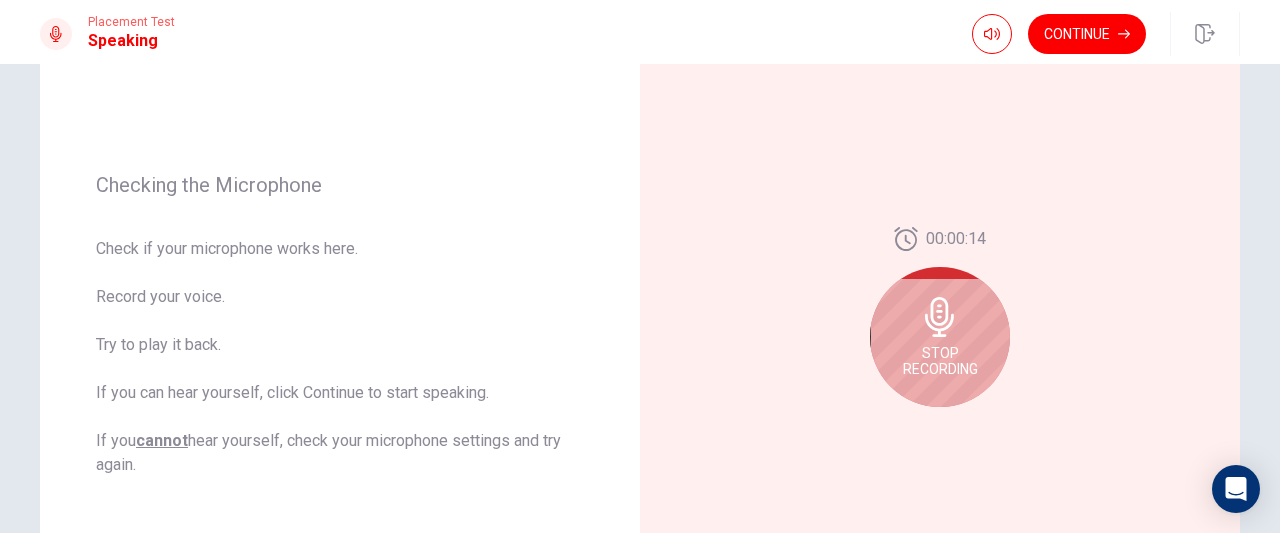 scroll, scrollTop: 226, scrollLeft: 0, axis: vertical 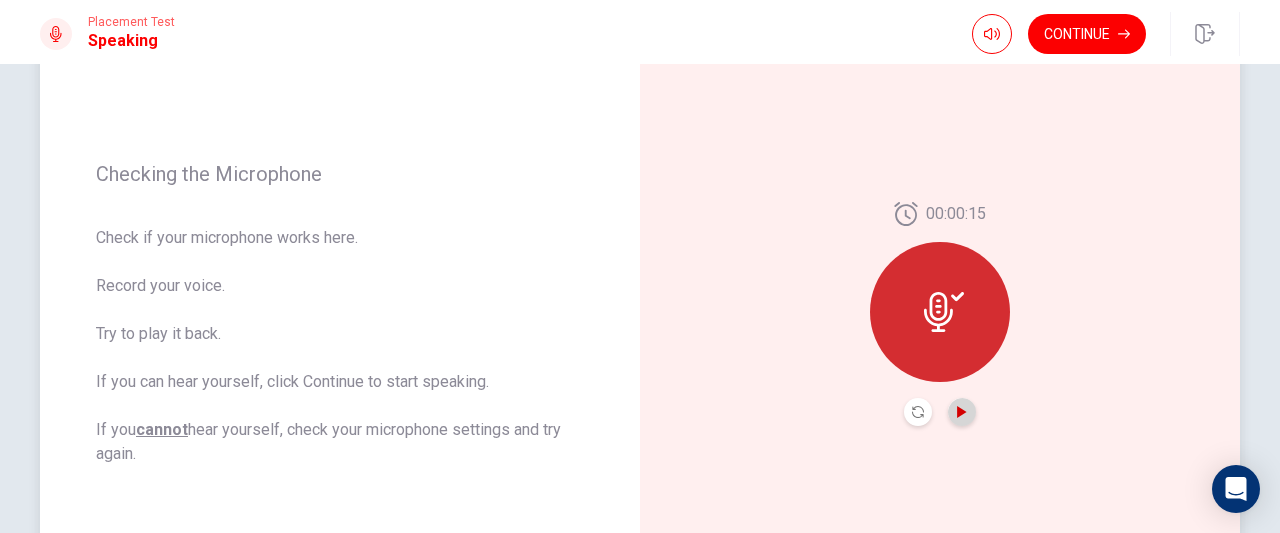 click 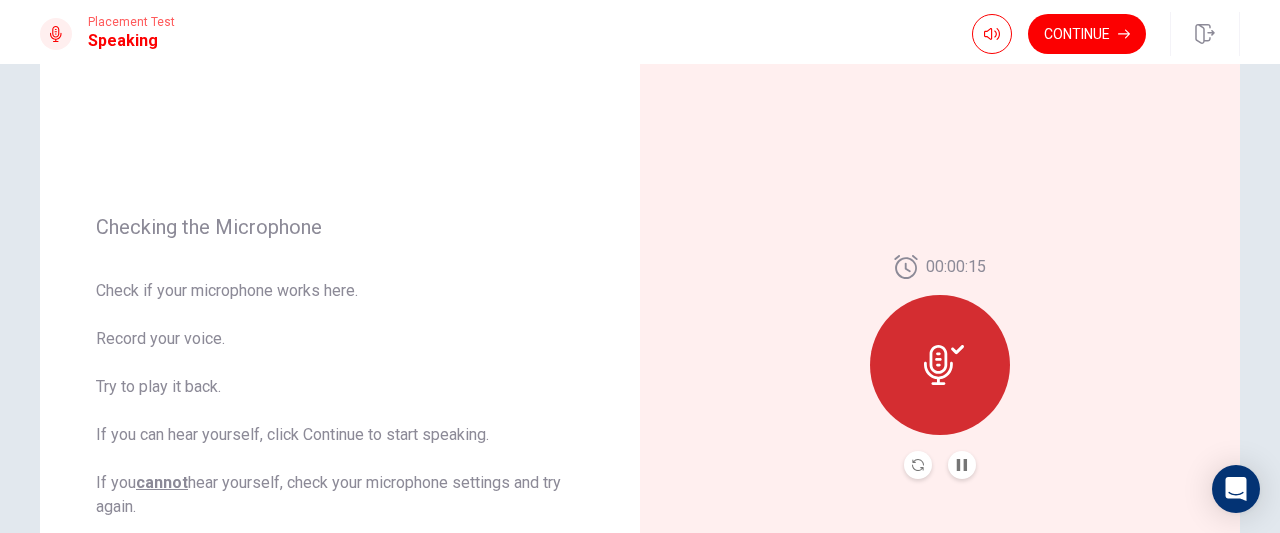 scroll, scrollTop: 178, scrollLeft: 0, axis: vertical 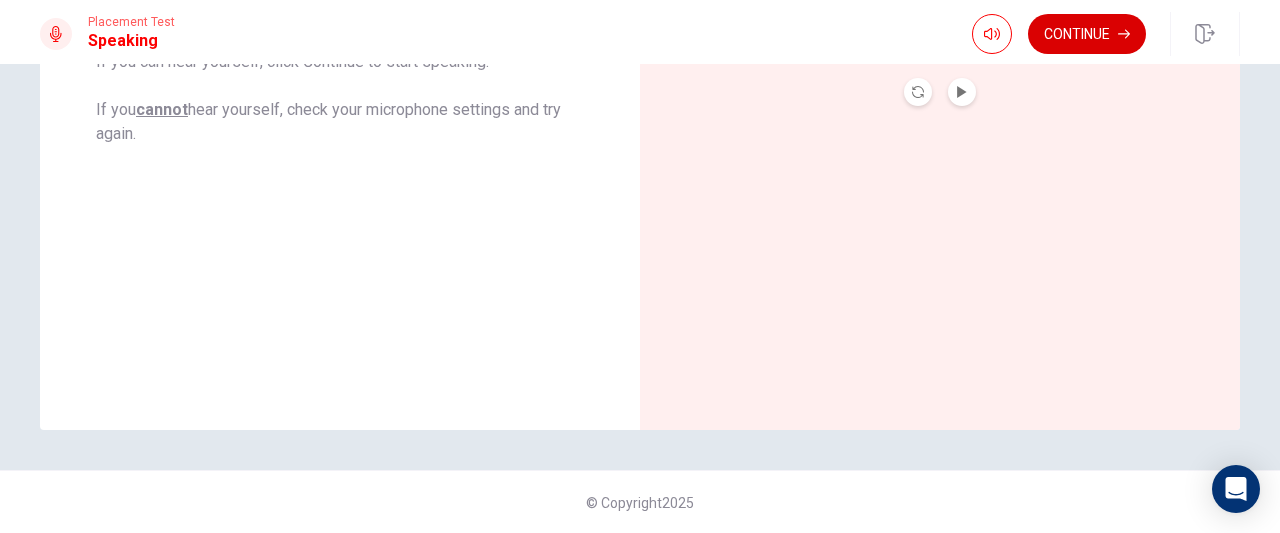 click on "Continue" at bounding box center (1087, 34) 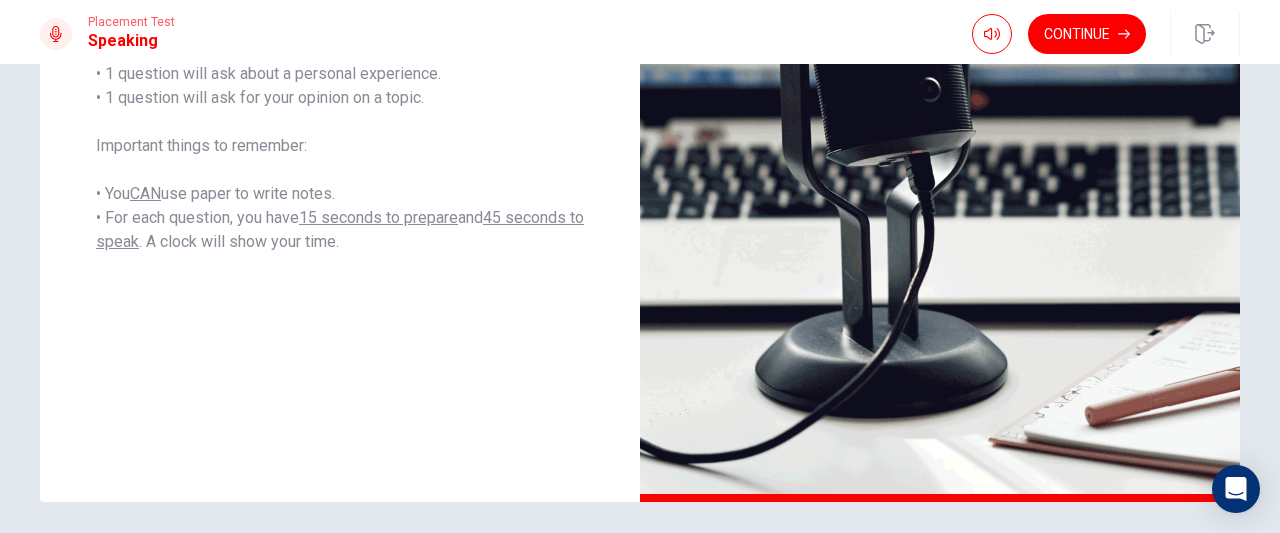 scroll, scrollTop: 546, scrollLeft: 0, axis: vertical 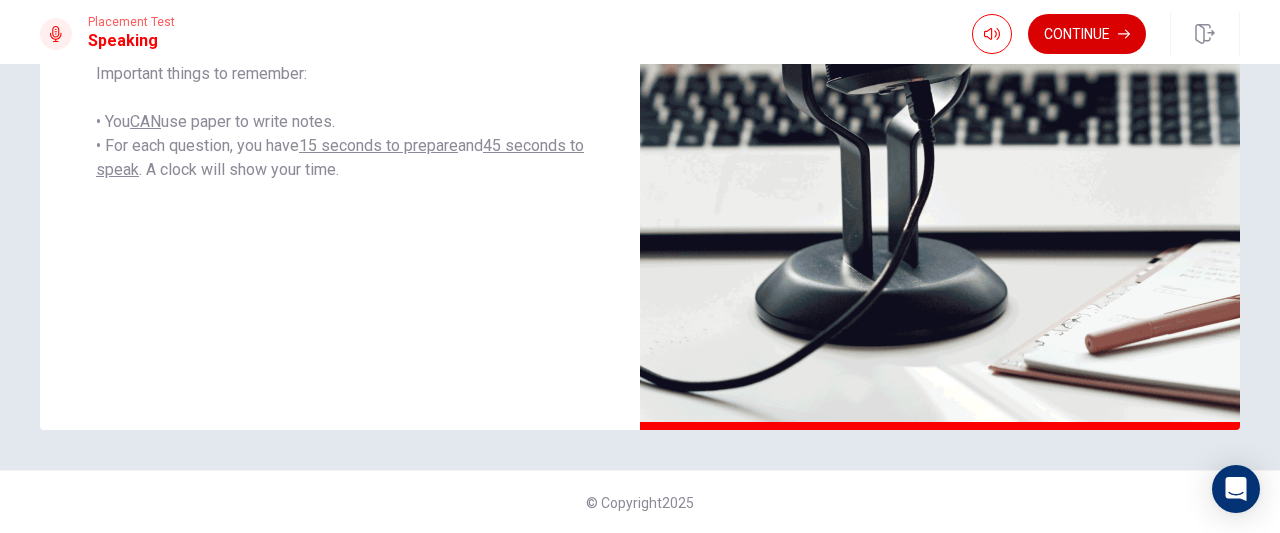 click 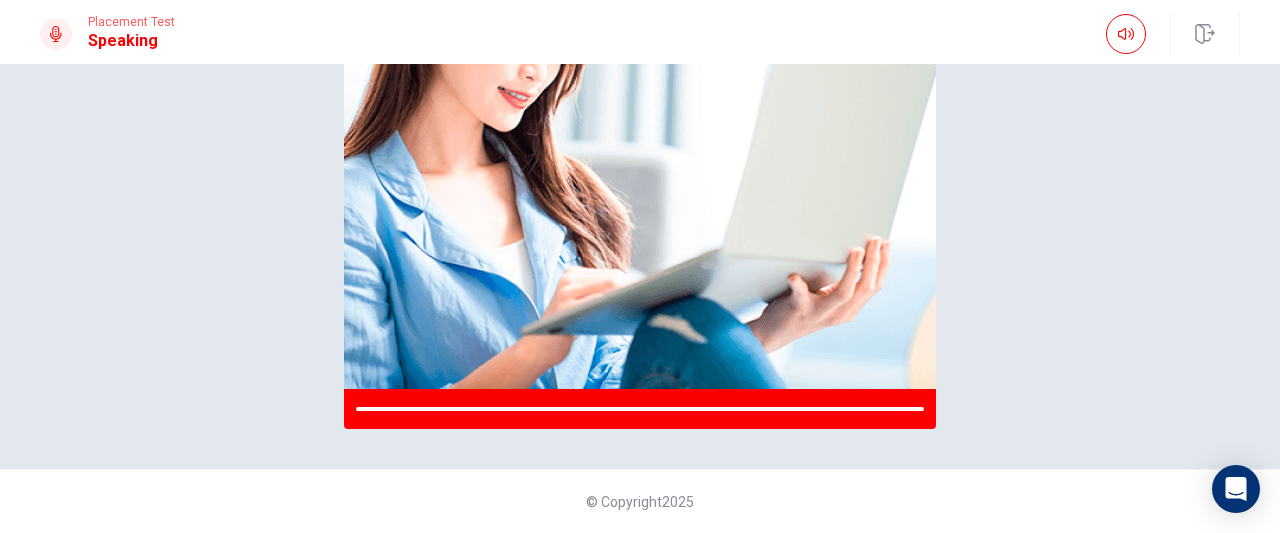 scroll, scrollTop: 344, scrollLeft: 0, axis: vertical 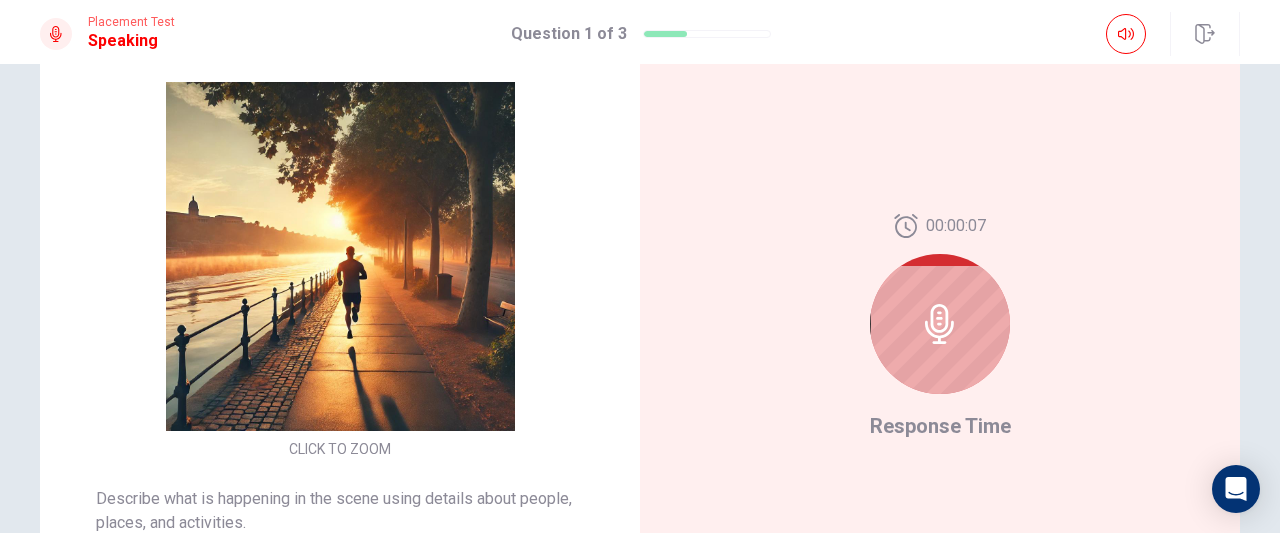 drag, startPoint x: 1262, startPoint y: 273, endPoint x: 1265, endPoint y: 253, distance: 20.22375 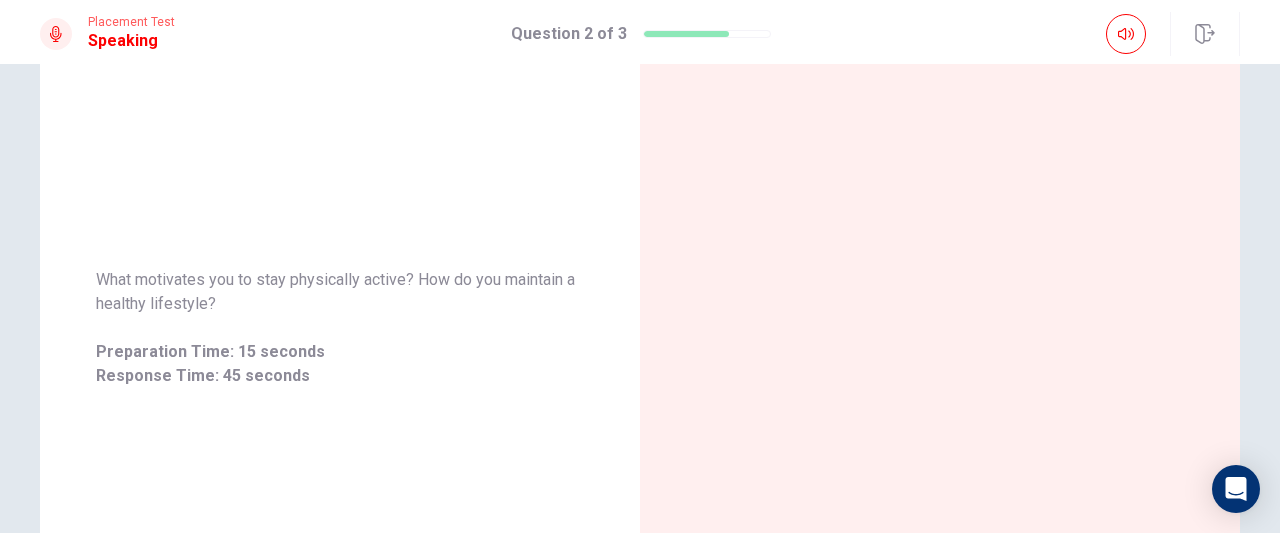 scroll, scrollTop: 0, scrollLeft: 0, axis: both 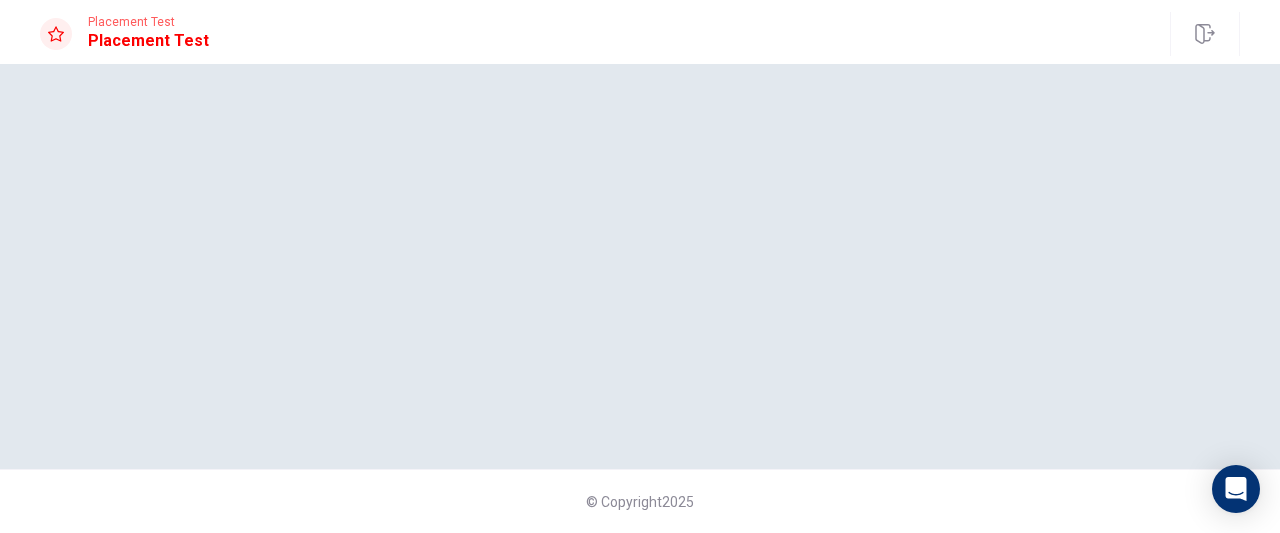 drag, startPoint x: 1279, startPoint y: 222, endPoint x: 1275, endPoint y: 205, distance: 17.464249 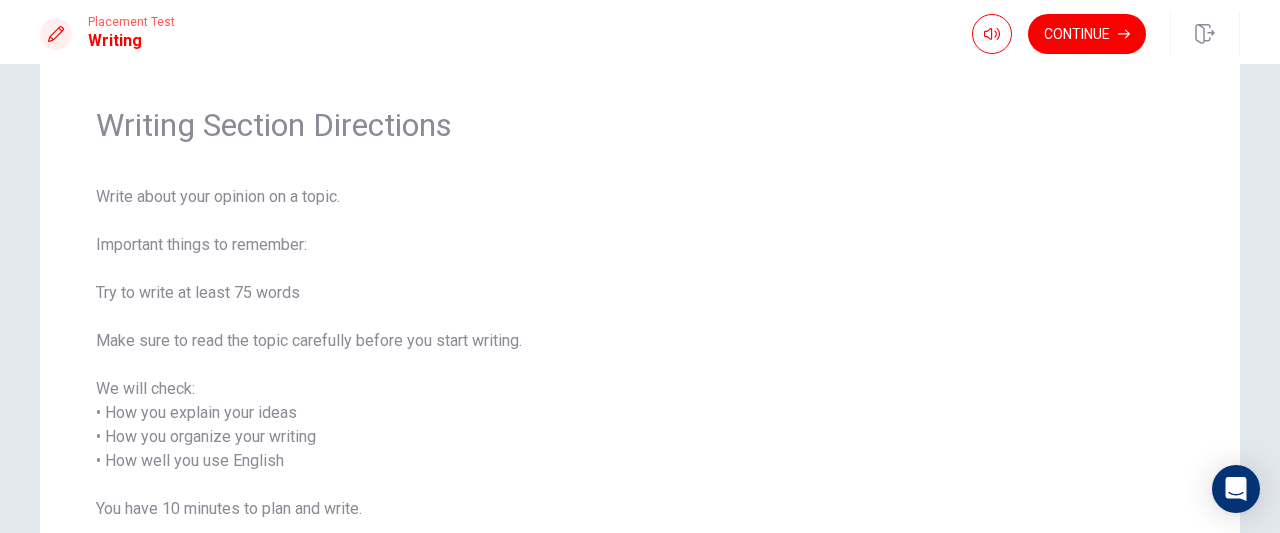 scroll, scrollTop: 0, scrollLeft: 0, axis: both 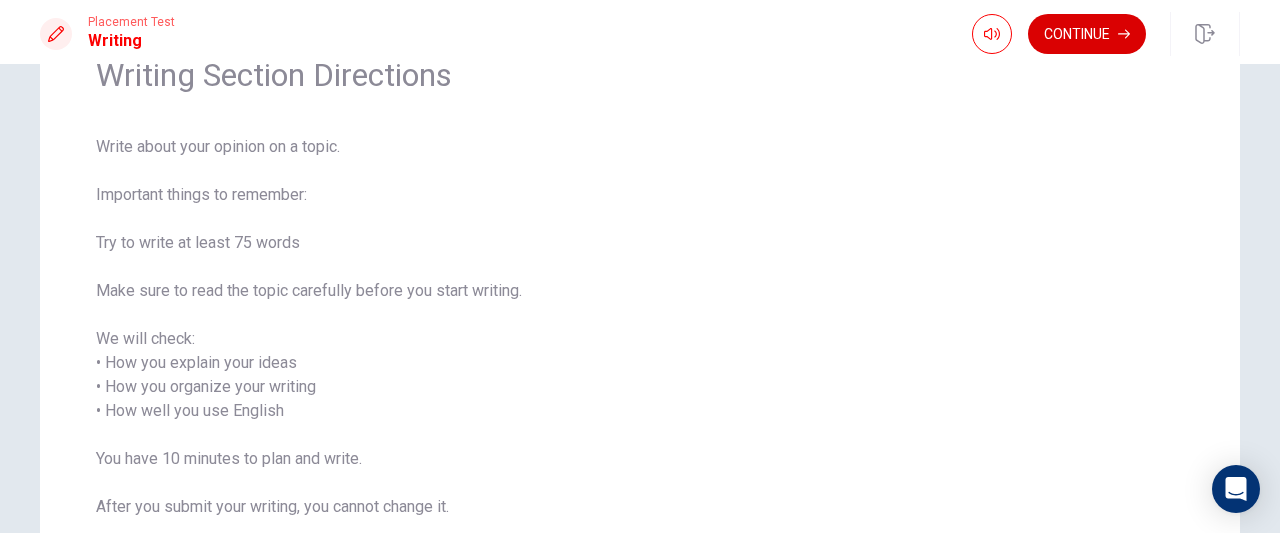 click on "Continue" at bounding box center [1087, 34] 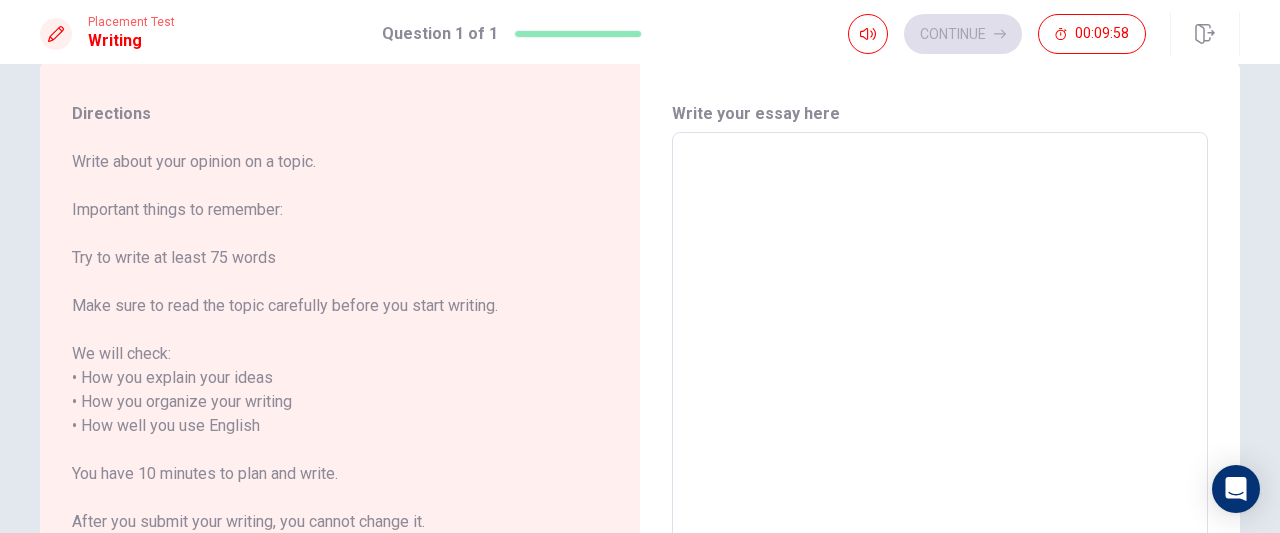 scroll, scrollTop: 34, scrollLeft: 0, axis: vertical 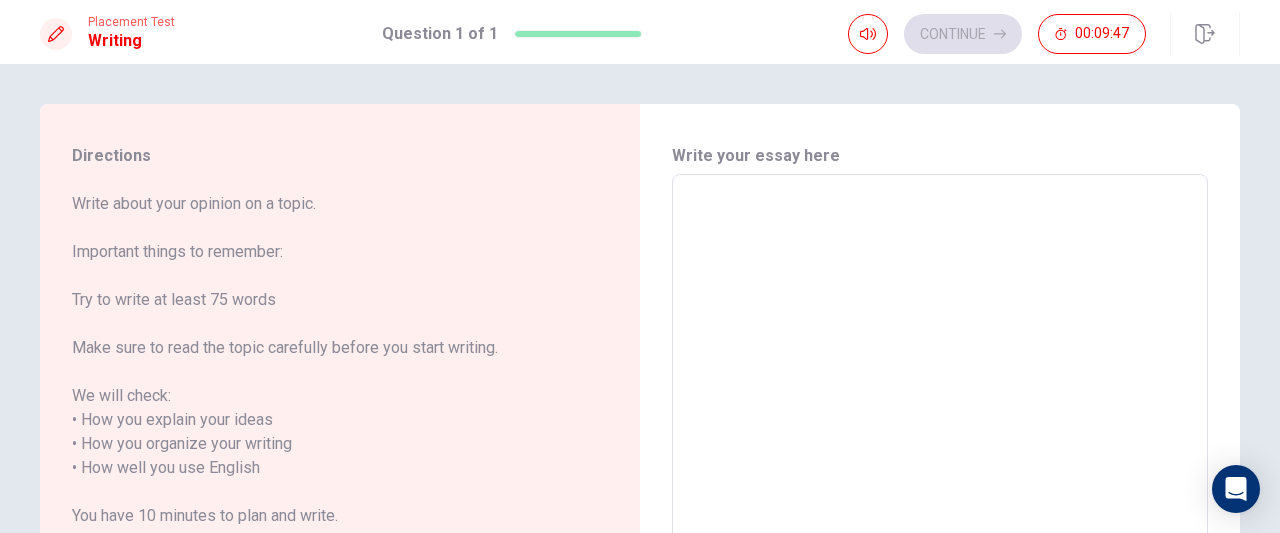 click at bounding box center [940, 456] 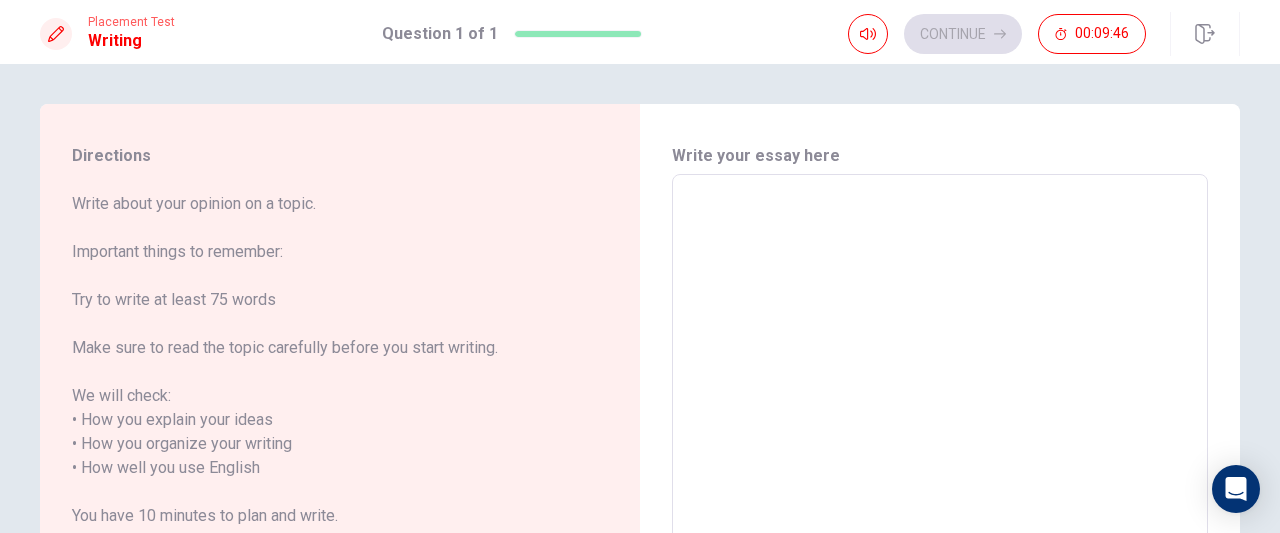 type on "i" 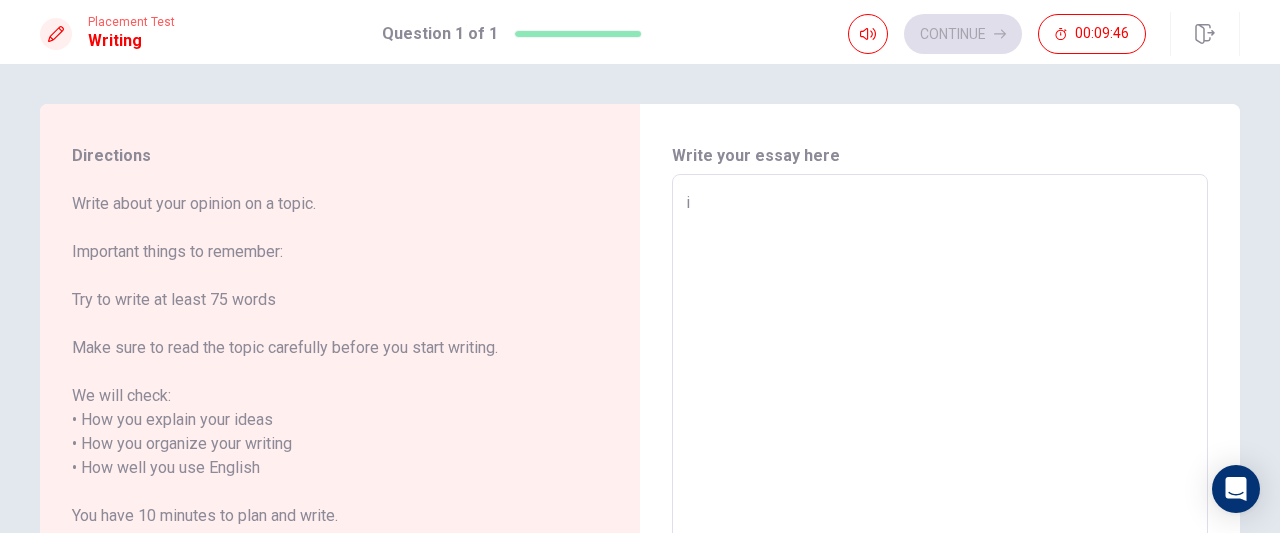 type on "x" 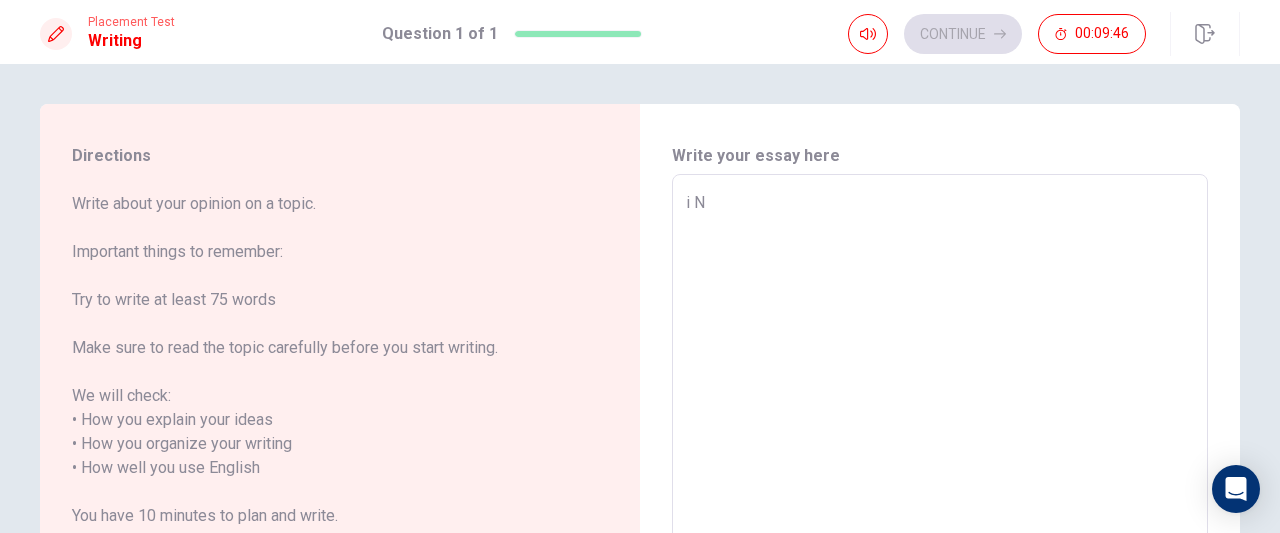 type on "x" 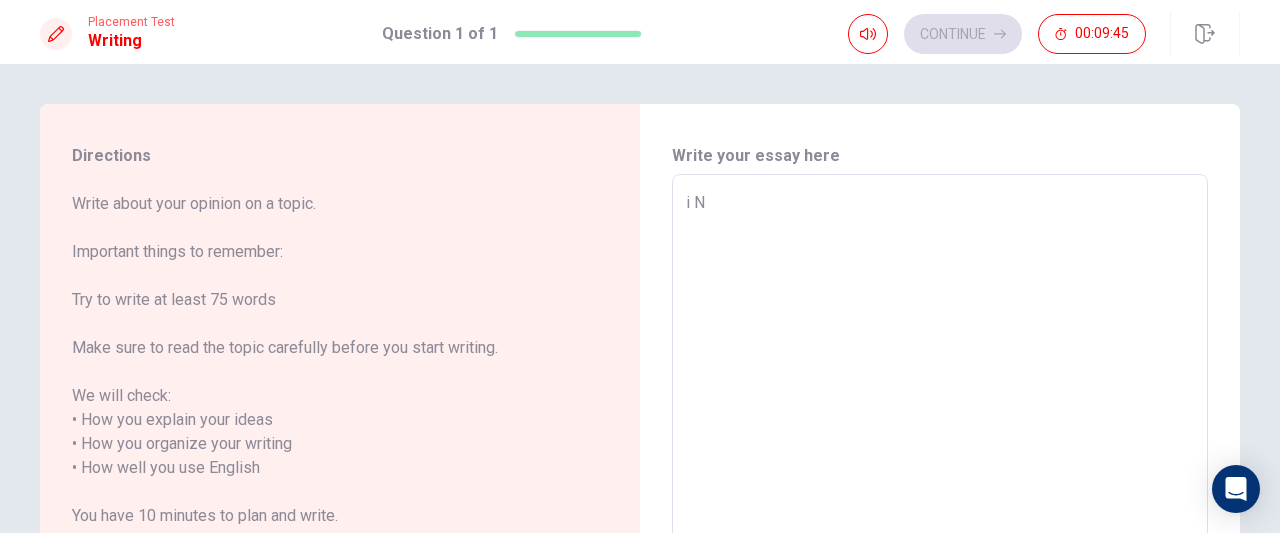 type on "i" 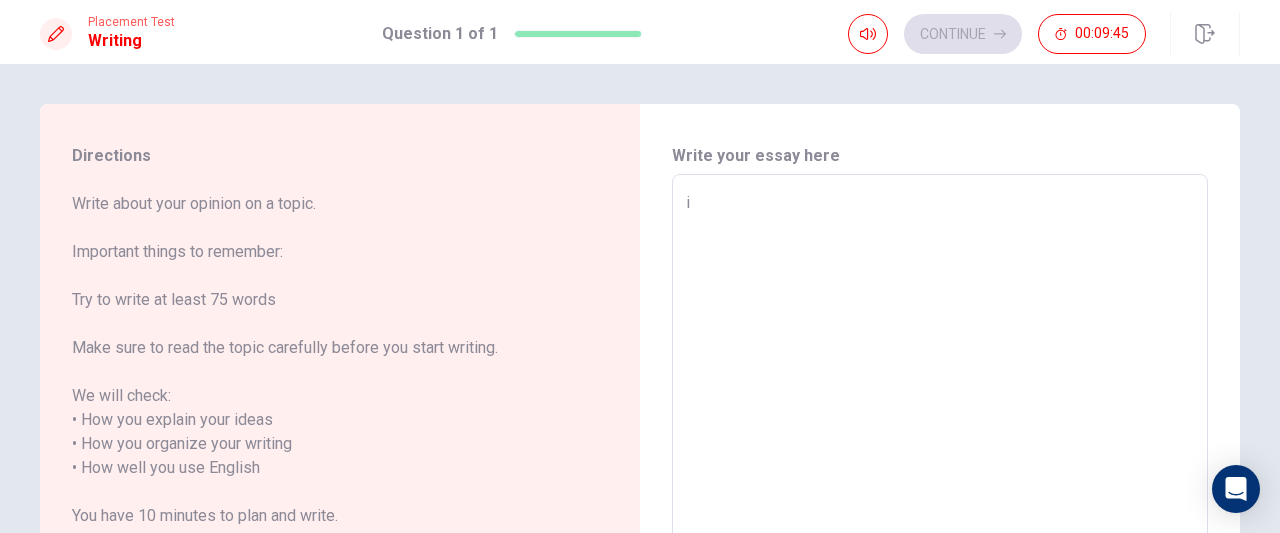 type on "x" 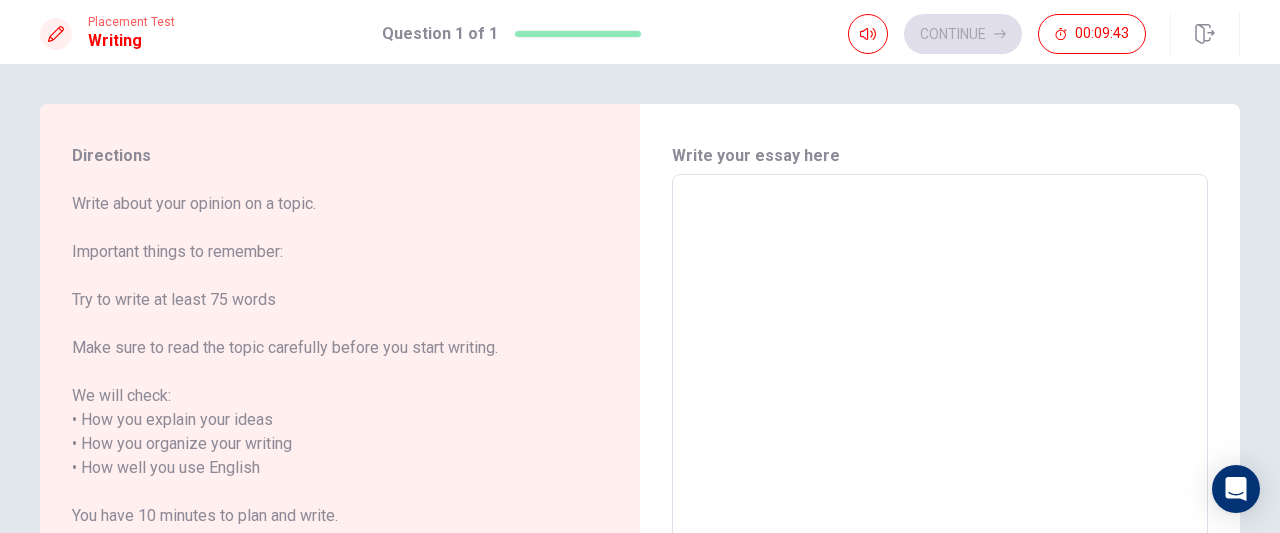 type on "I" 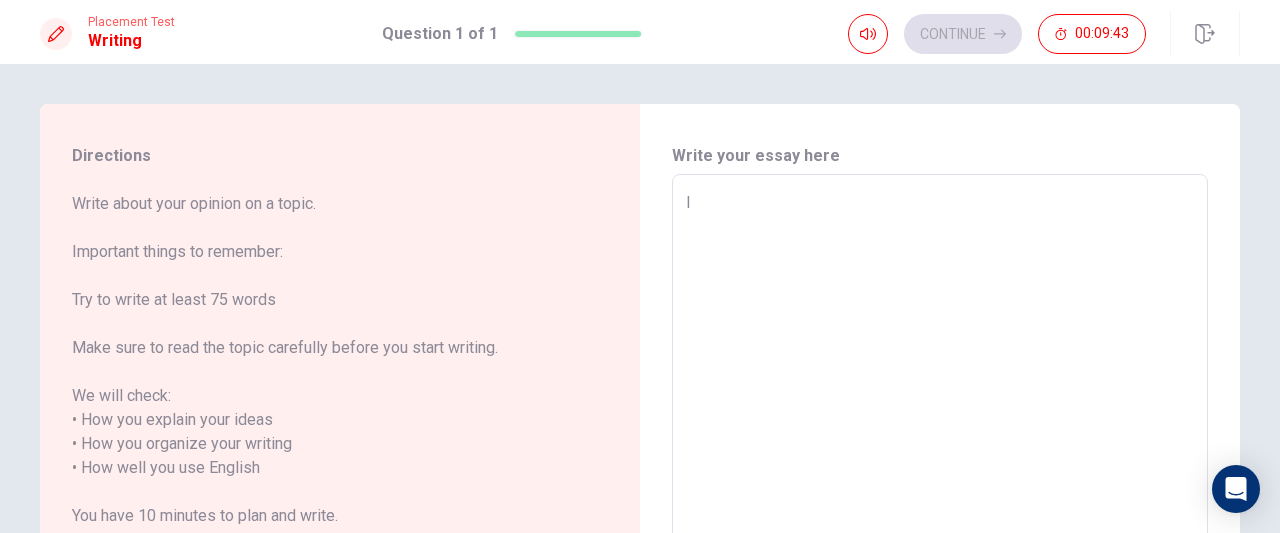 type on "x" 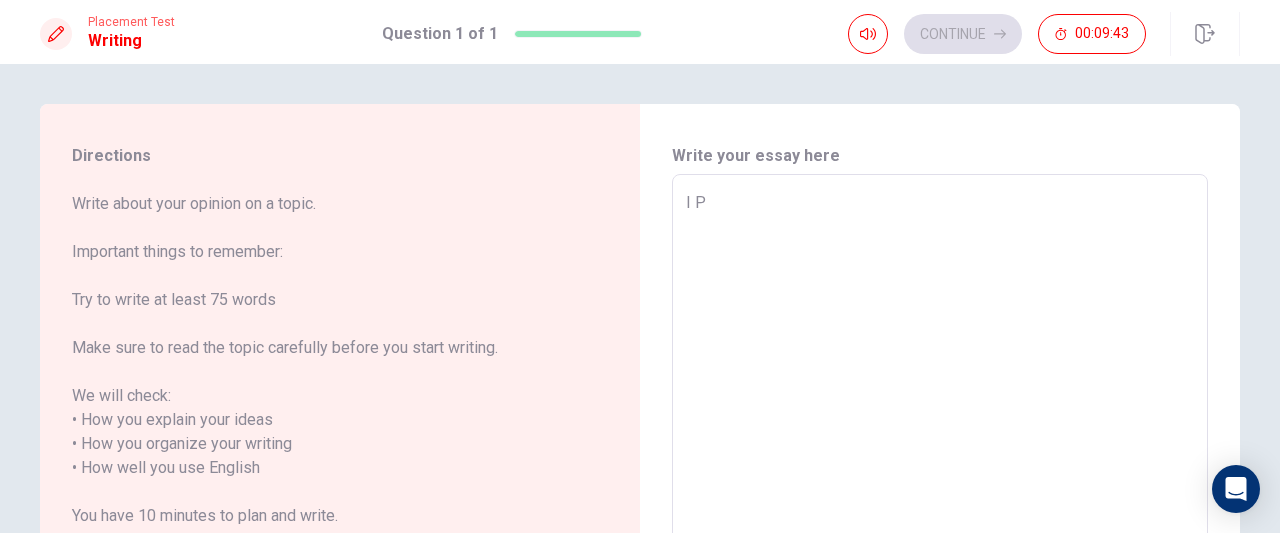 type on "x" 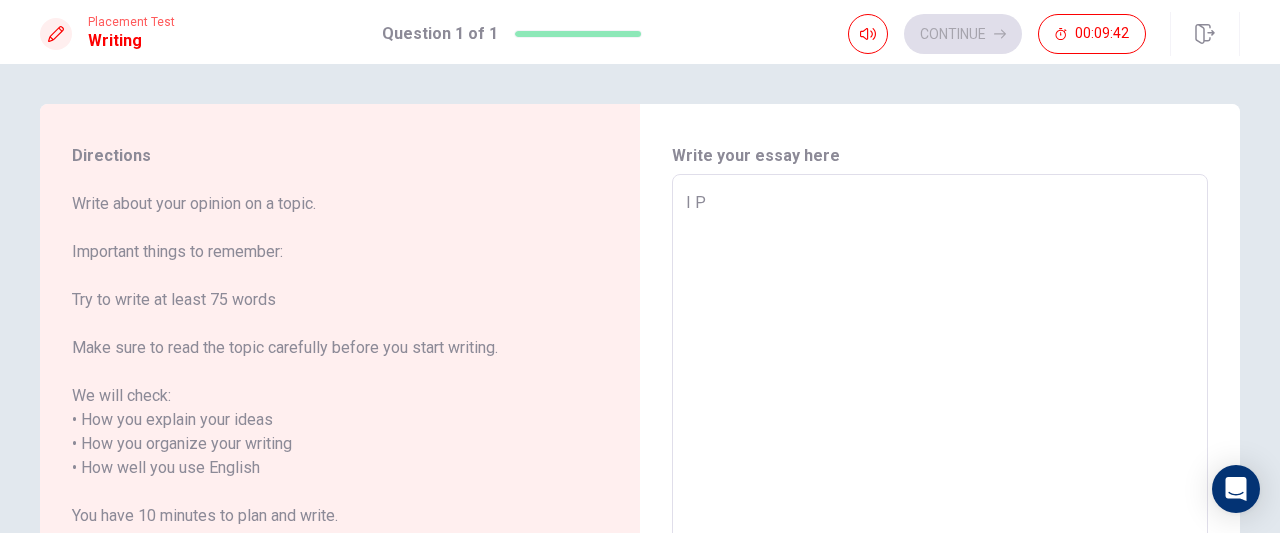 type on "I PR" 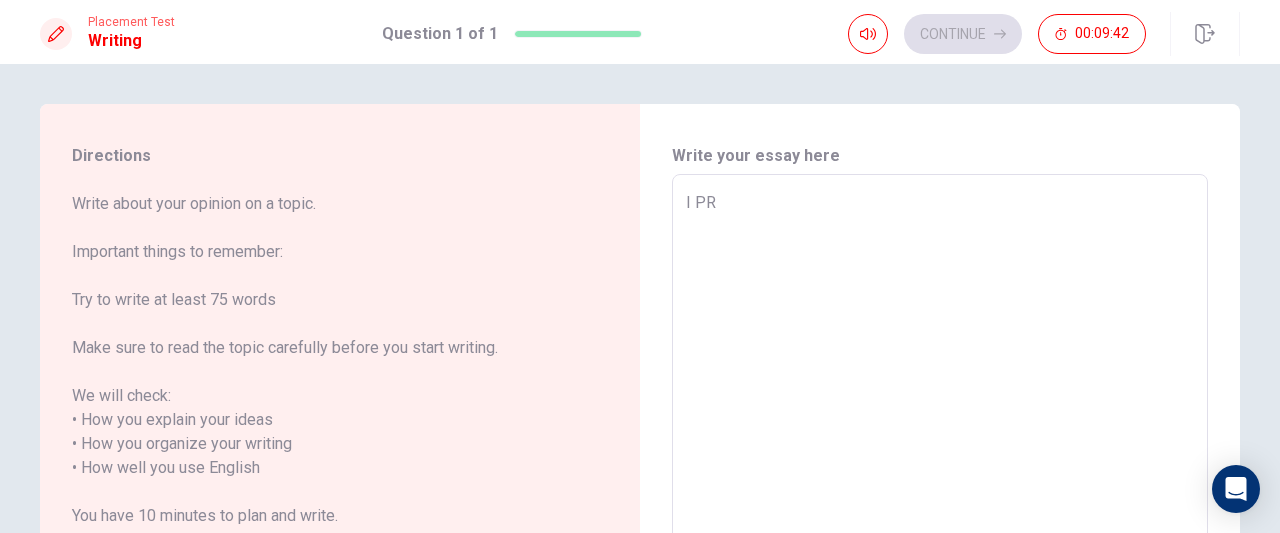 type on "x" 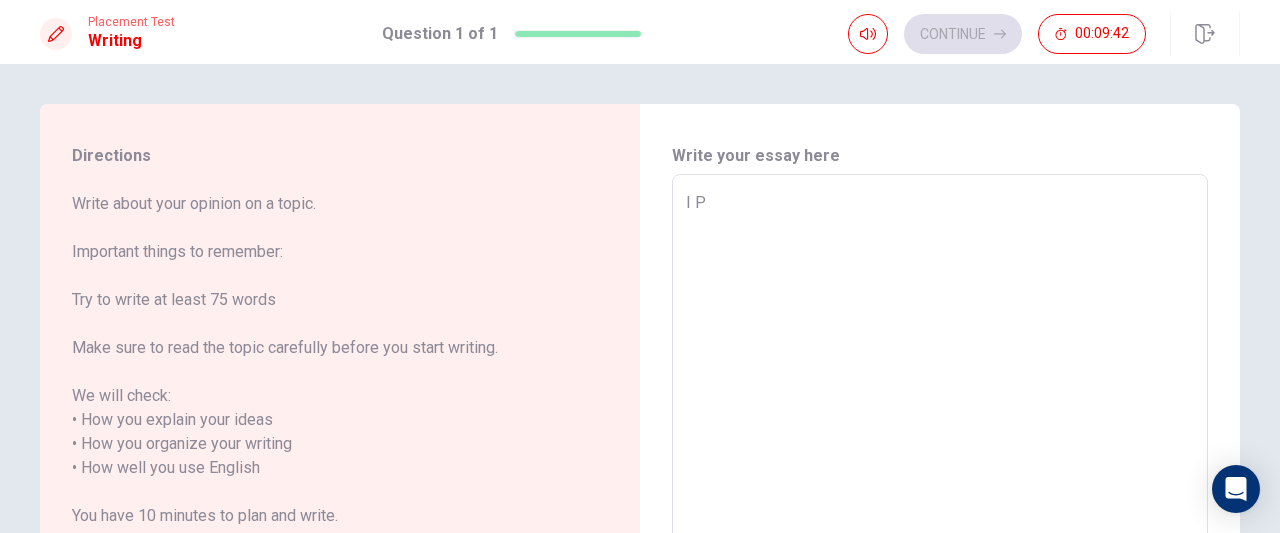 type on "x" 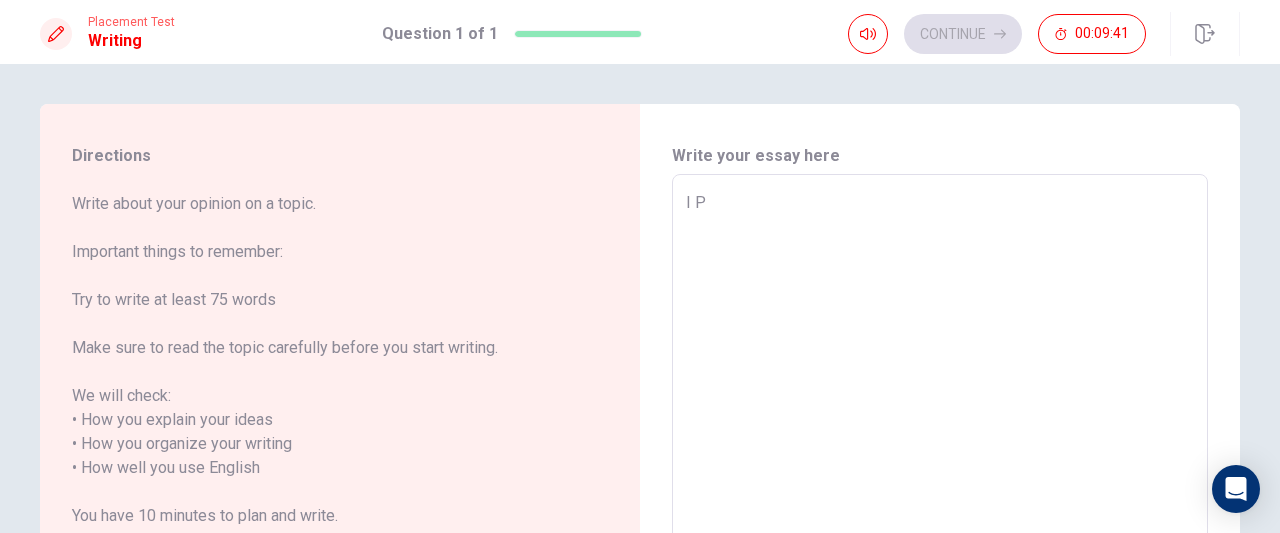 type on "I" 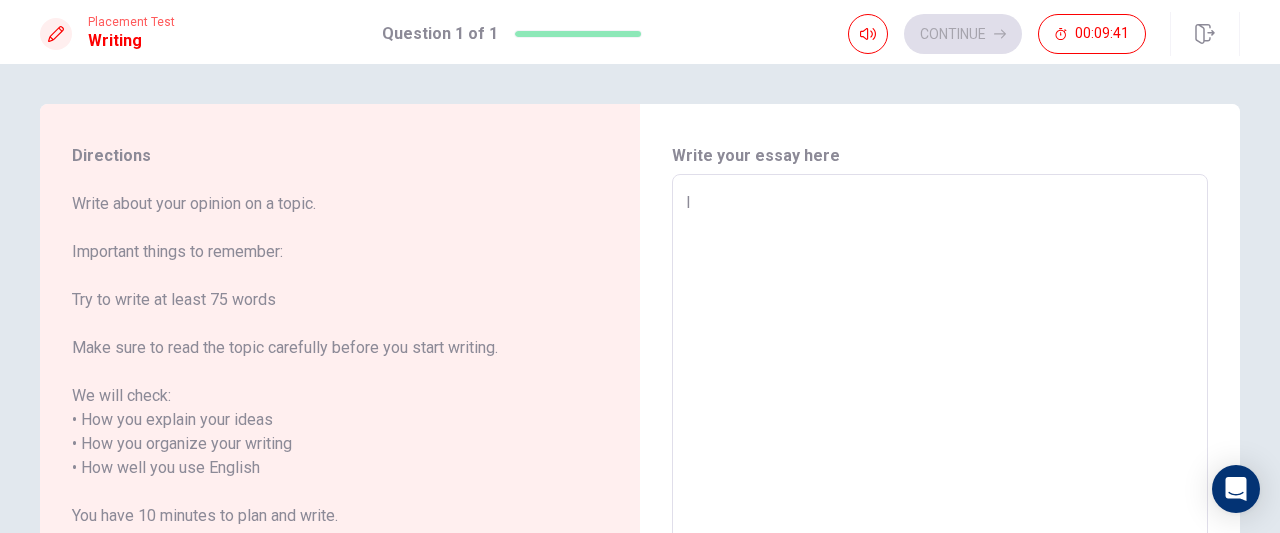 type on "x" 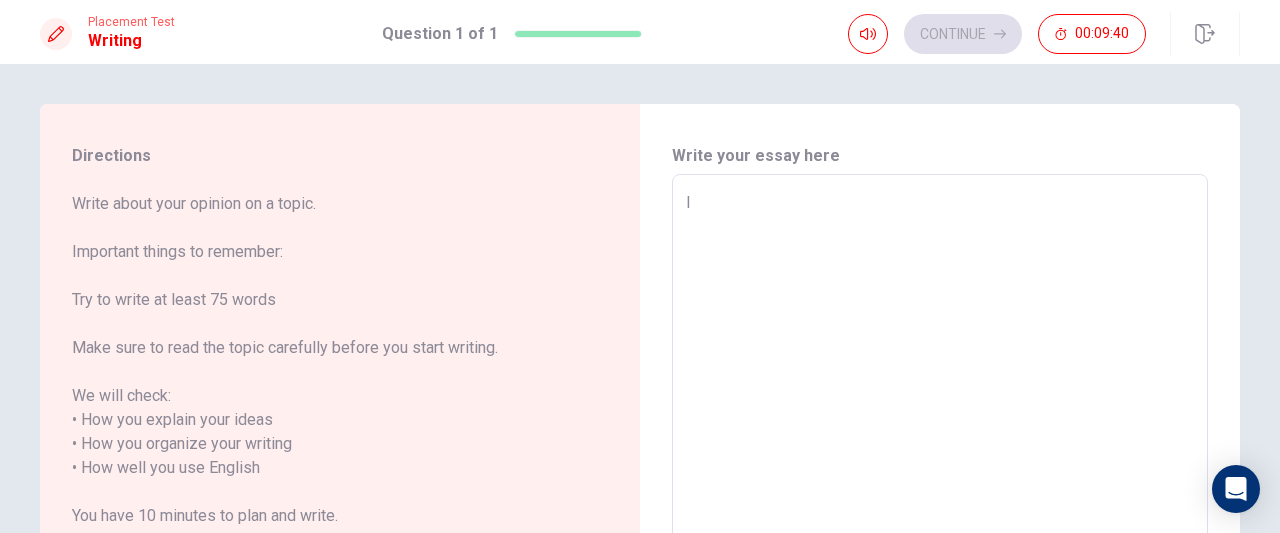 type on "I p" 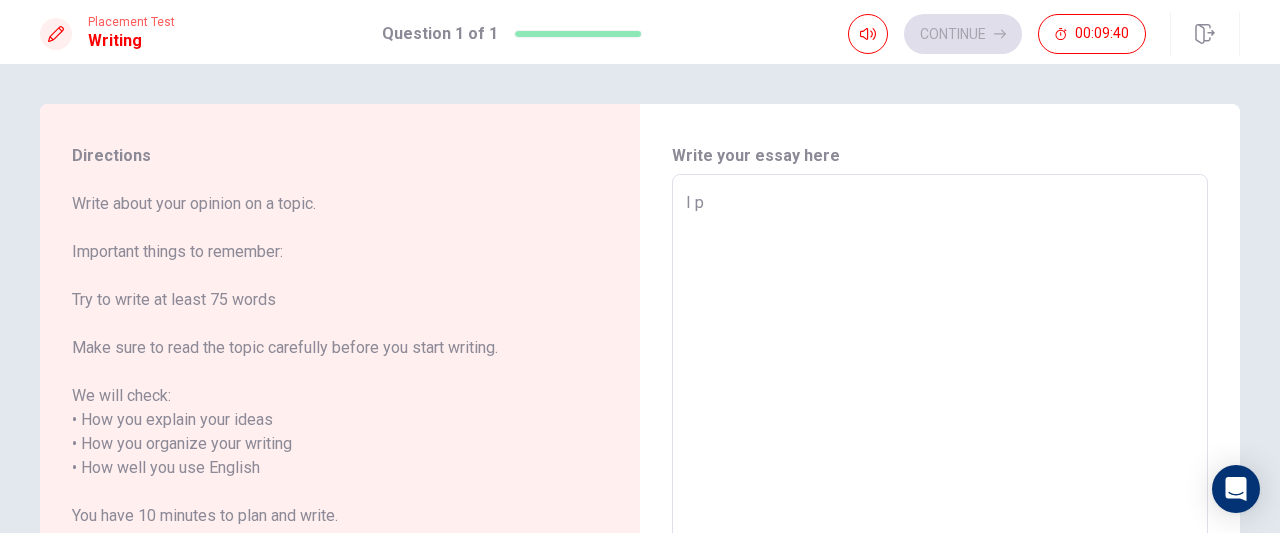 type on "x" 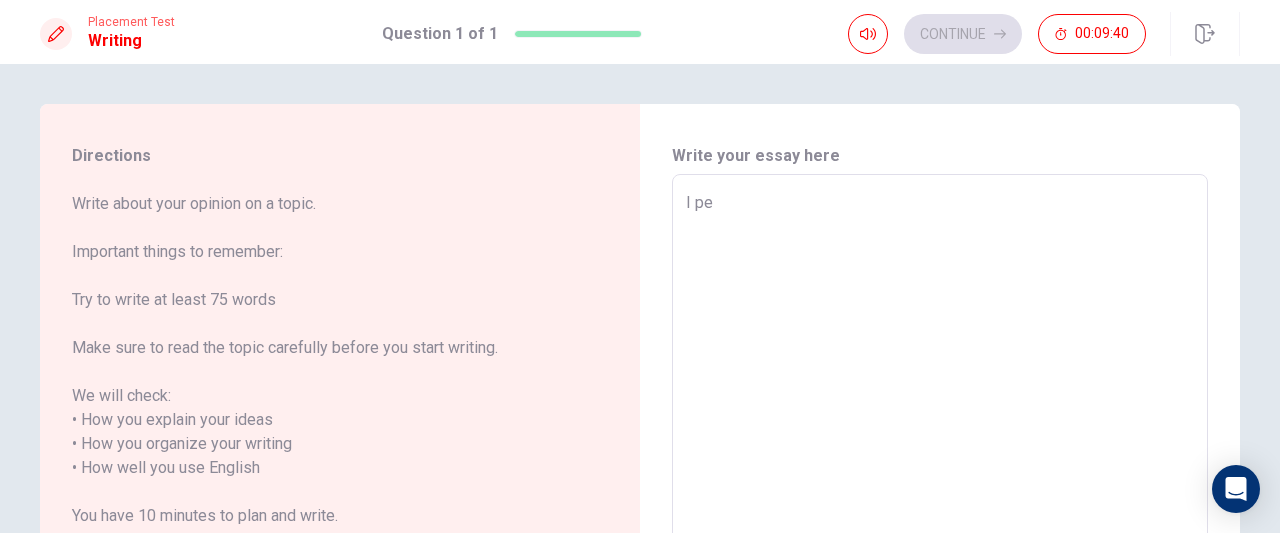 type on "x" 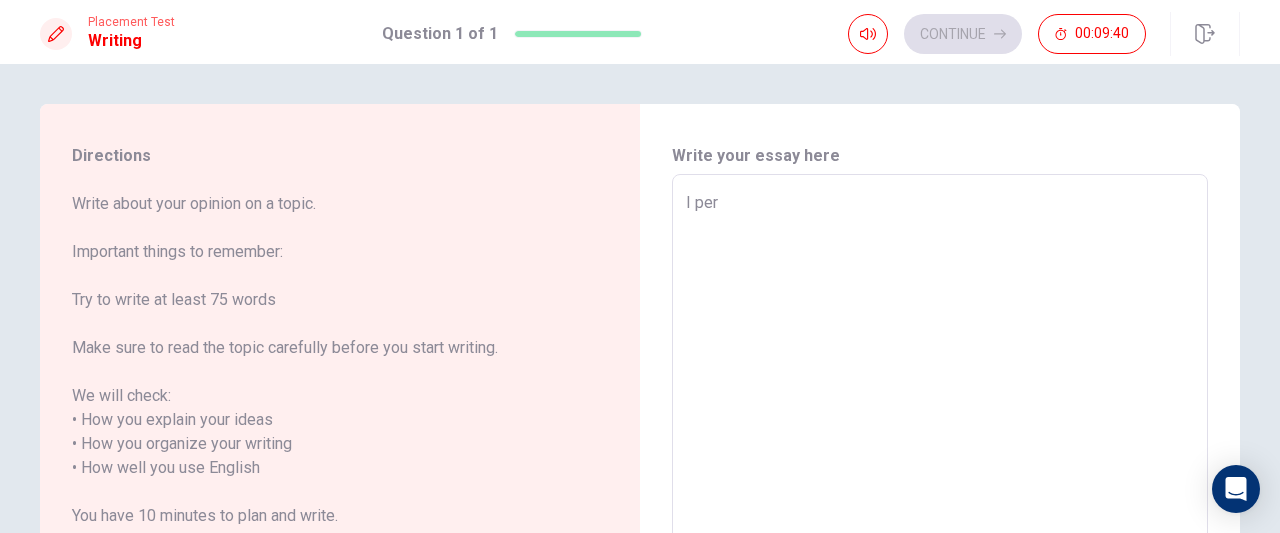 type on "x" 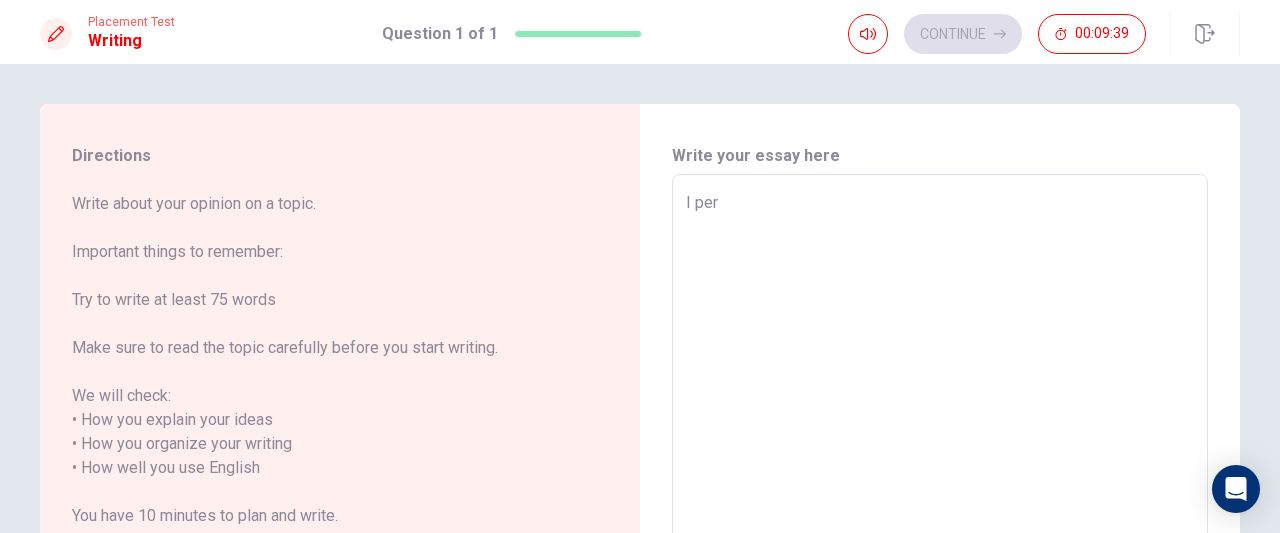 type on "I pers" 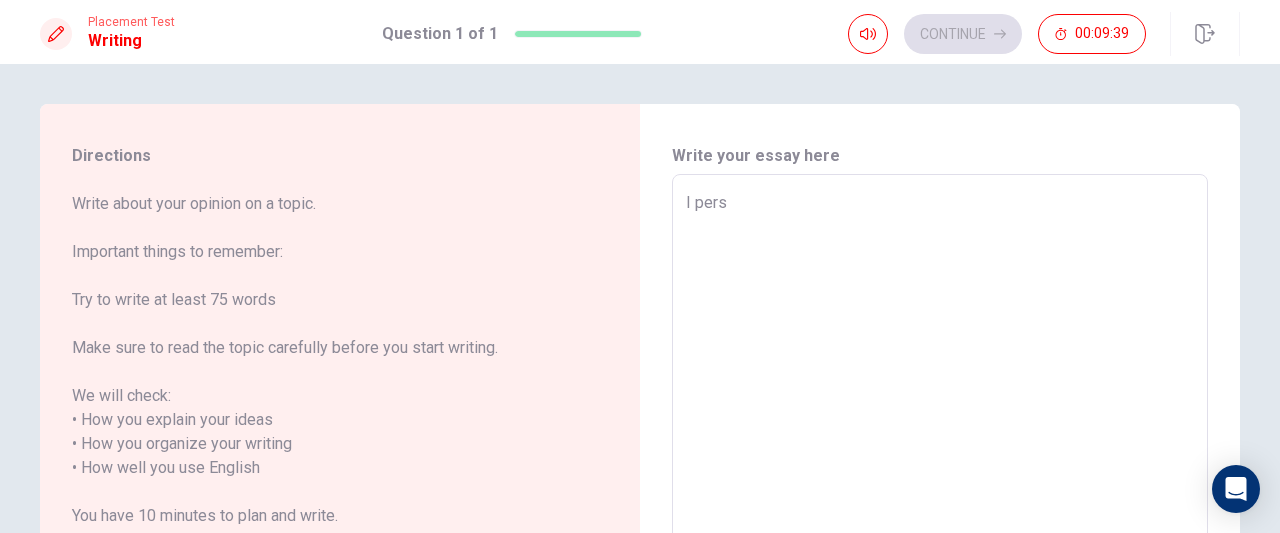 type on "x" 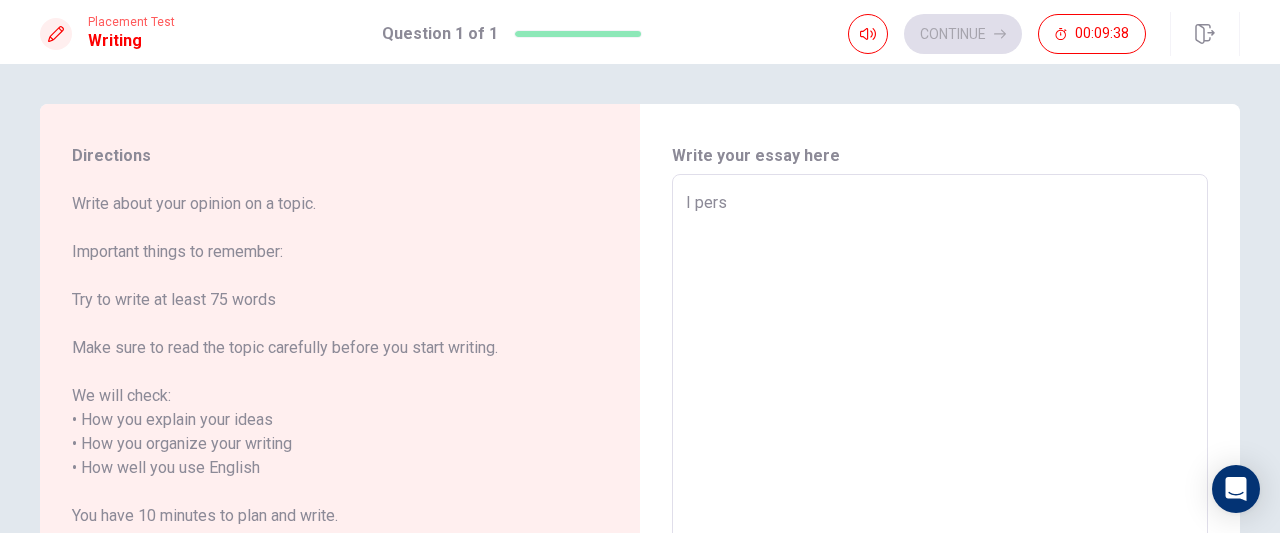 type on "I perso" 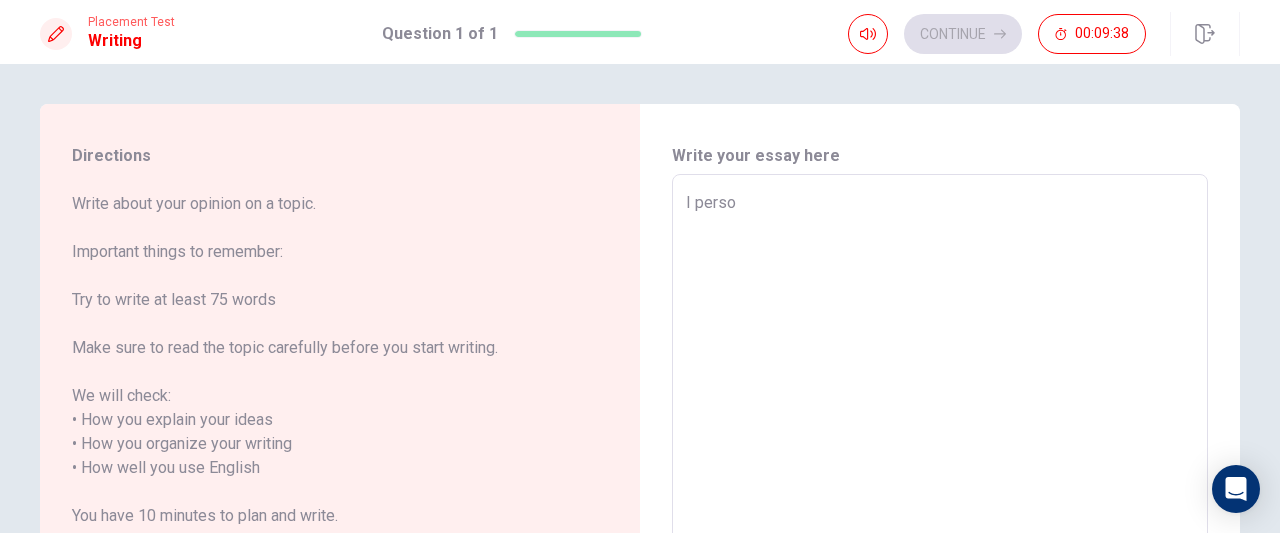 type on "x" 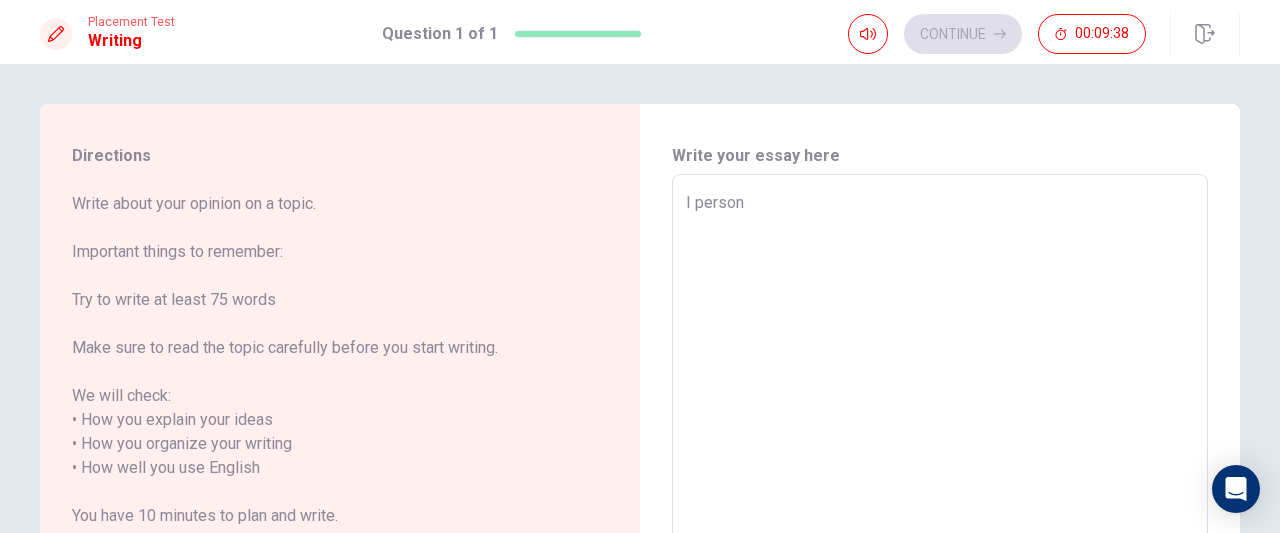 type on "x" 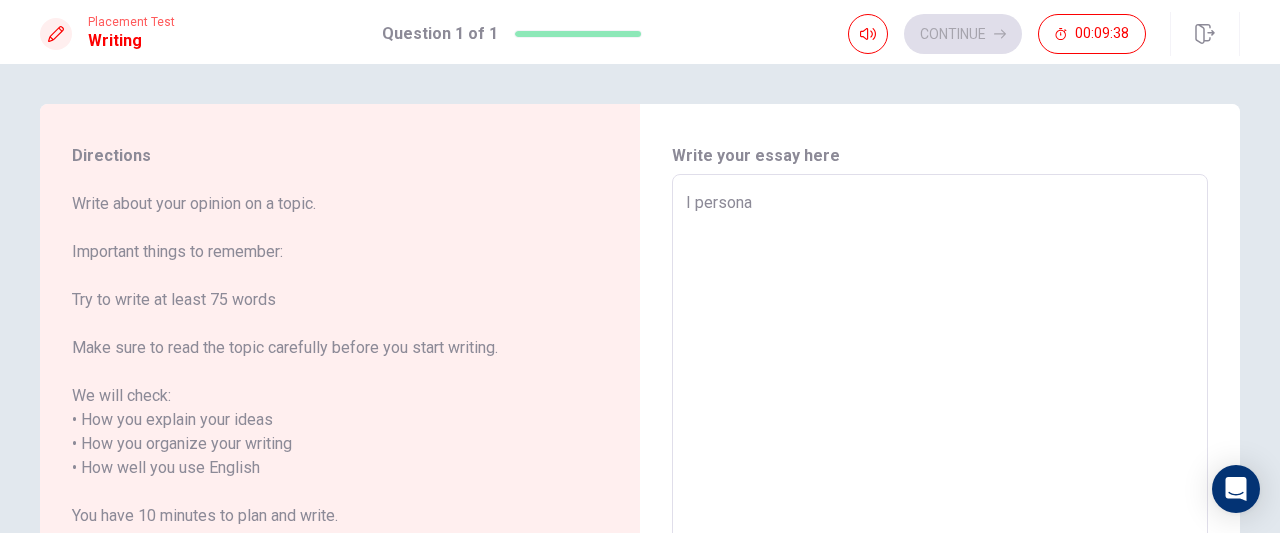 type on "x" 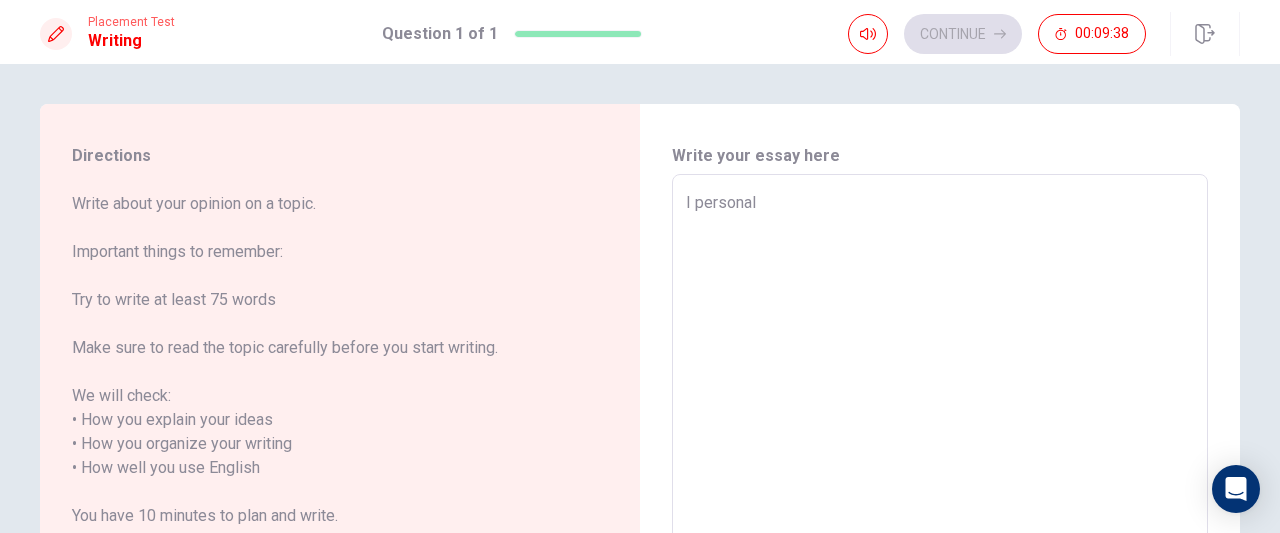 type on "x" 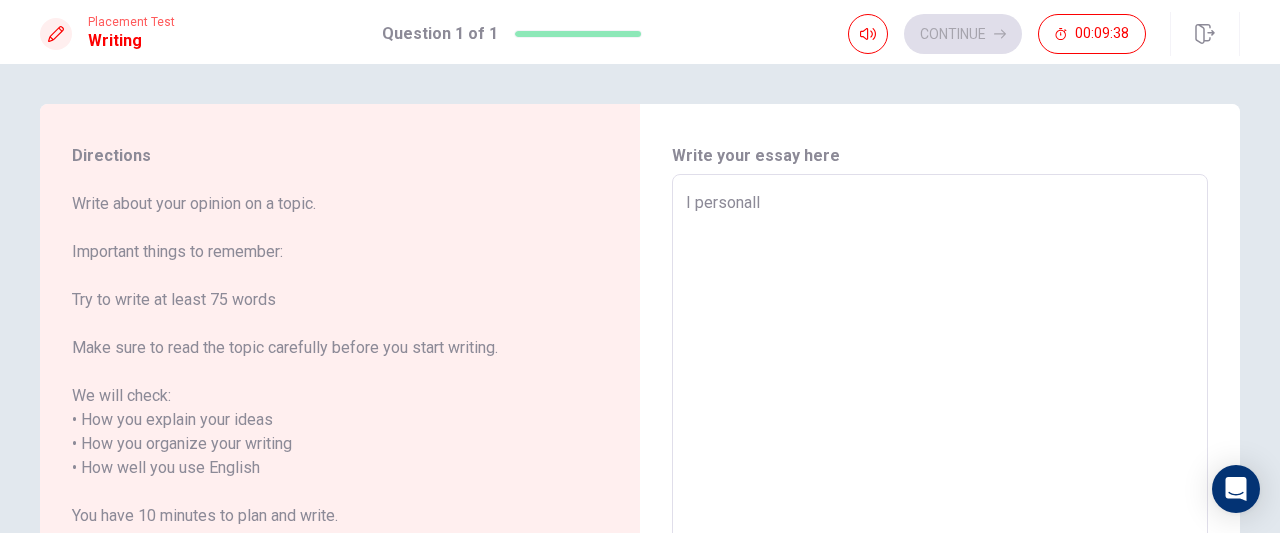 type on "x" 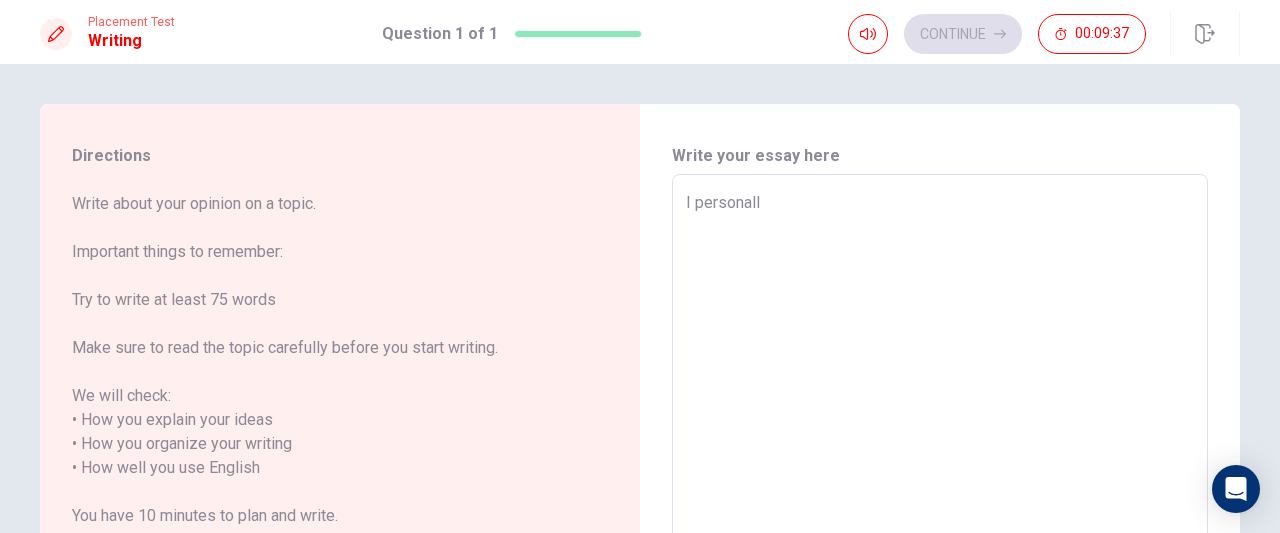 type on "I personallu" 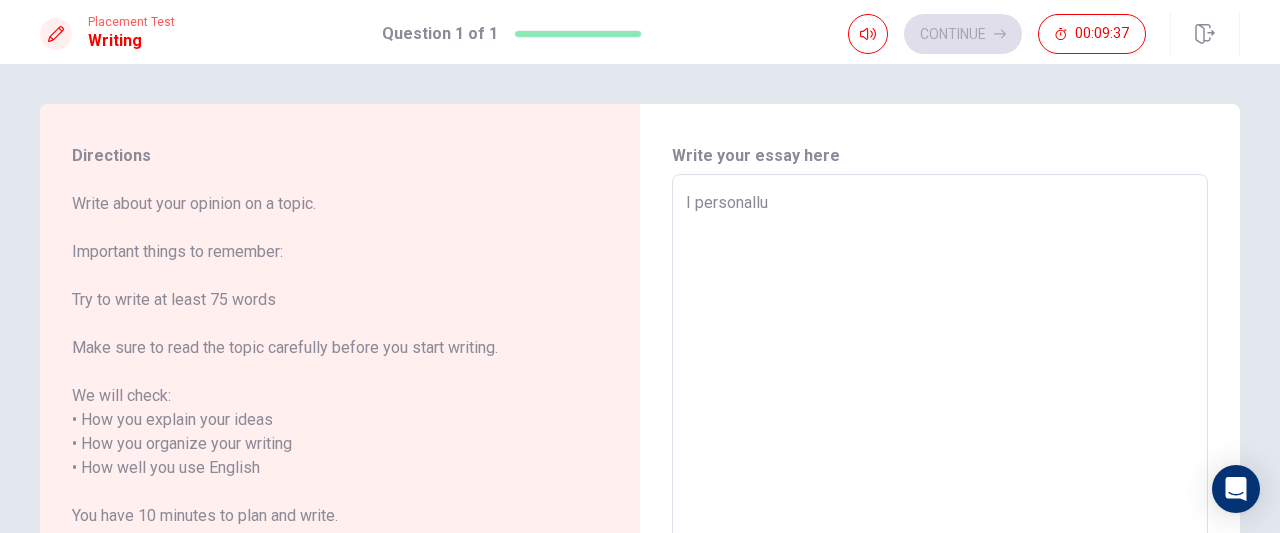 type on "x" 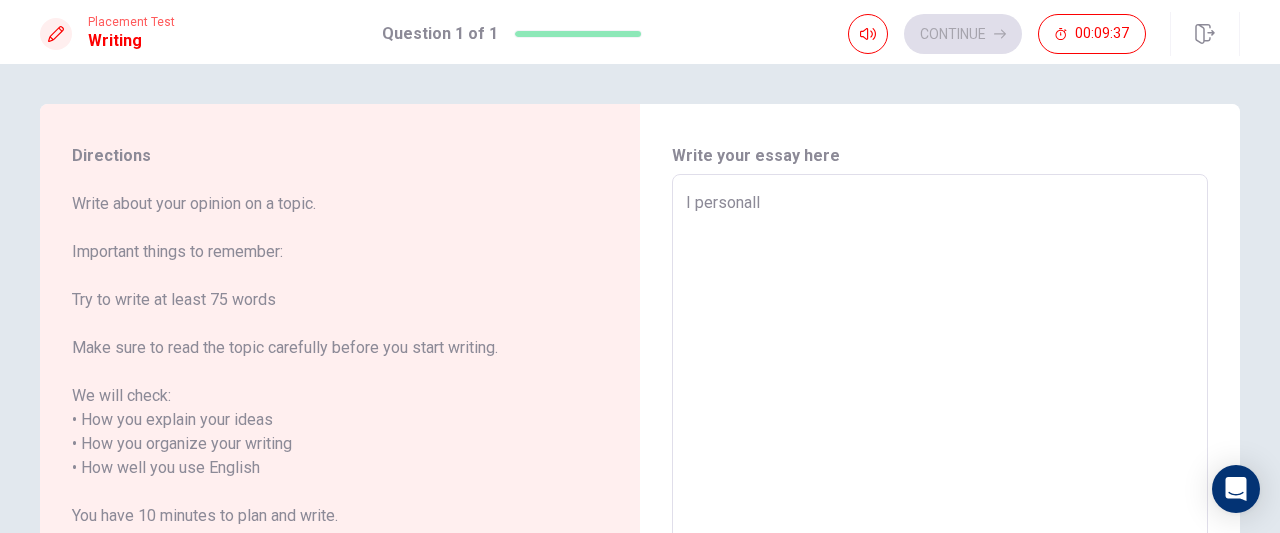 type on "x" 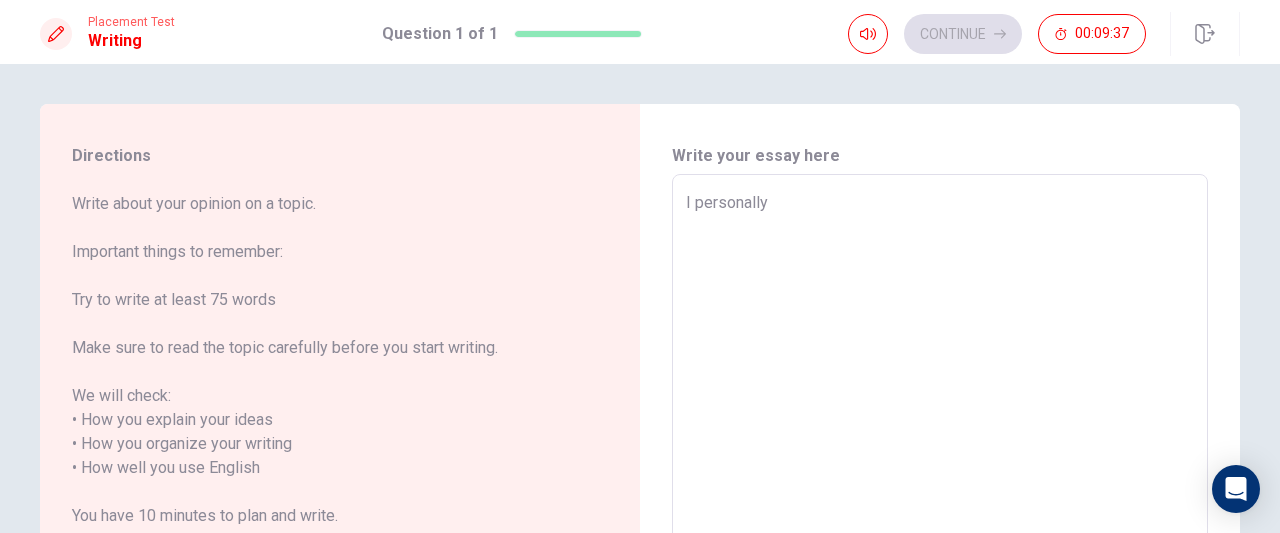 type on "x" 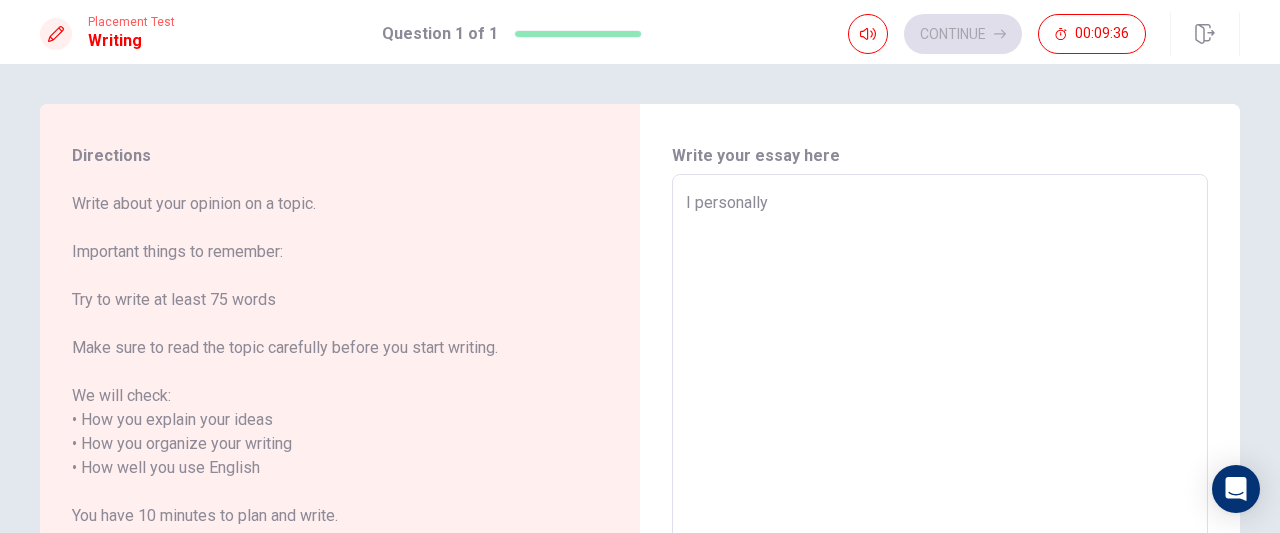 type on "x" 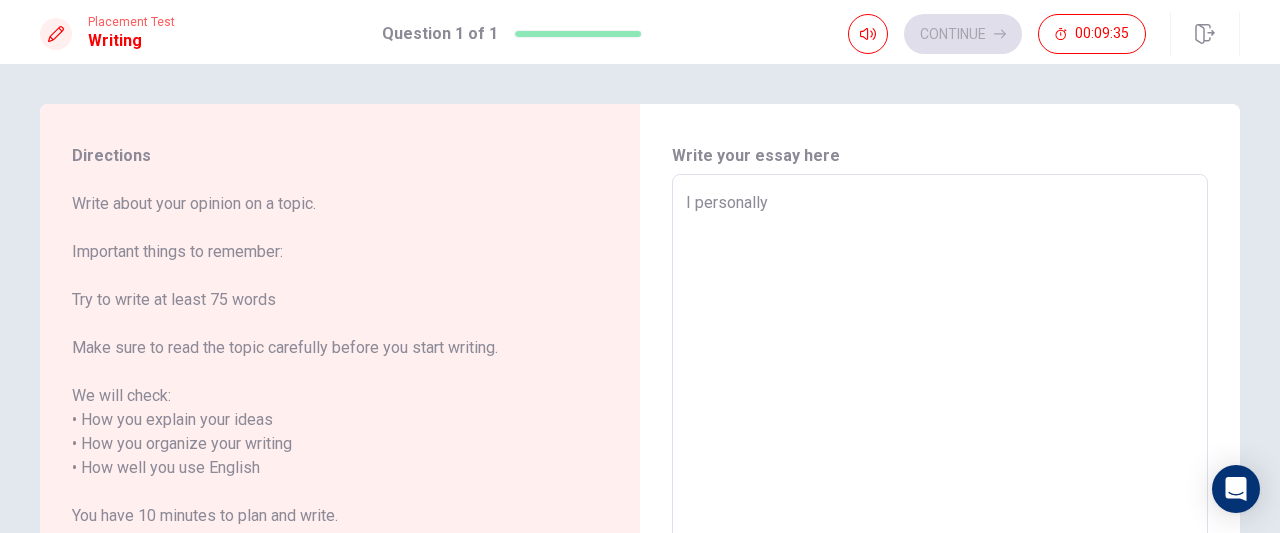 type on "I personally b" 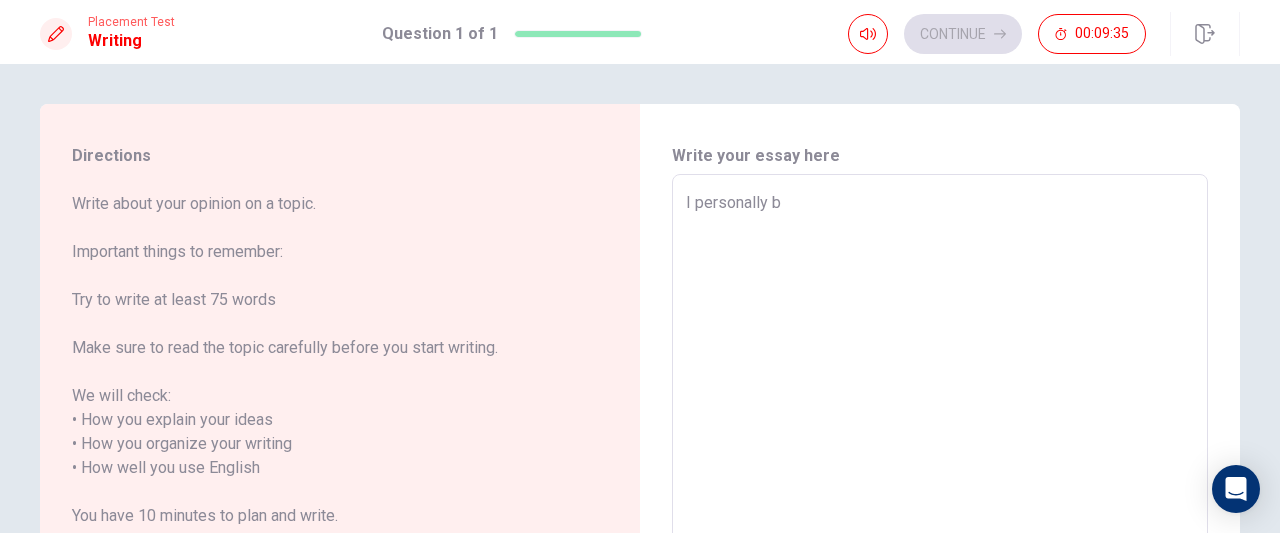 type on "x" 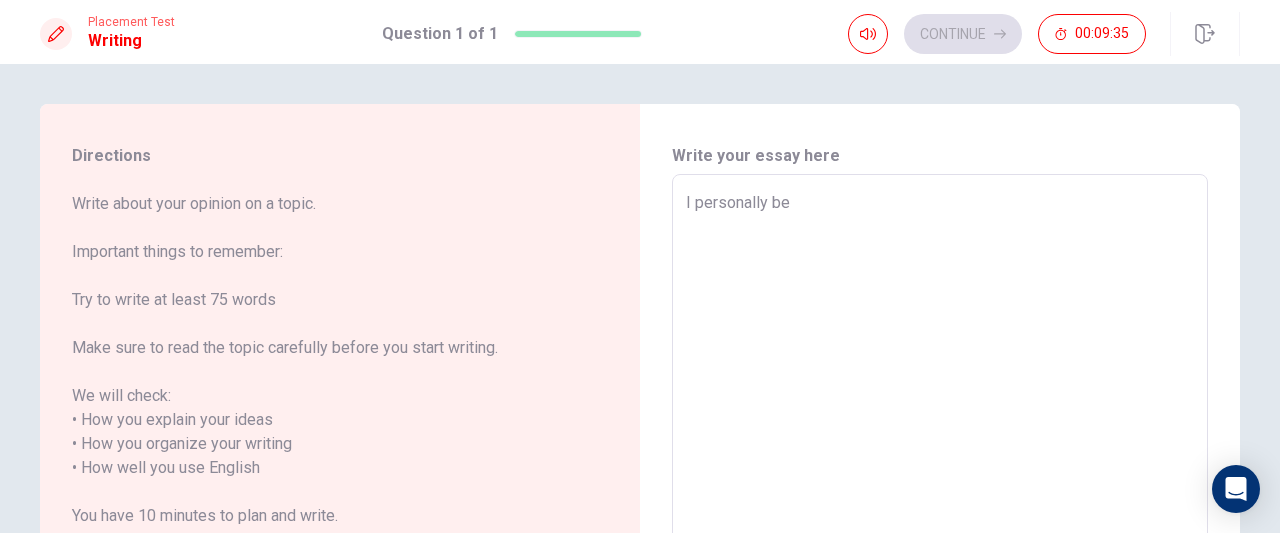 type on "x" 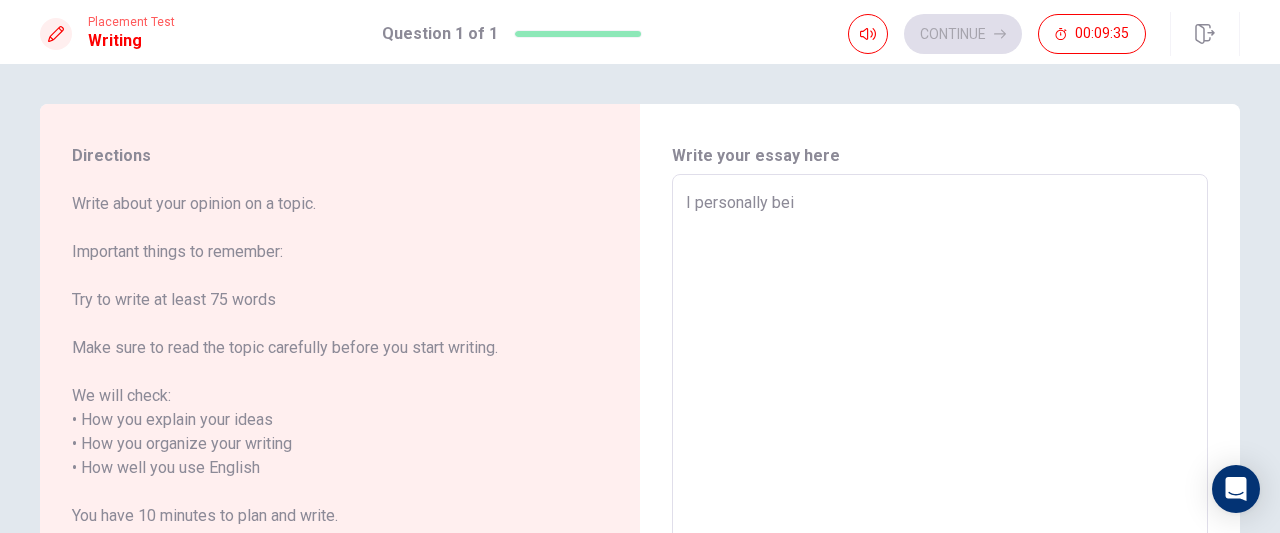 type on "x" 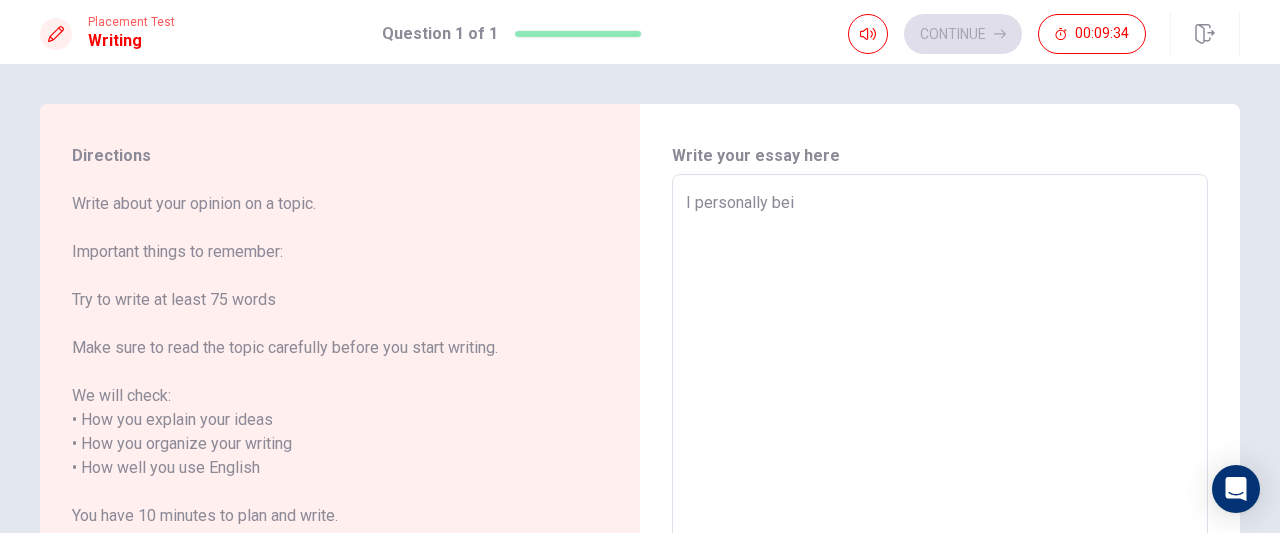 type on "I personally [PERSON_NAME]" 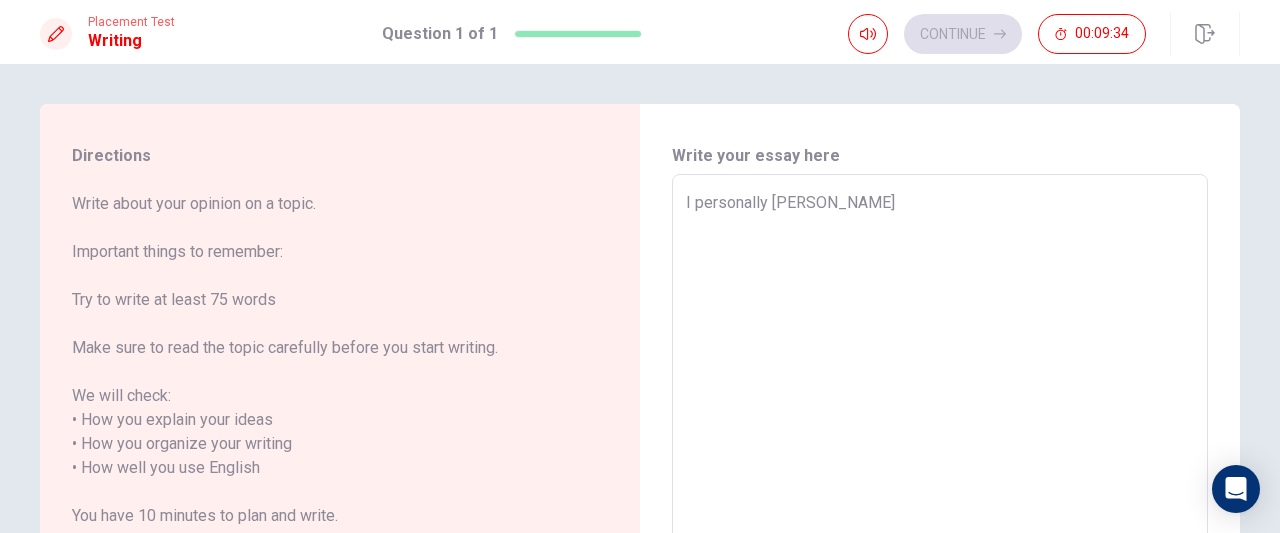 type on "x" 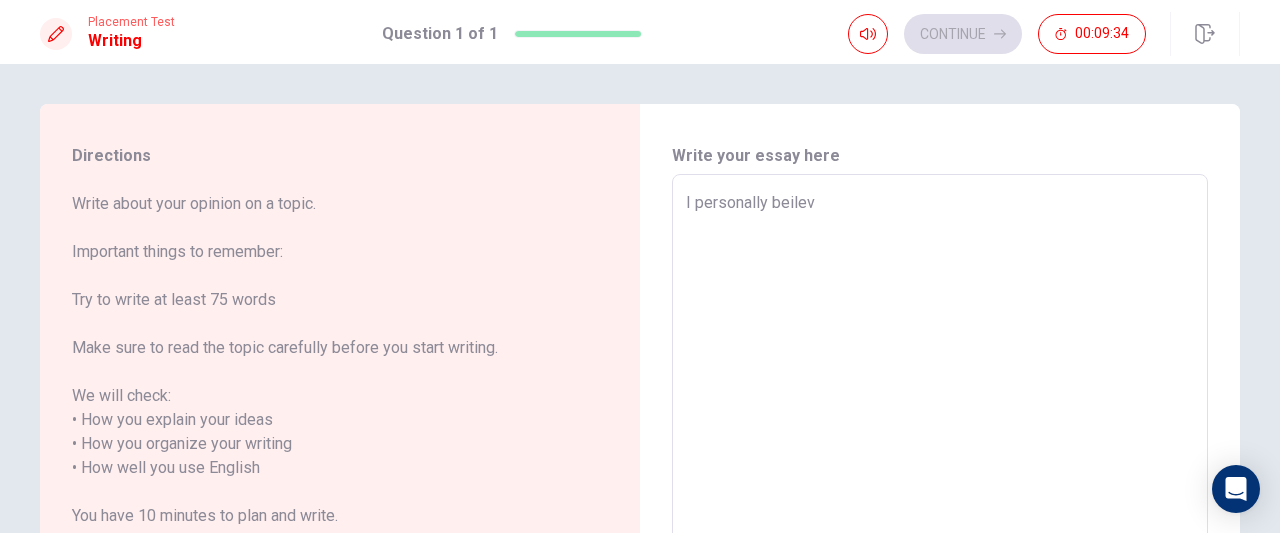 type on "x" 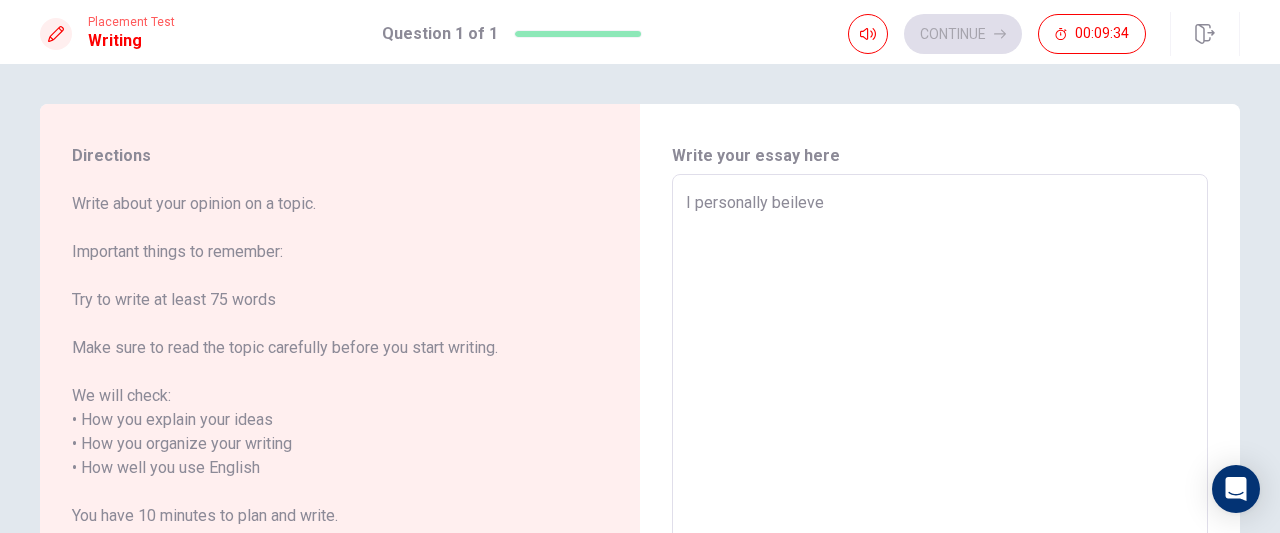 type on "x" 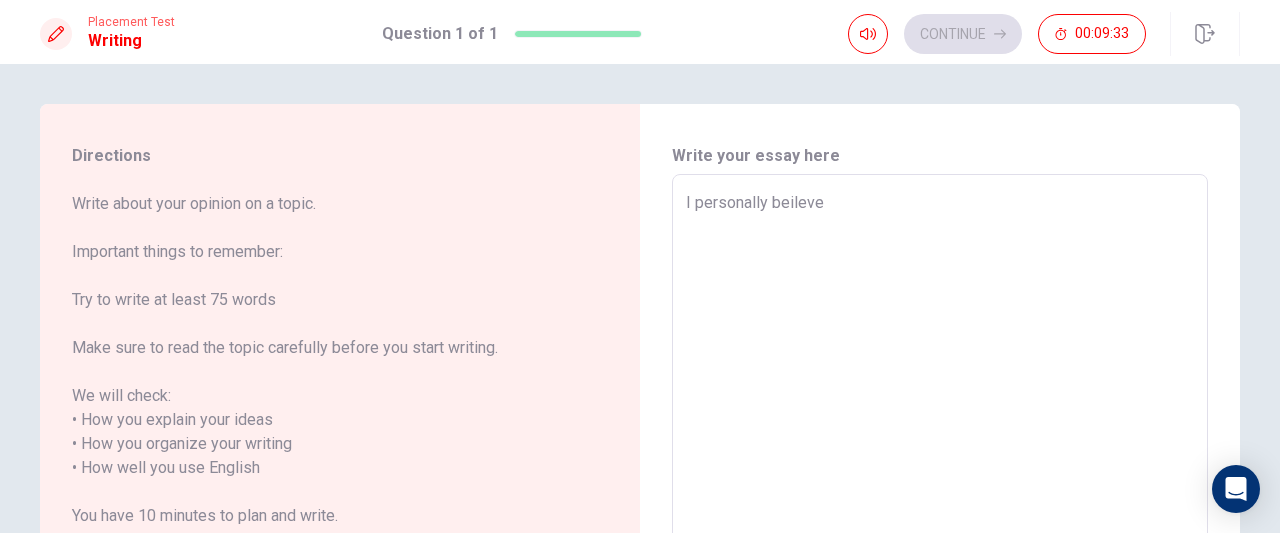 type on "I personally beileve y" 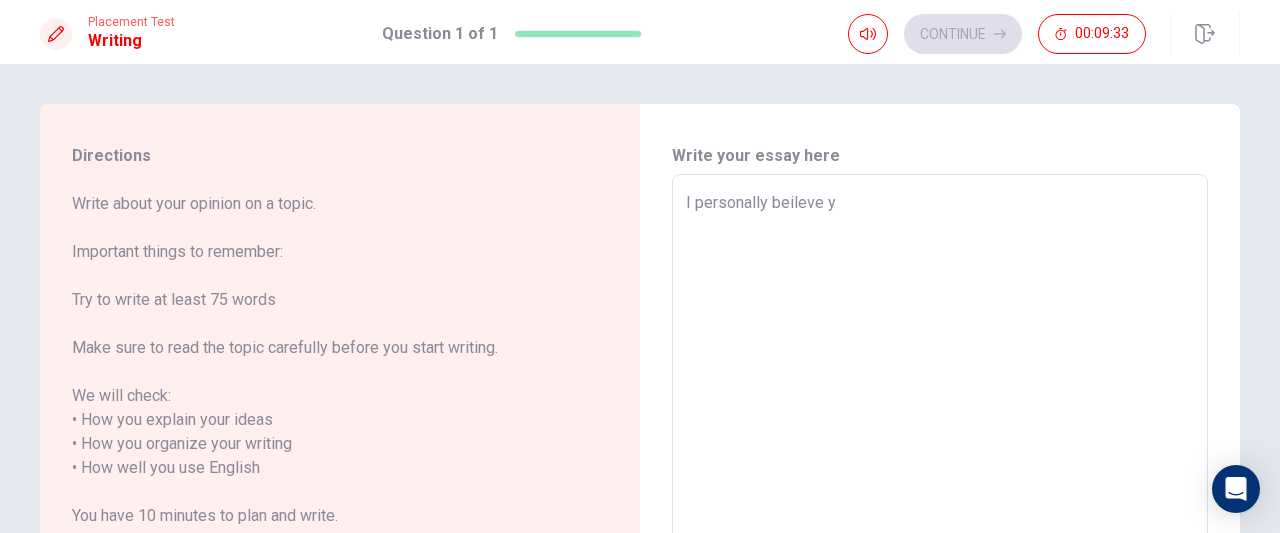 type on "x" 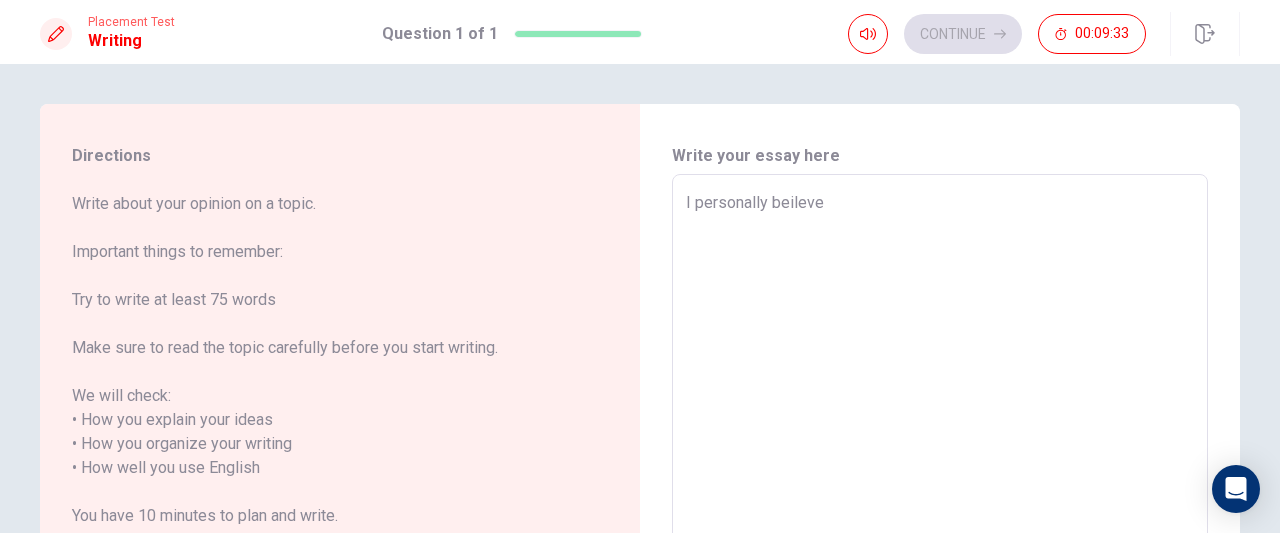 type on "x" 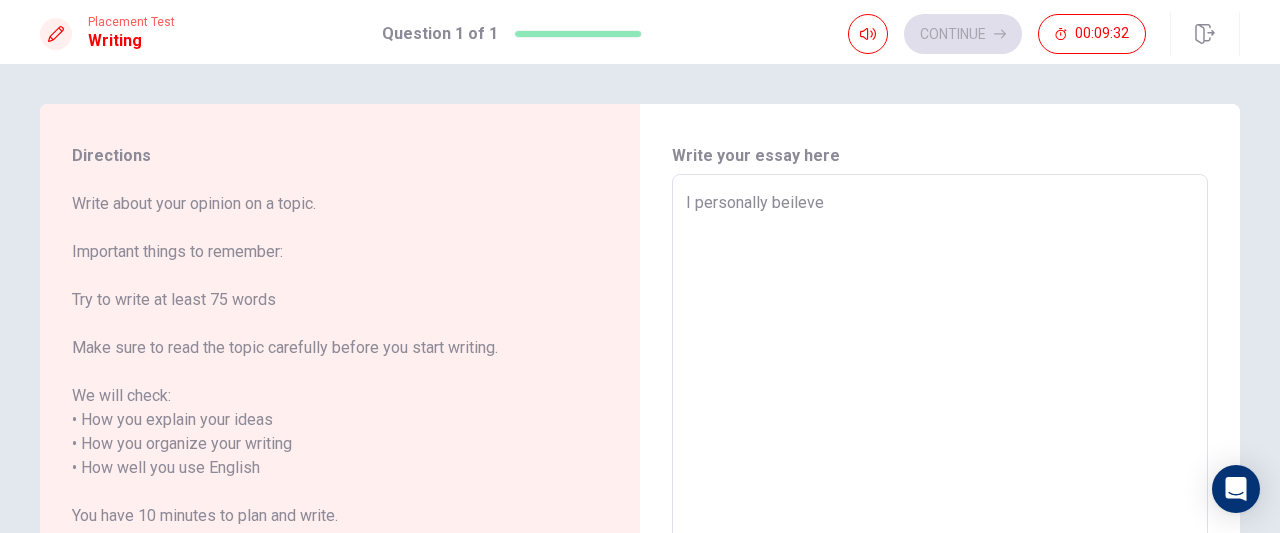 type on "I personally beileve t" 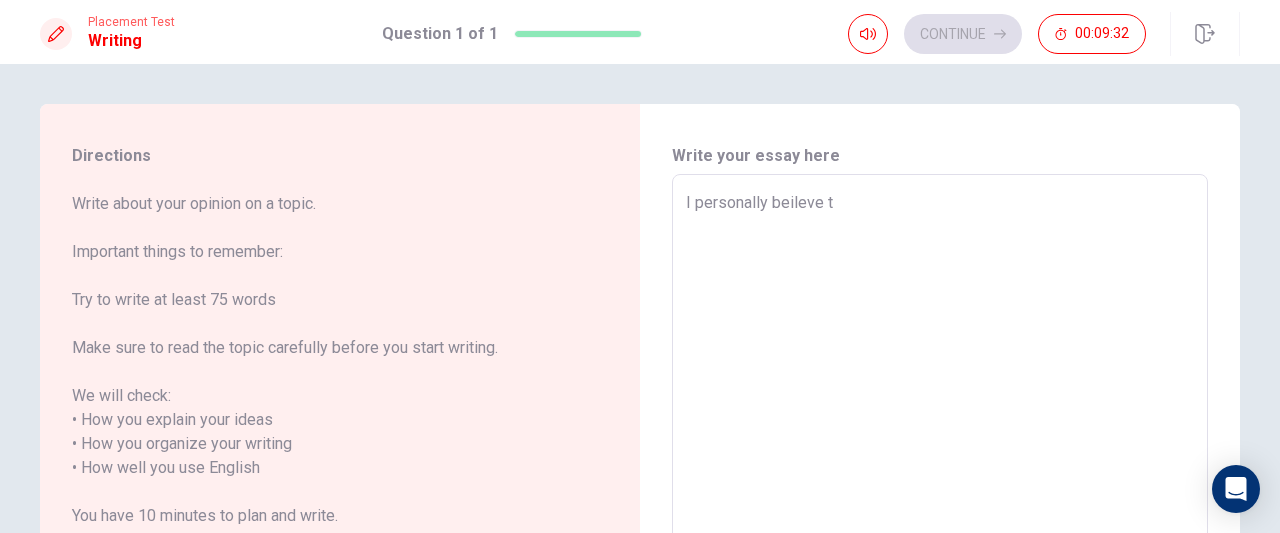 type on "x" 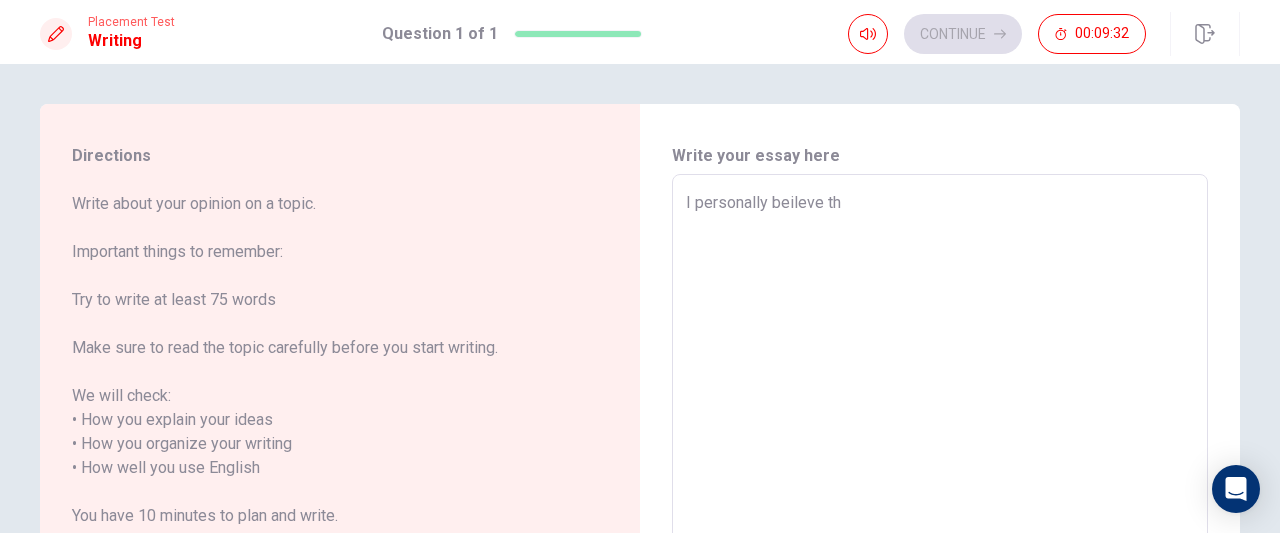 type on "x" 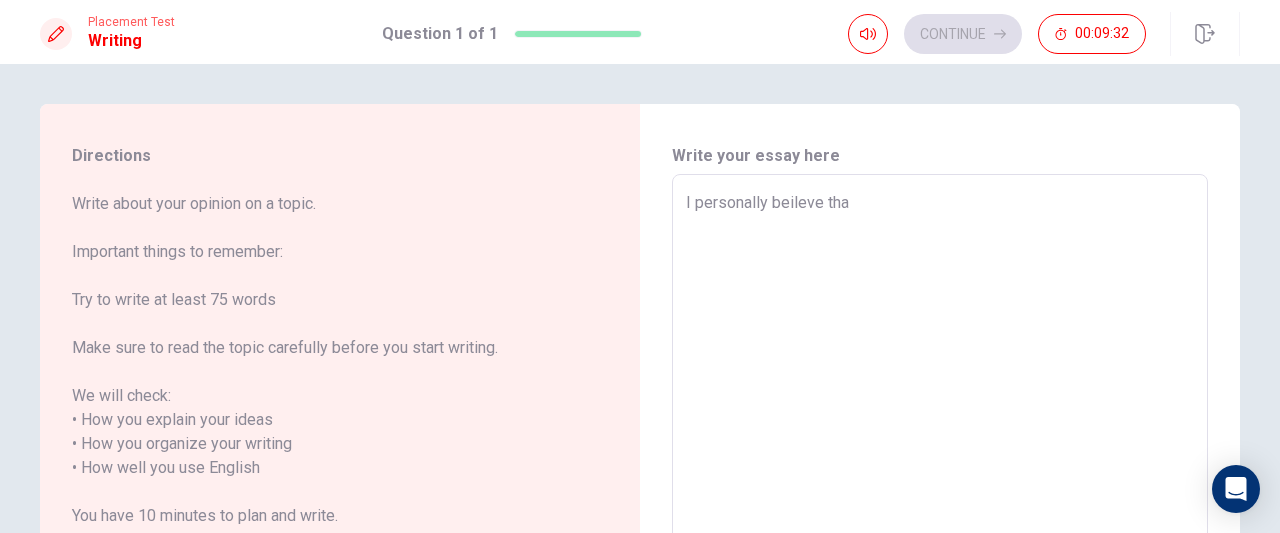 type on "x" 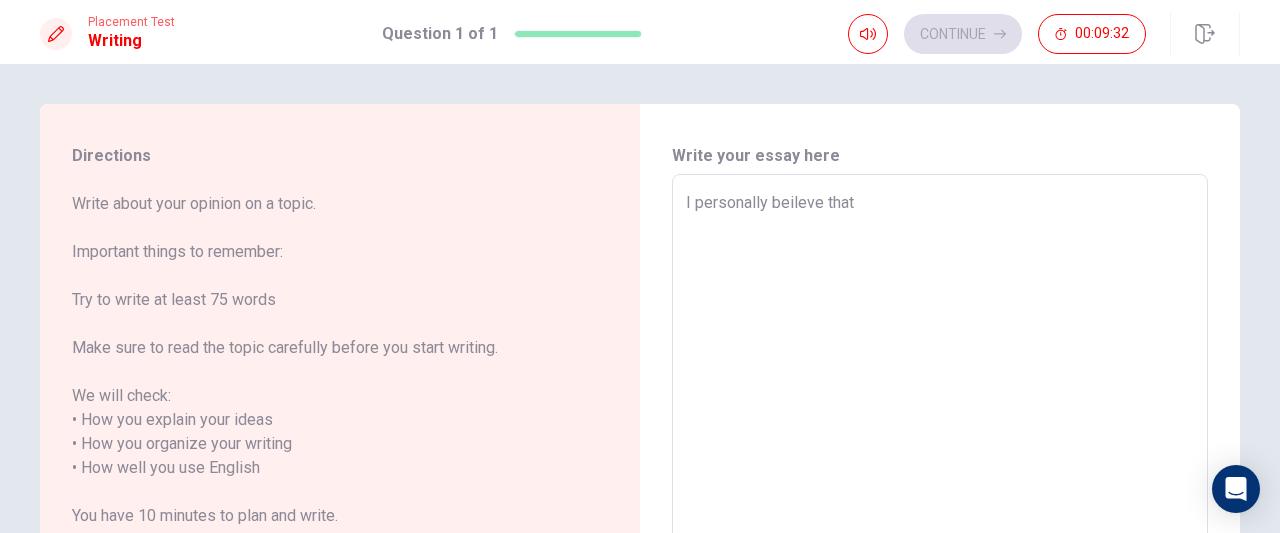 type on "x" 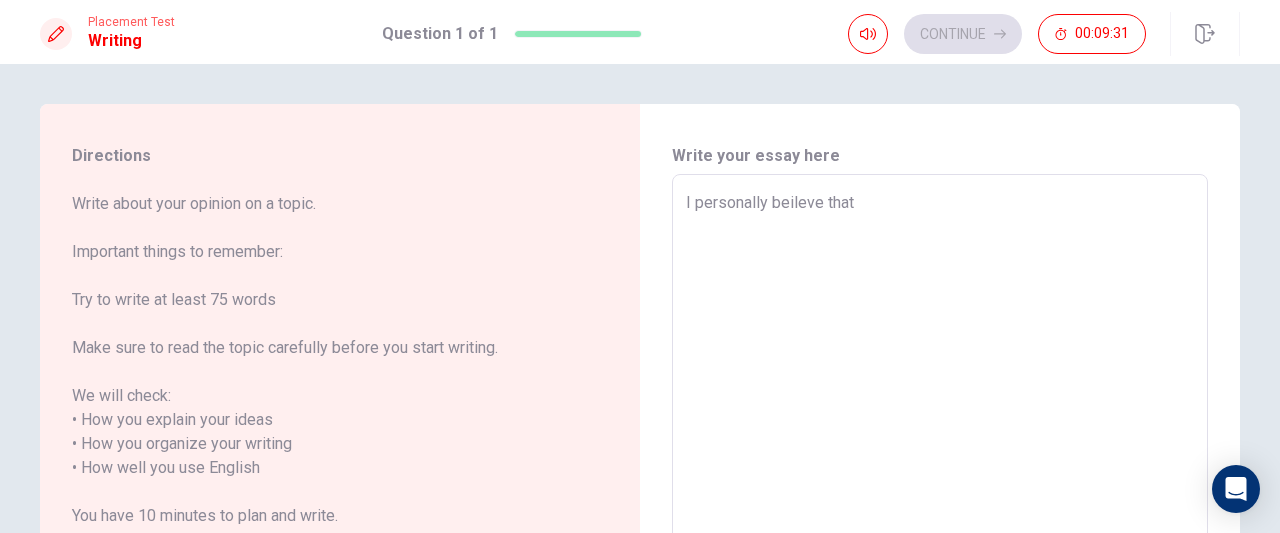 type on "x" 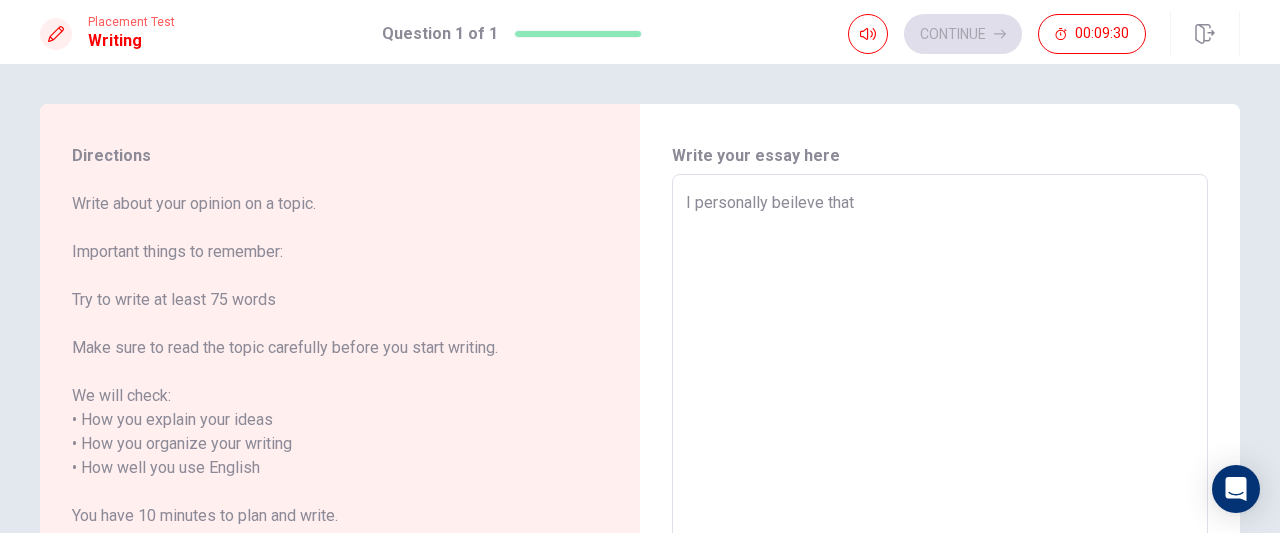 type on "I personally beileve that P" 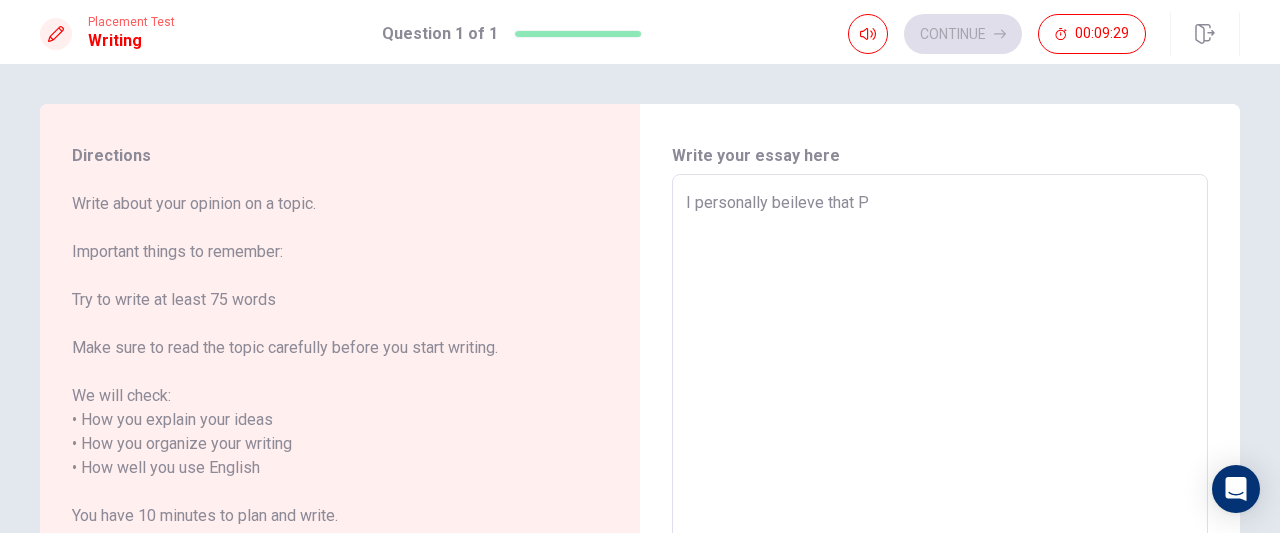 type on "x" 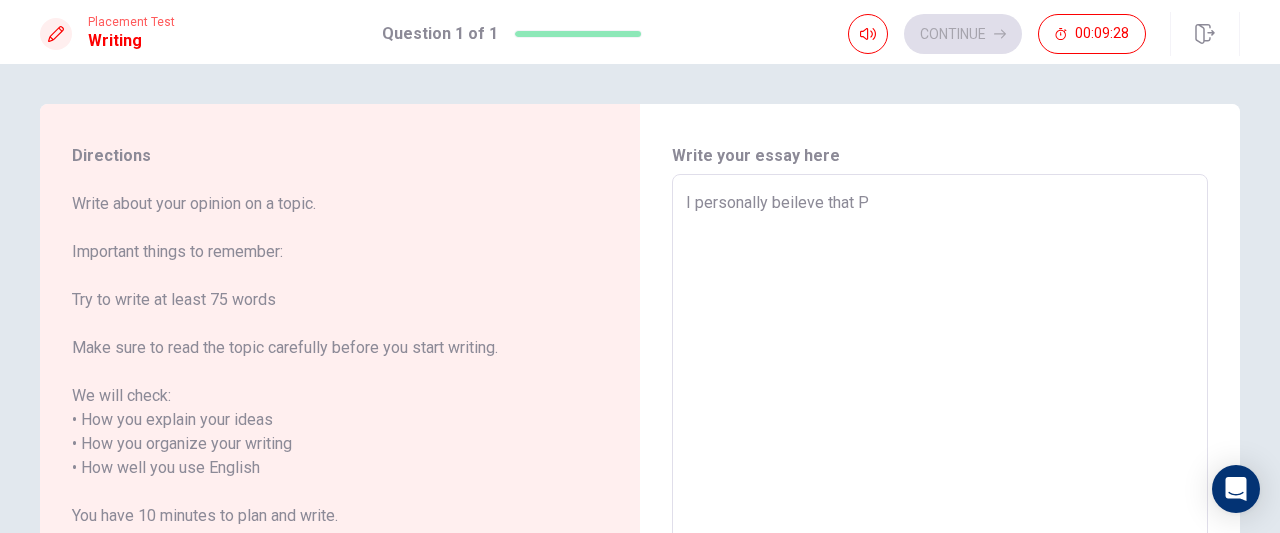 type on "I personally beileve that Pe" 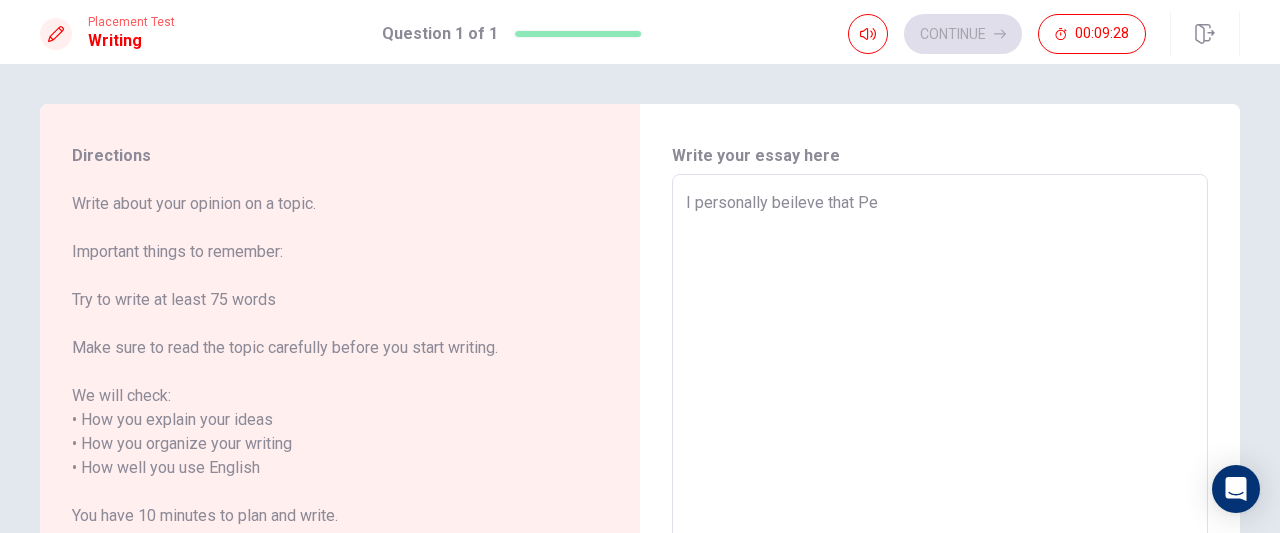 type on "x" 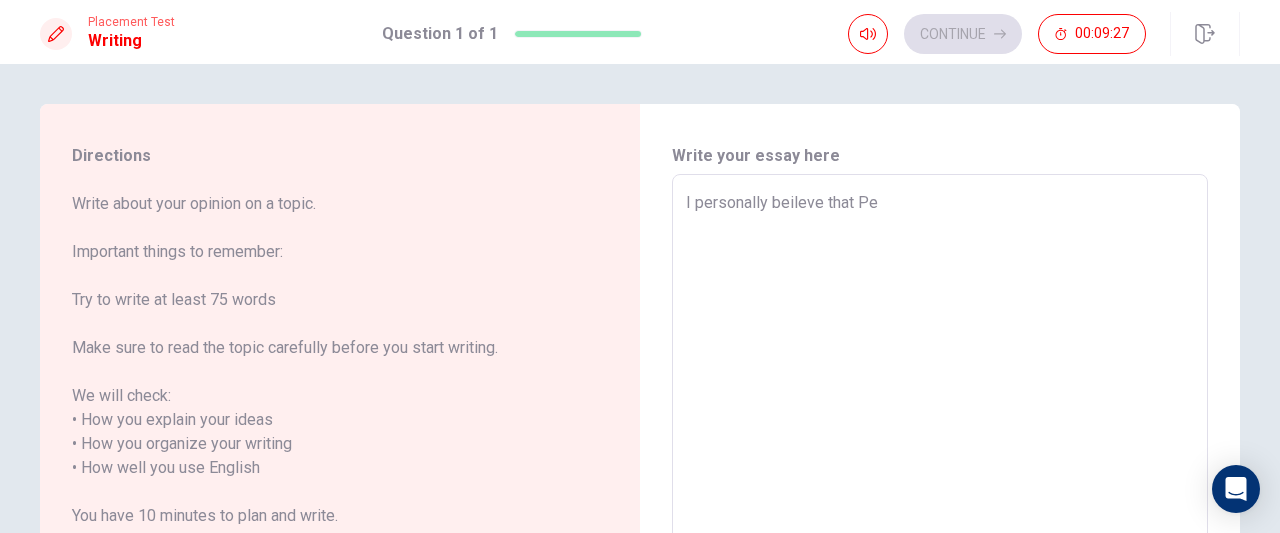 type on "I personally beileve that P" 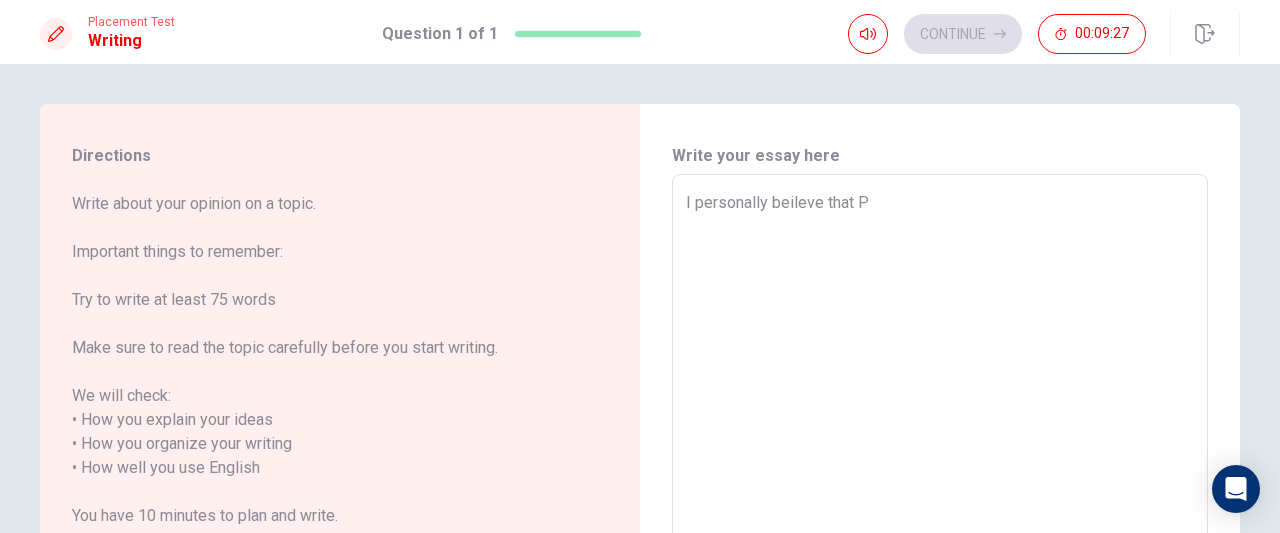 type on "x" 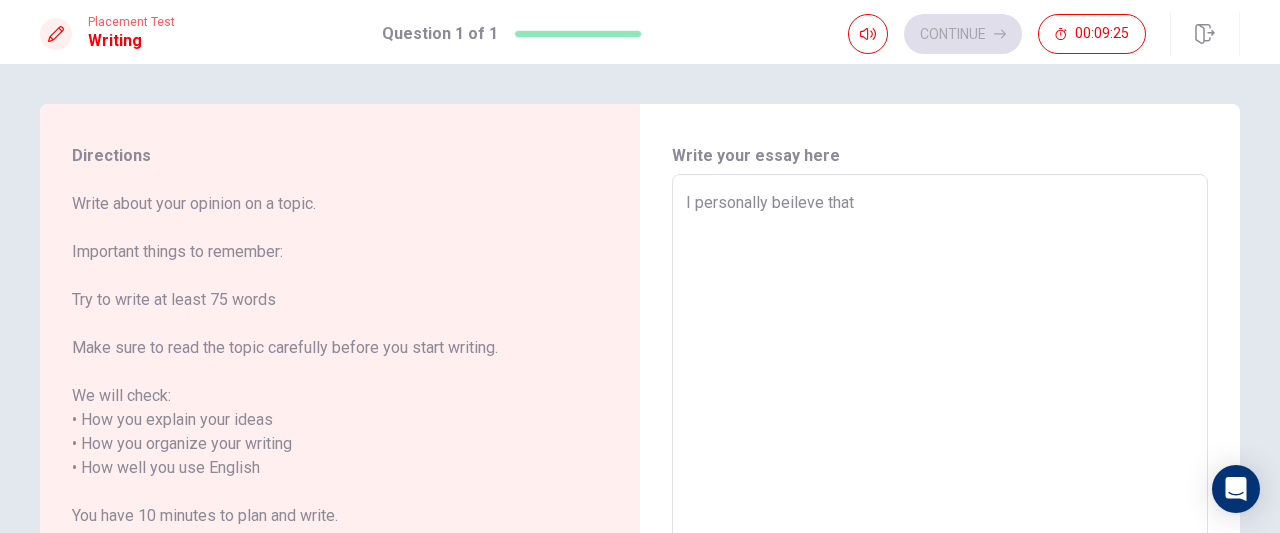 type on "x" 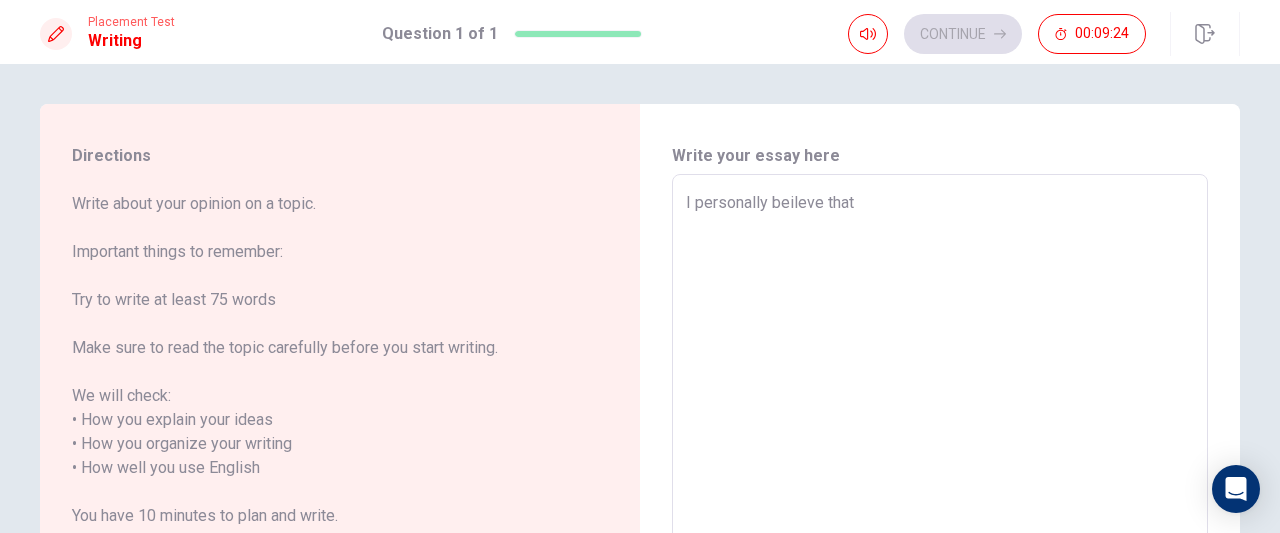 type on "I personally beileve that m" 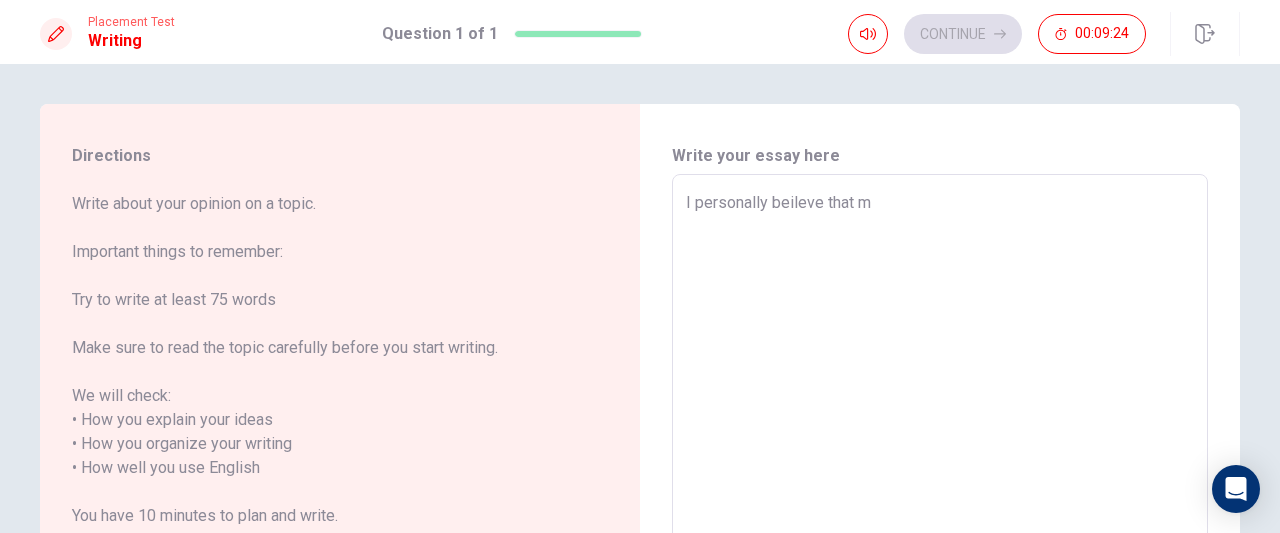 type on "x" 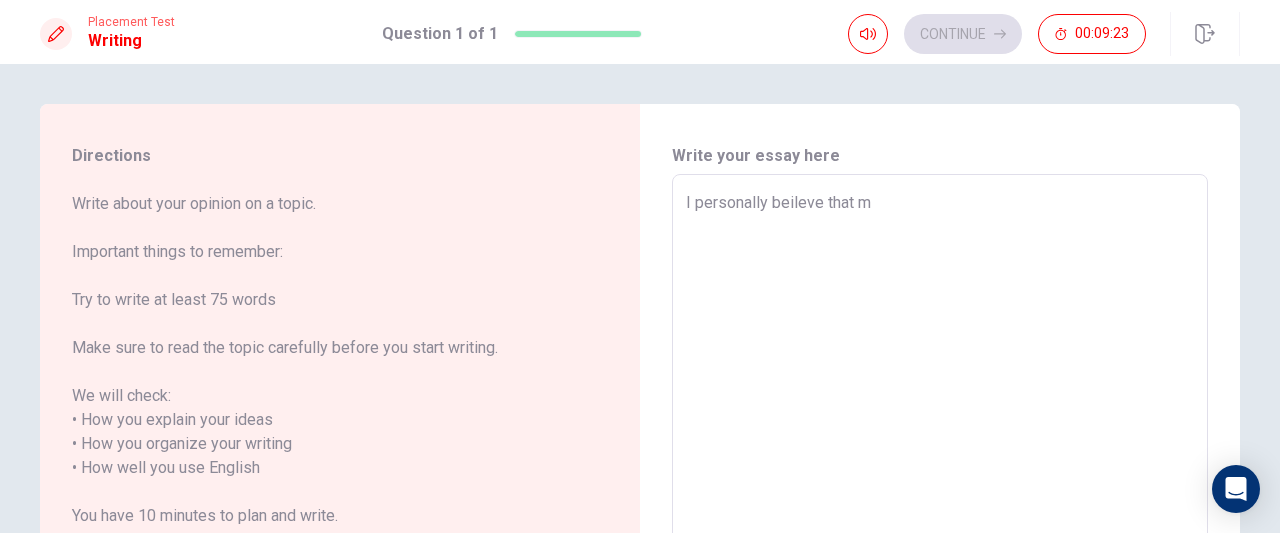 type on "I personally beileve that mu" 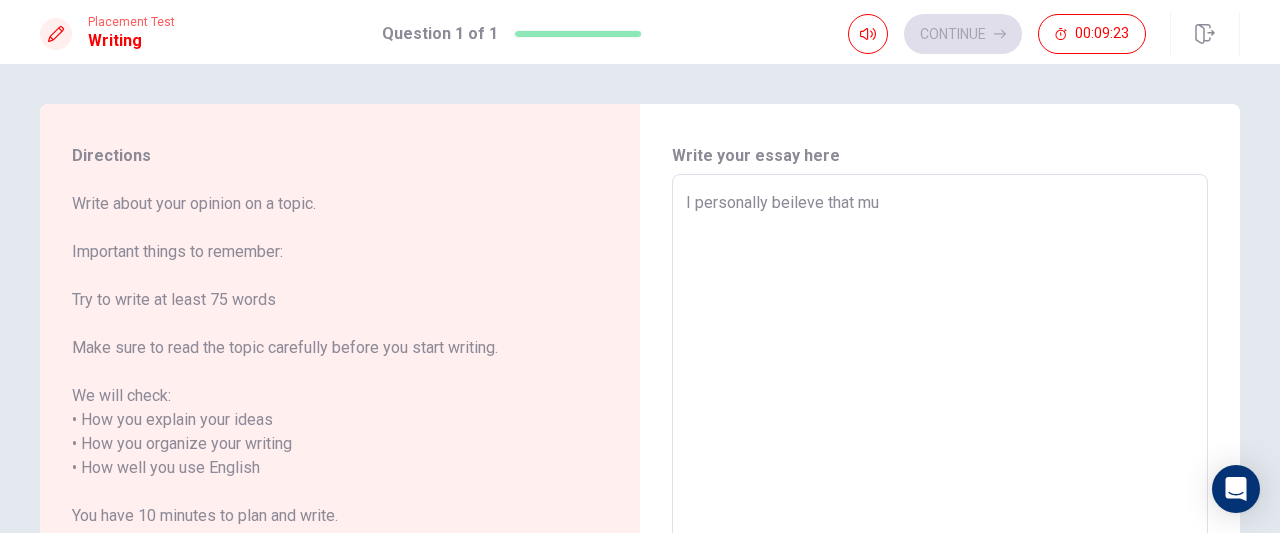 type on "x" 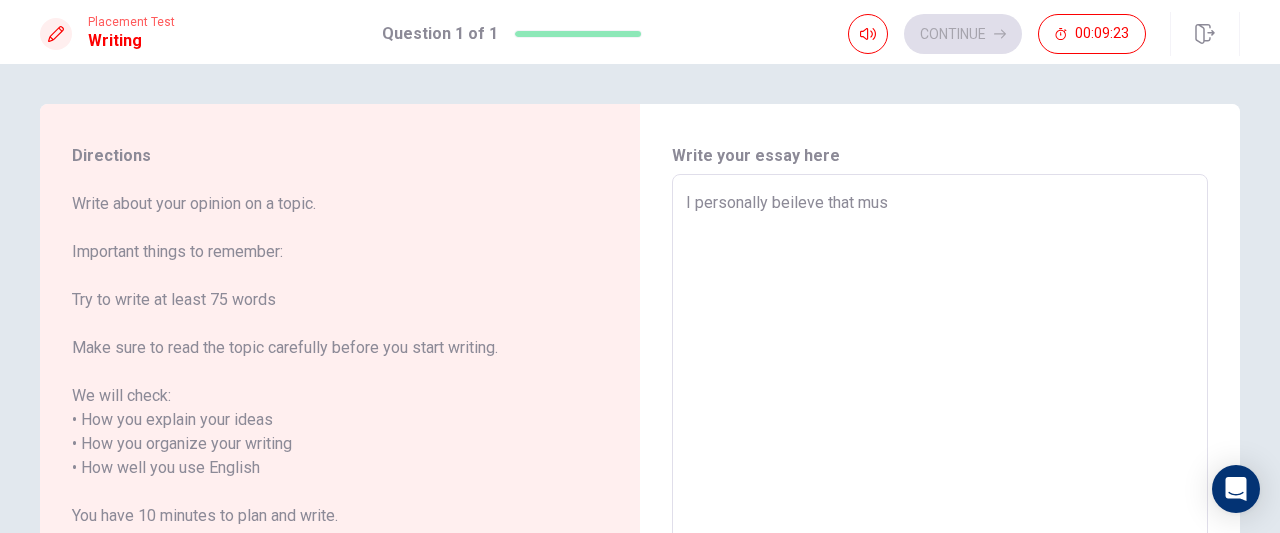 type on "x" 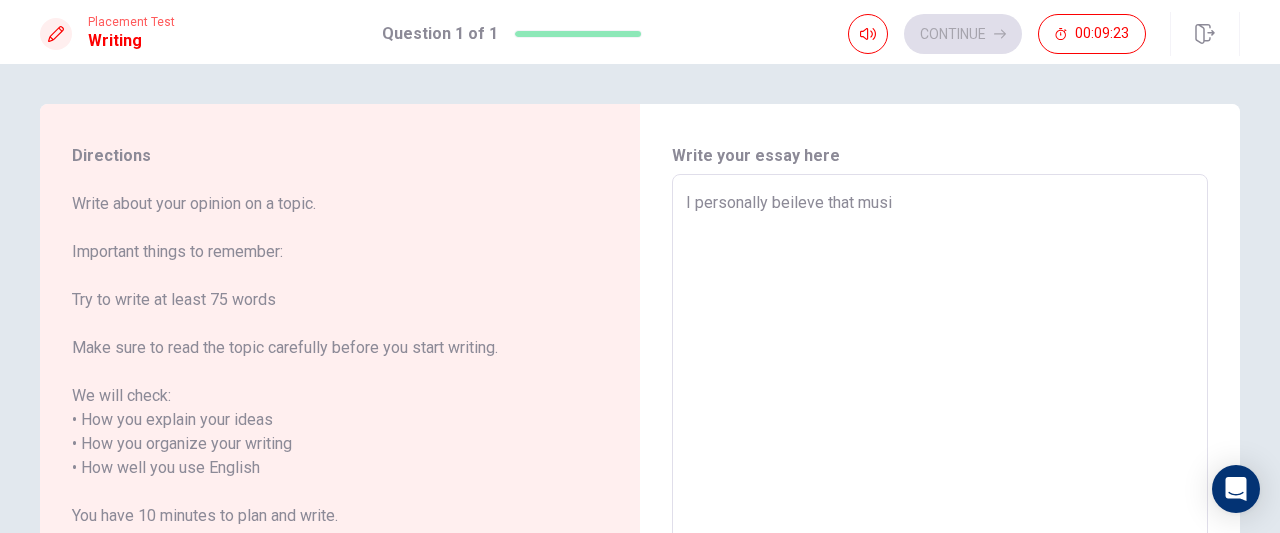 type on "x" 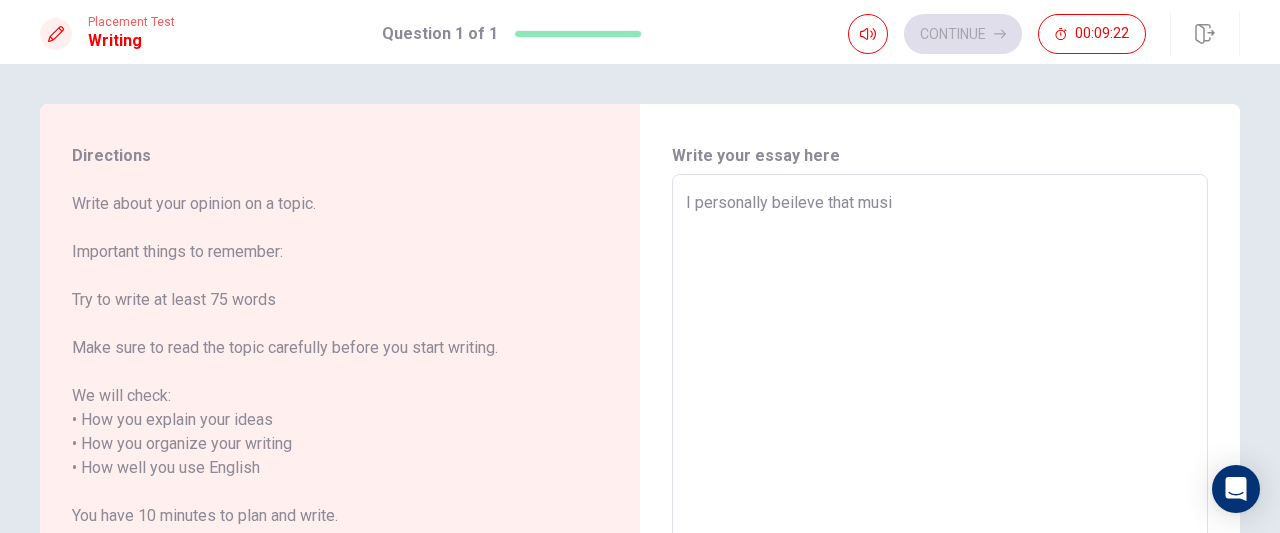 type on "I personally beileve that music" 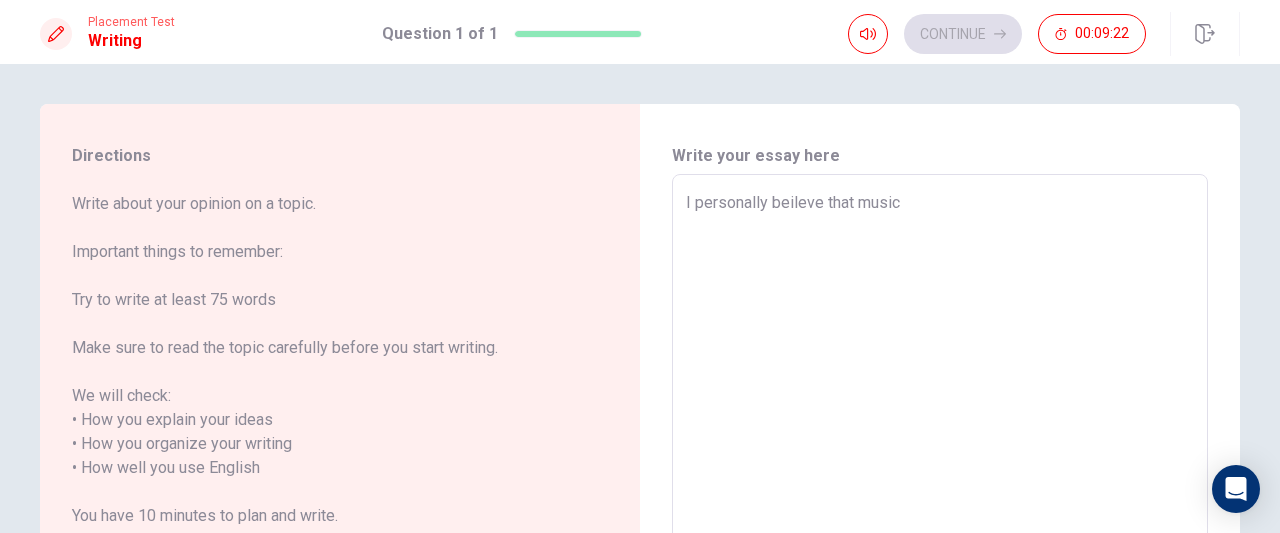 type on "x" 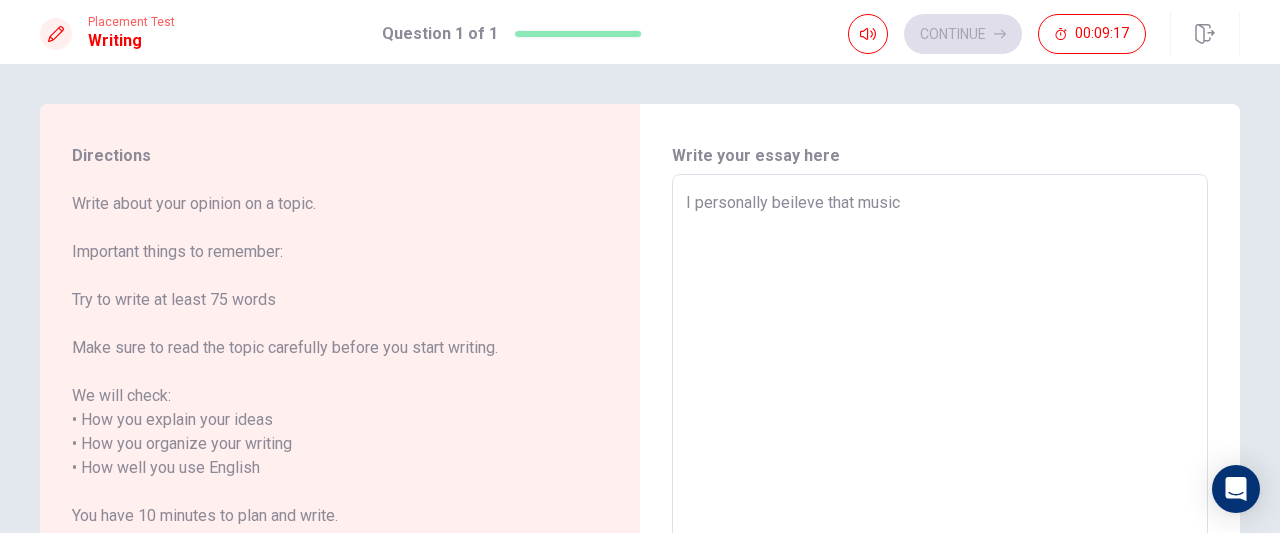 type on "x" 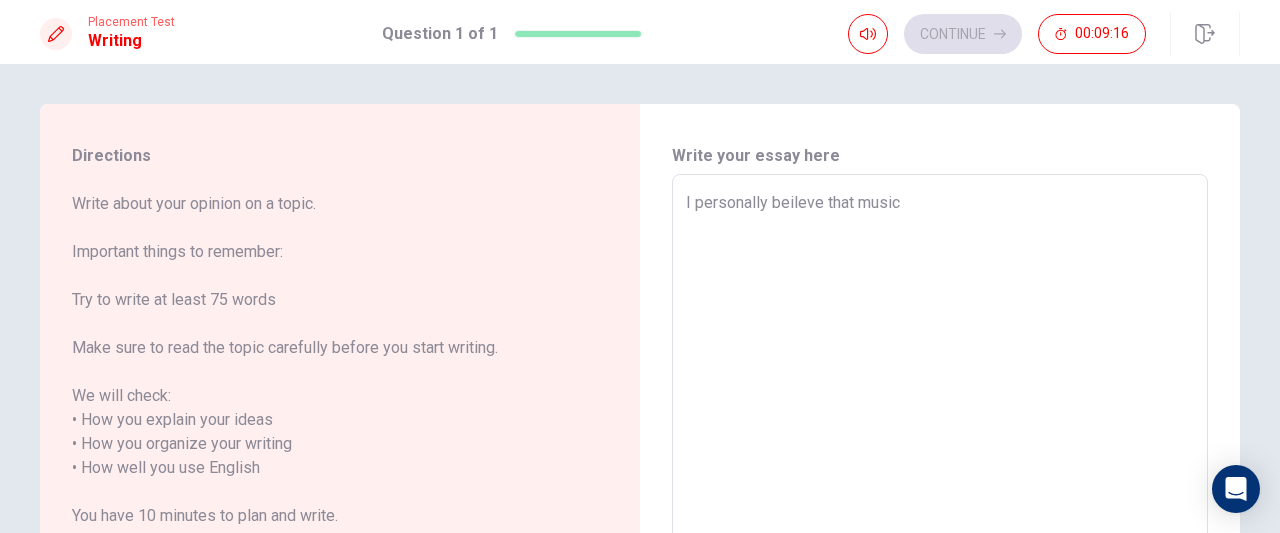 type on "I beileve that music" 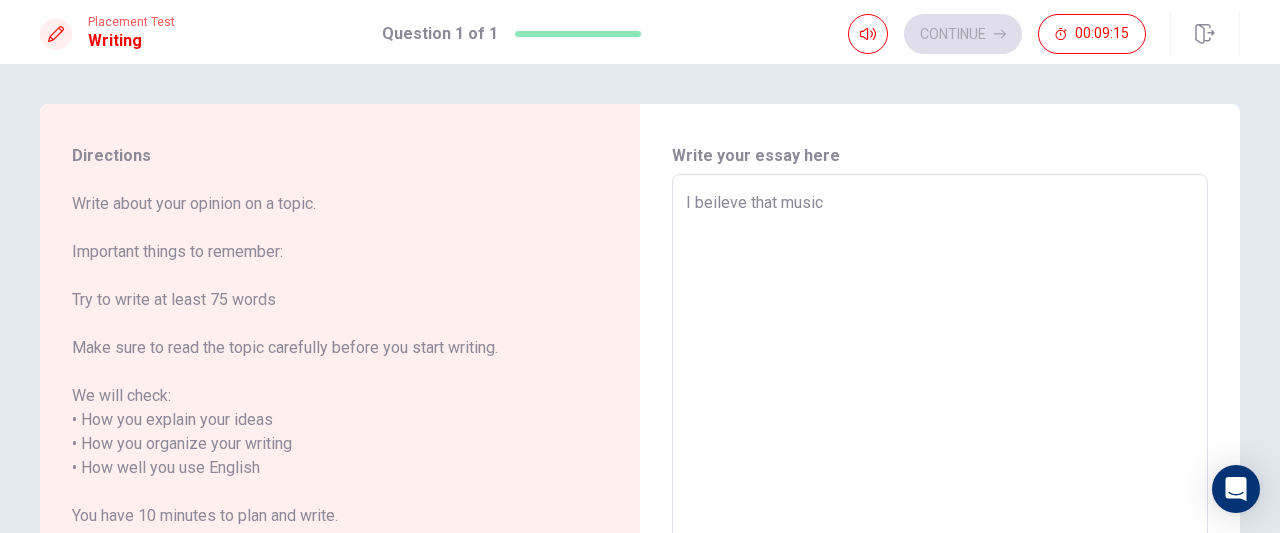 click on "I beileve that music" at bounding box center (940, 456) 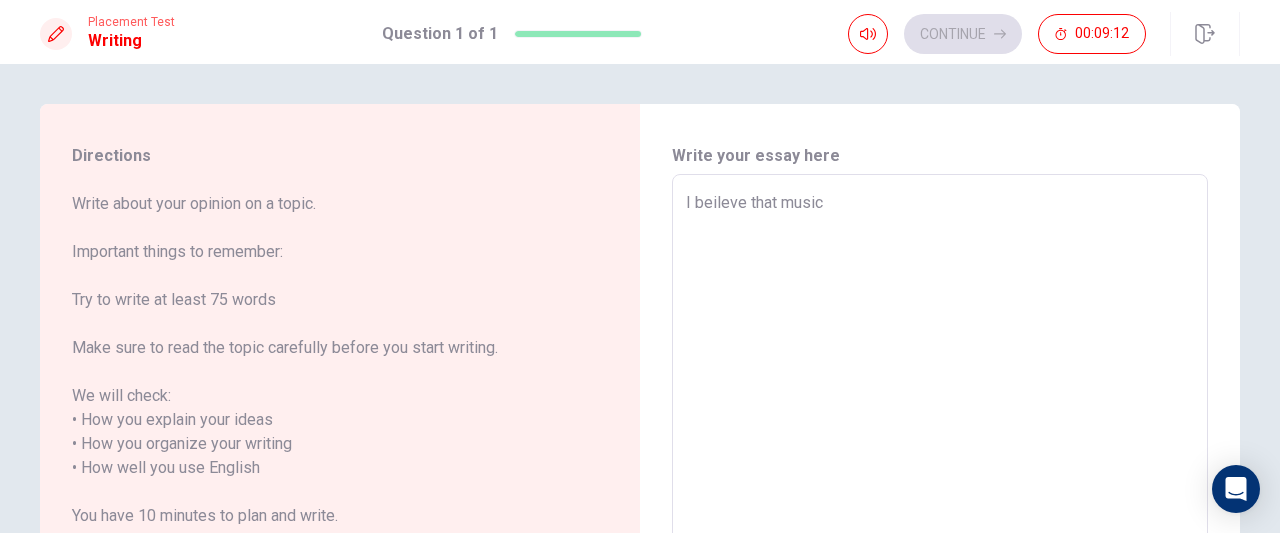 click on "I beileve that music" at bounding box center (940, 456) 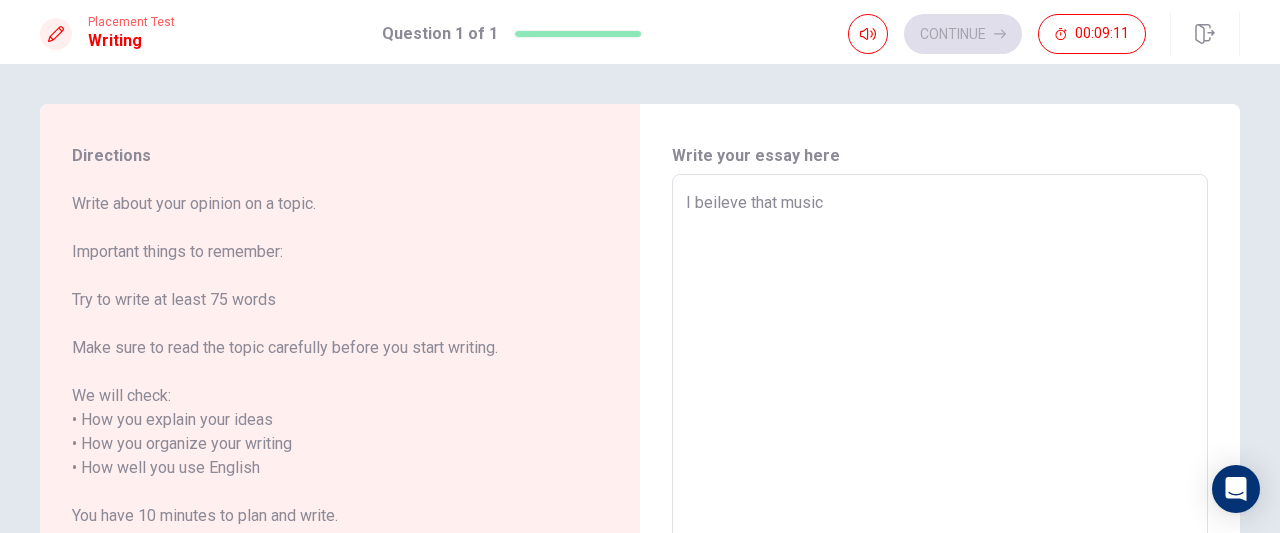 type on "I beileve that music" 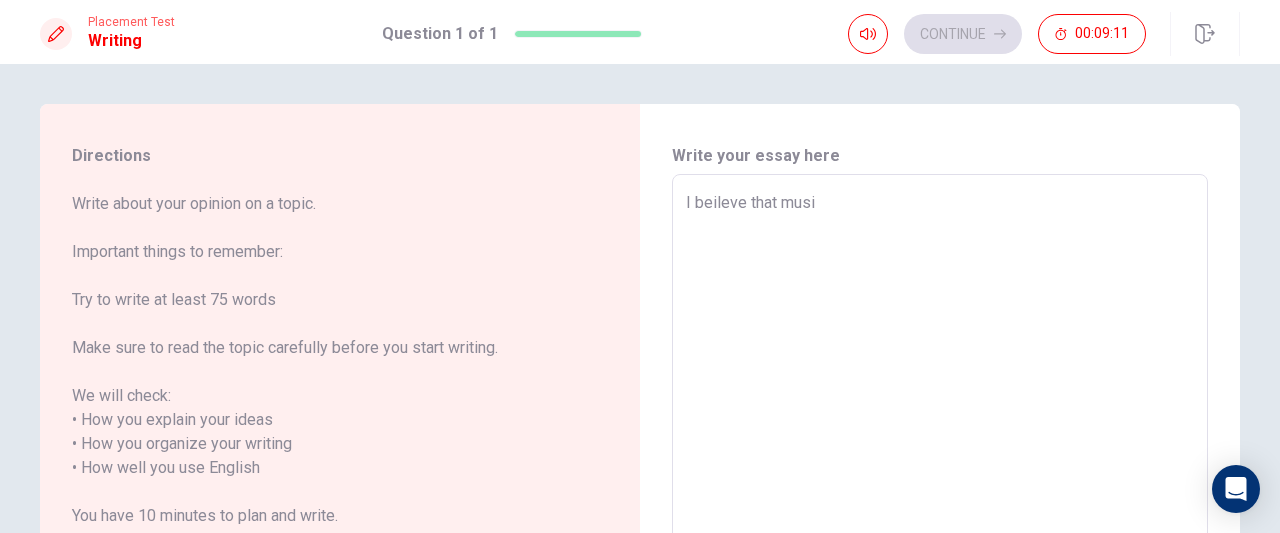 type on "x" 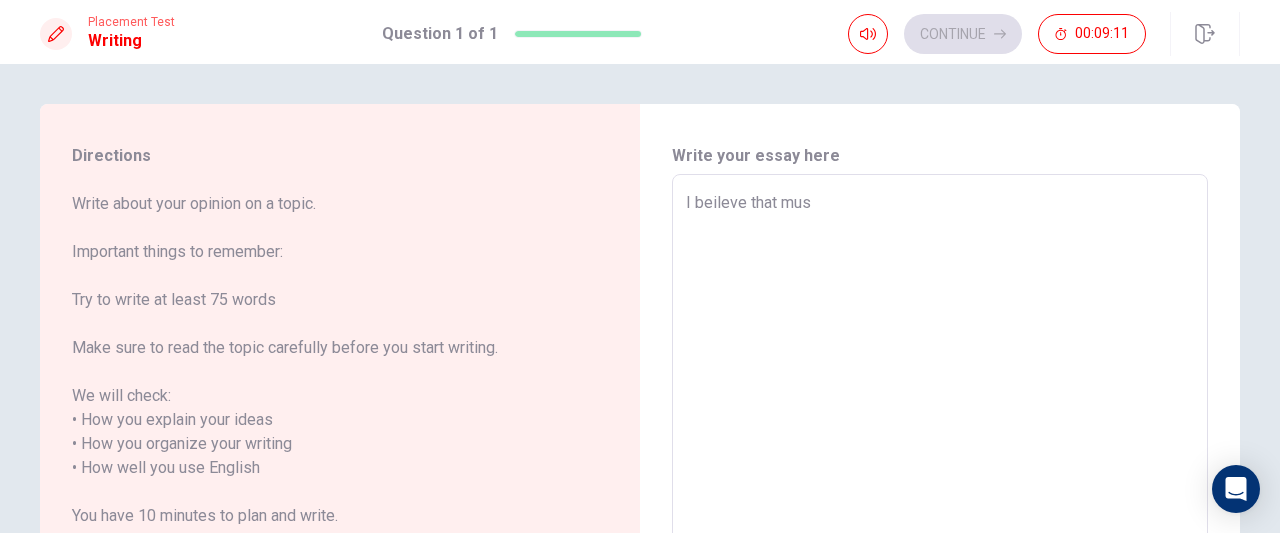 type on "x" 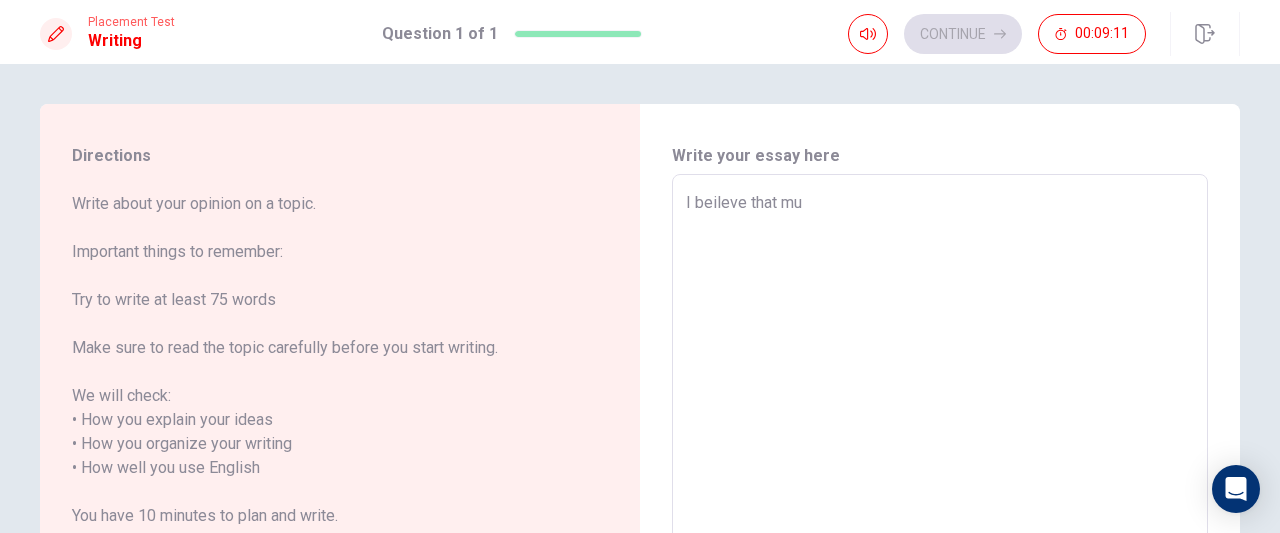 type on "x" 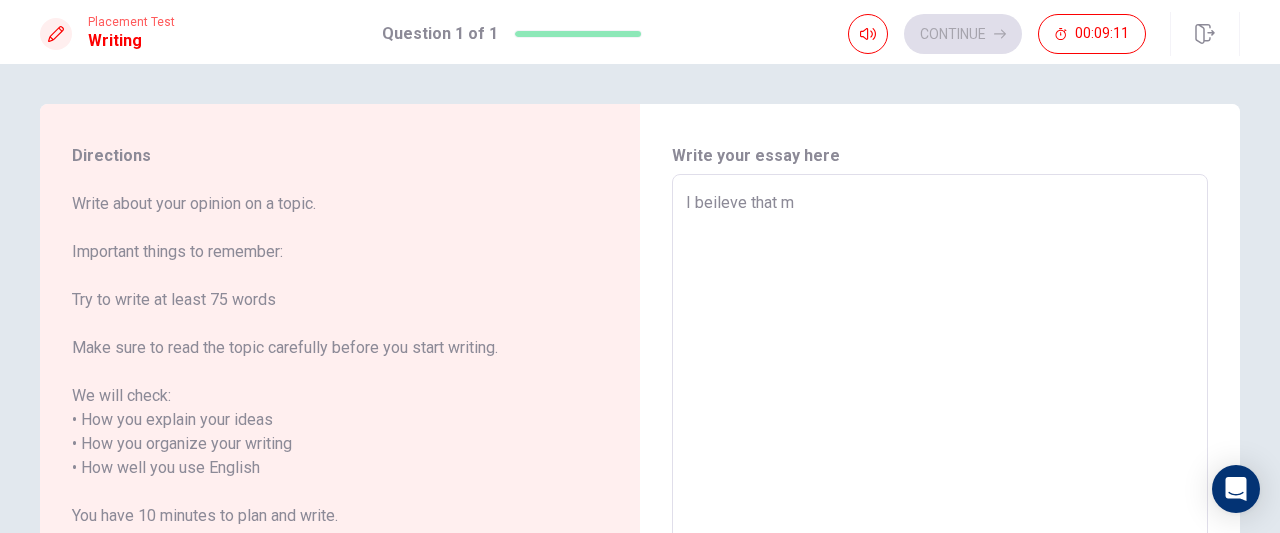 type on "x" 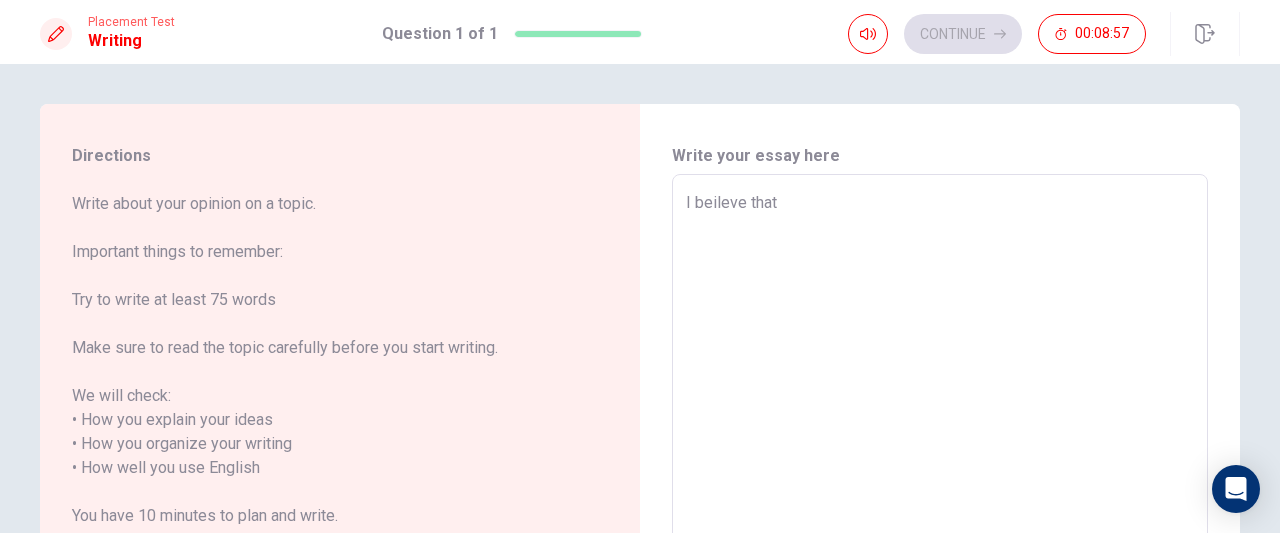 type on "x" 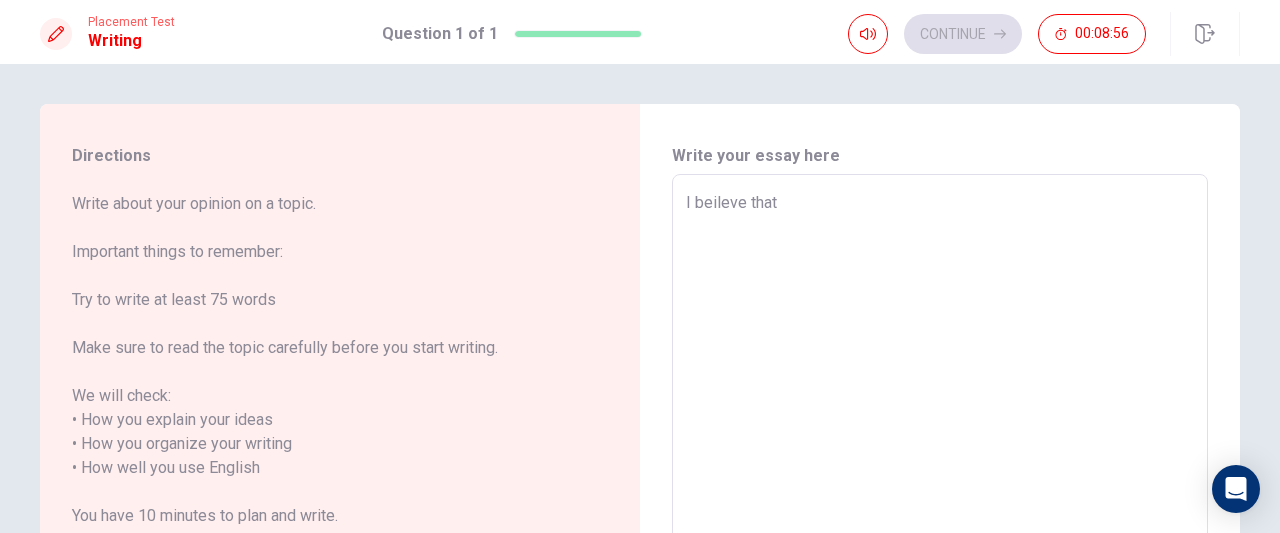 type on "I beileve that i" 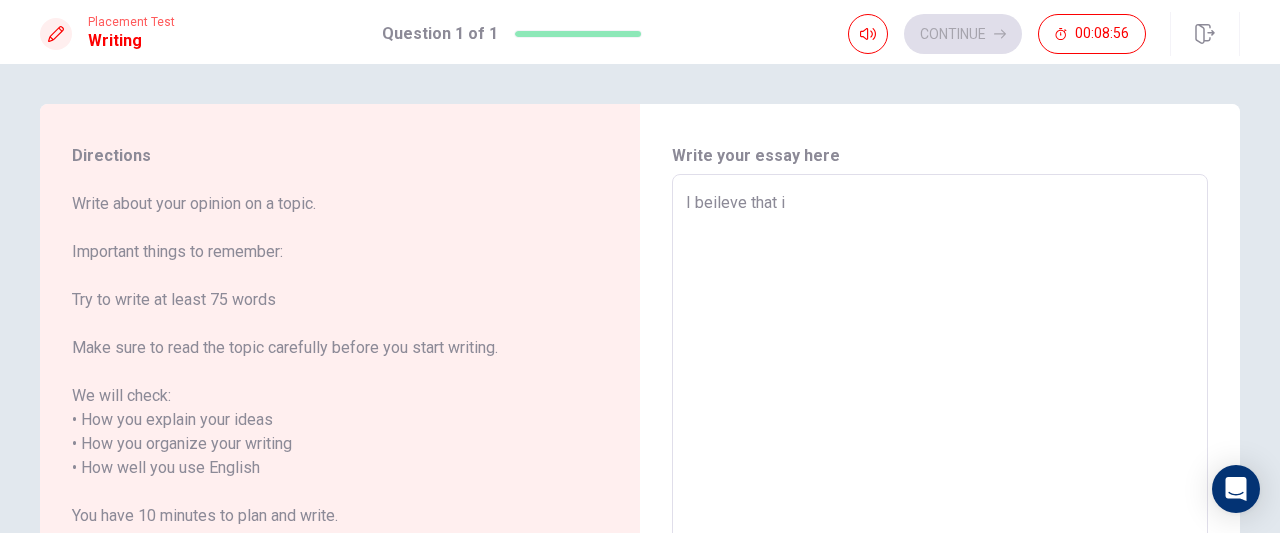 type on "x" 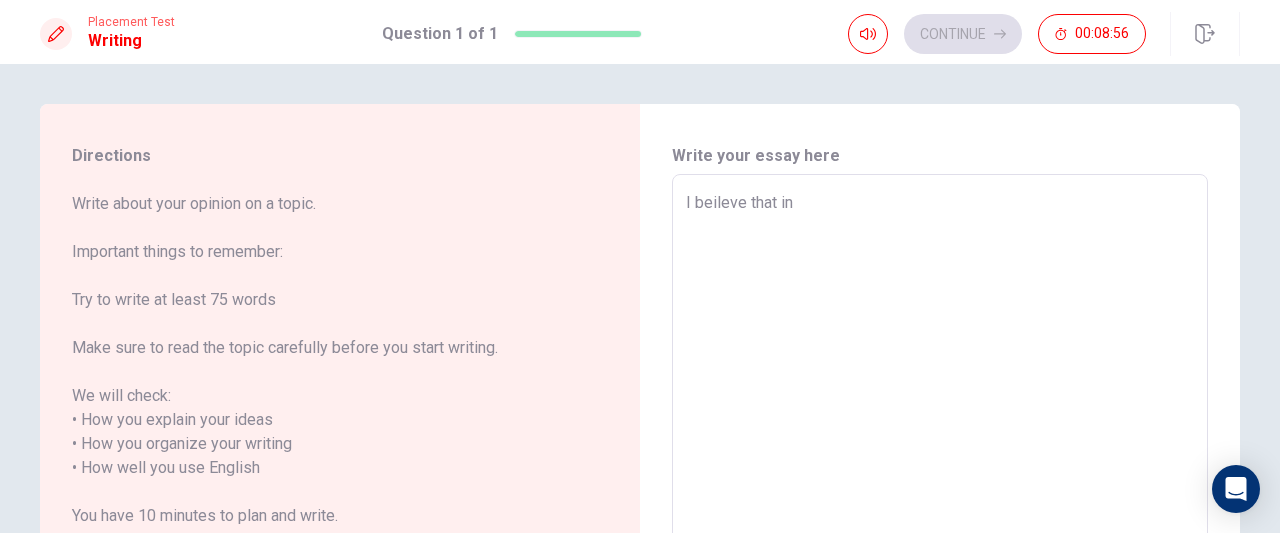 type on "x" 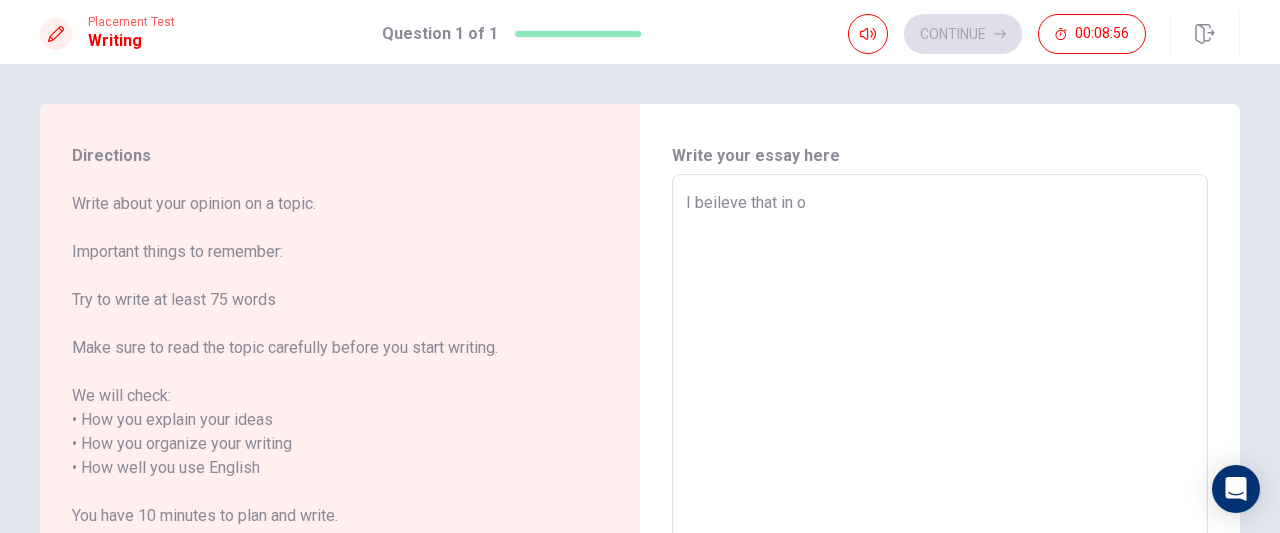 type on "x" 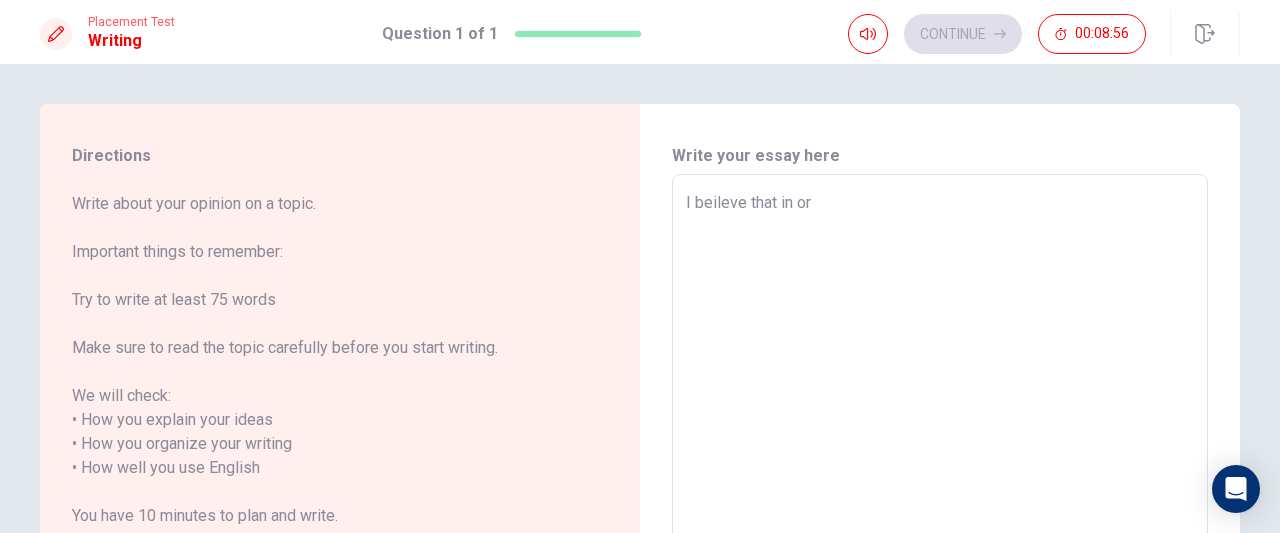 type on "x" 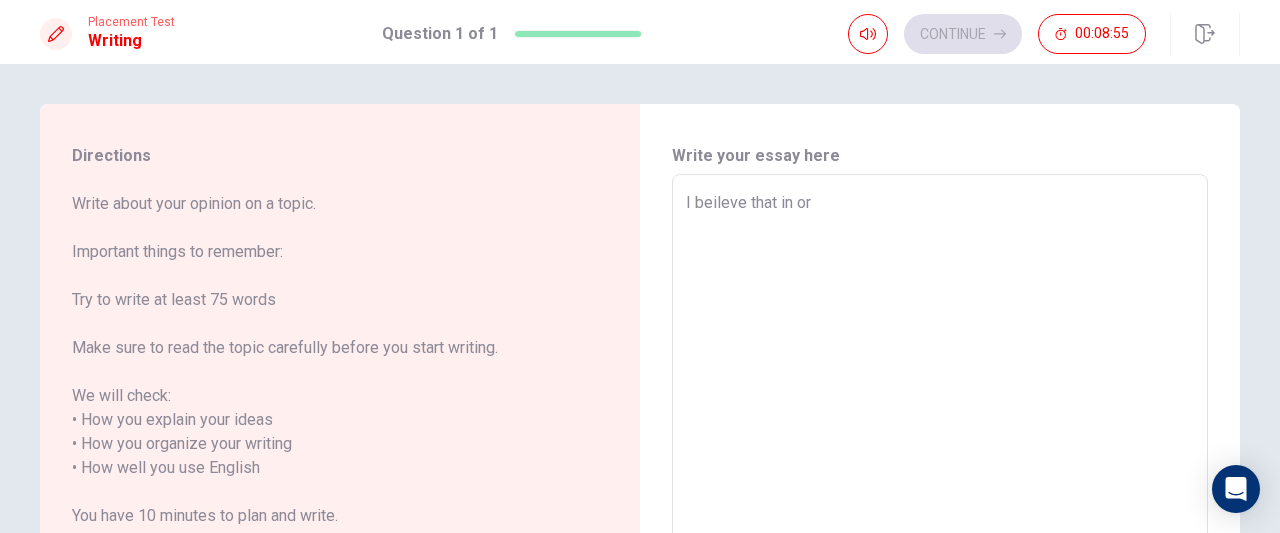 type on "I beileve that in ord" 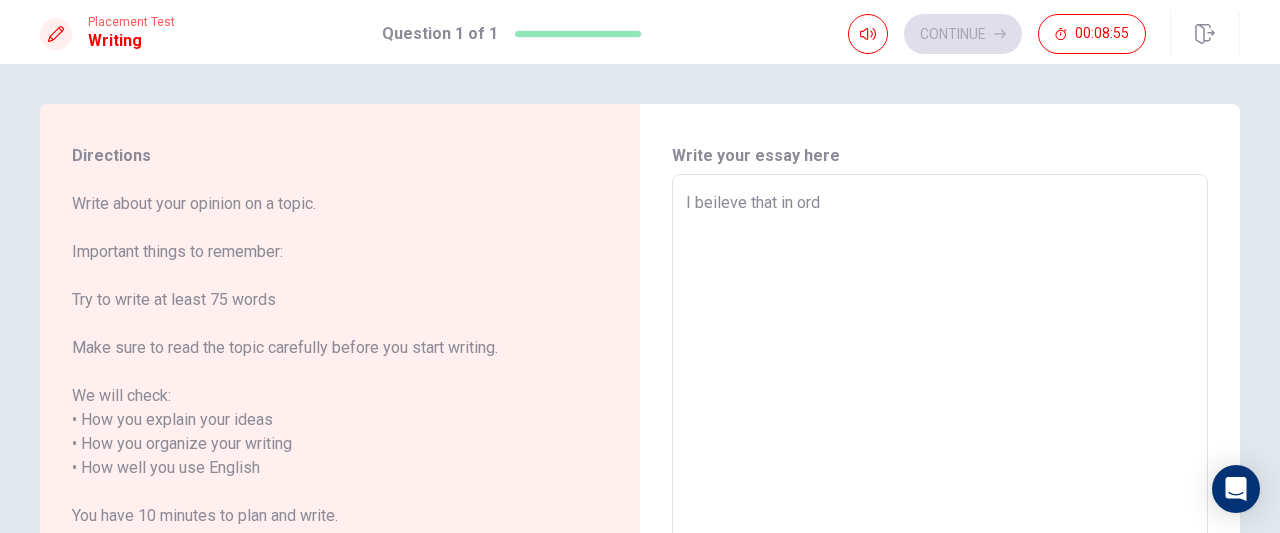 type on "x" 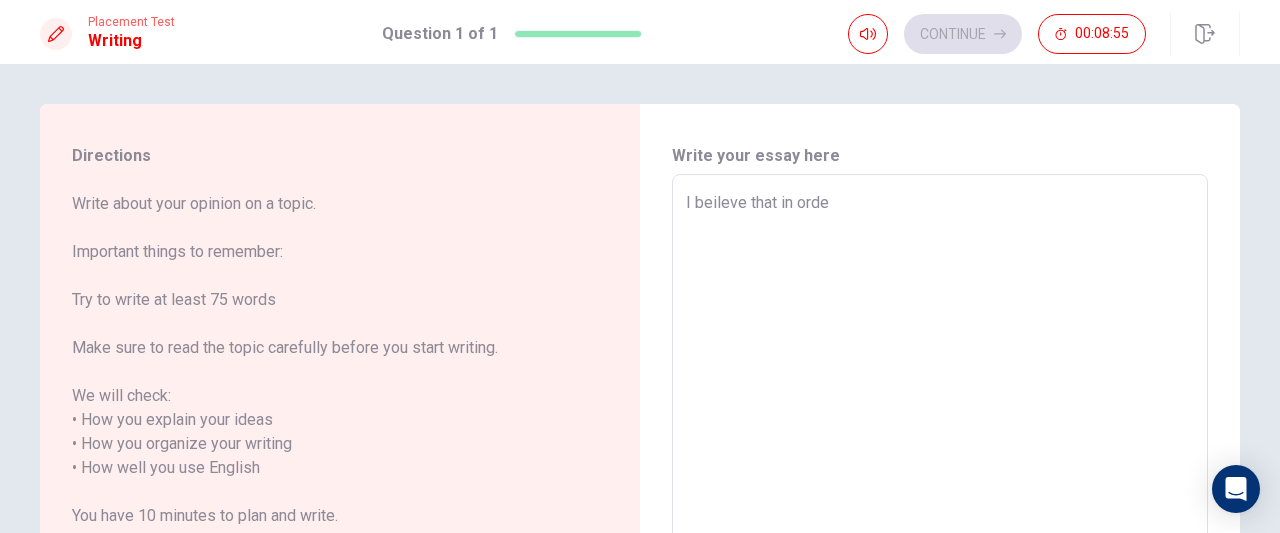 type on "x" 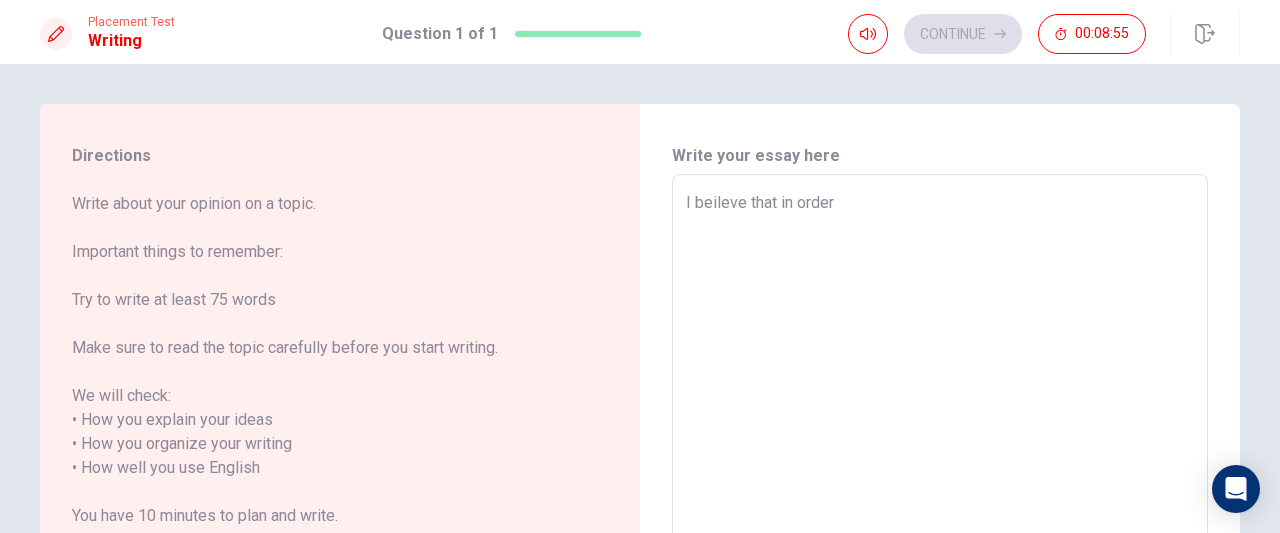 type on "x" 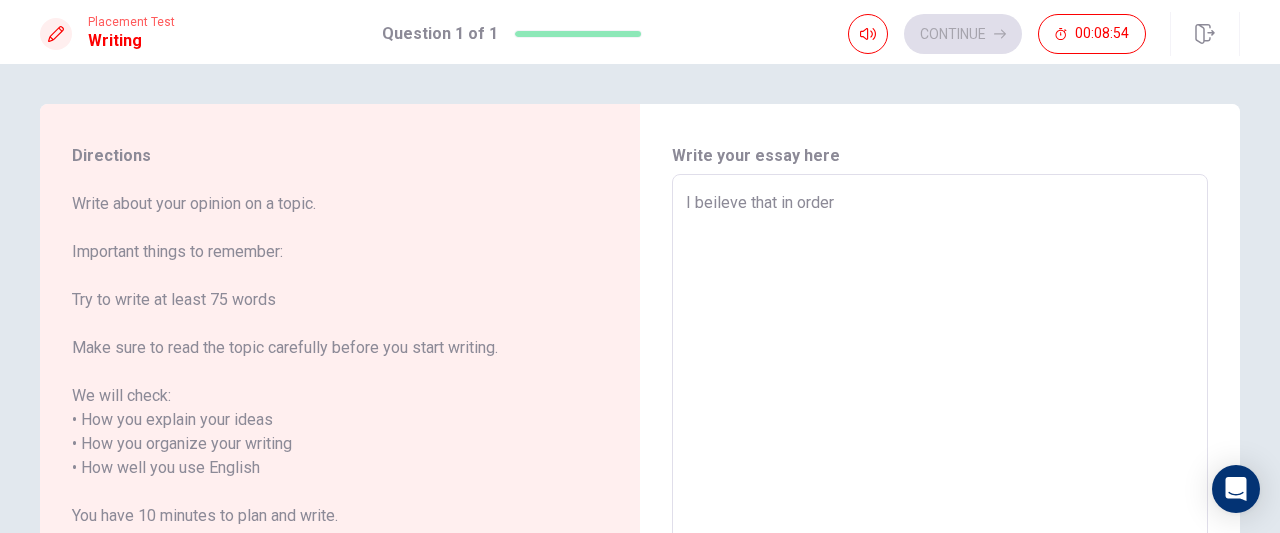 type on "I beileve that in order" 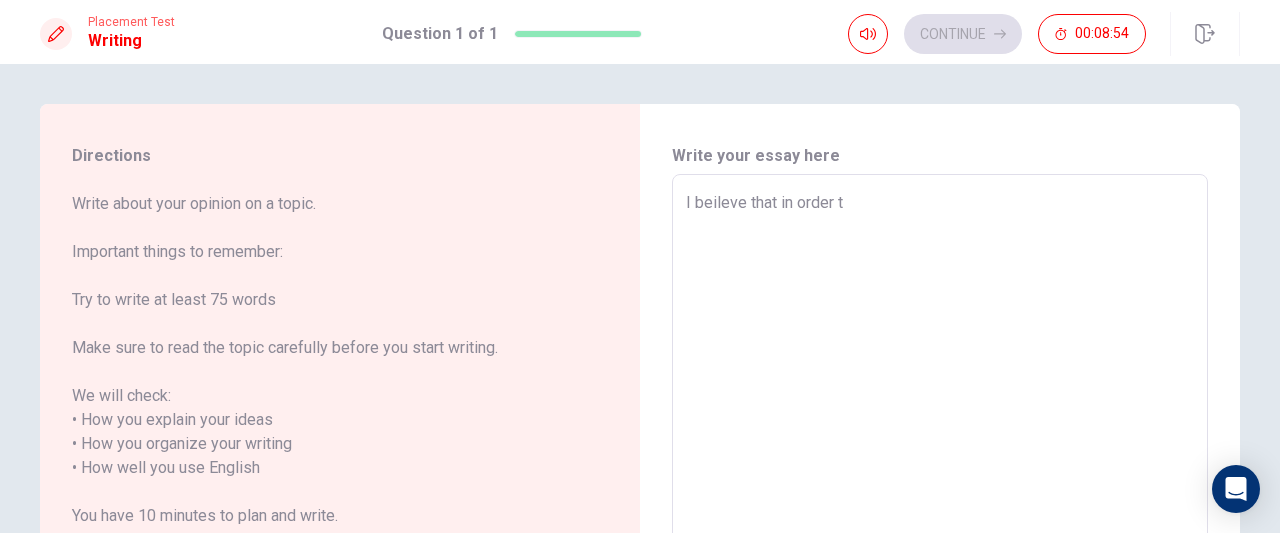 type on "x" 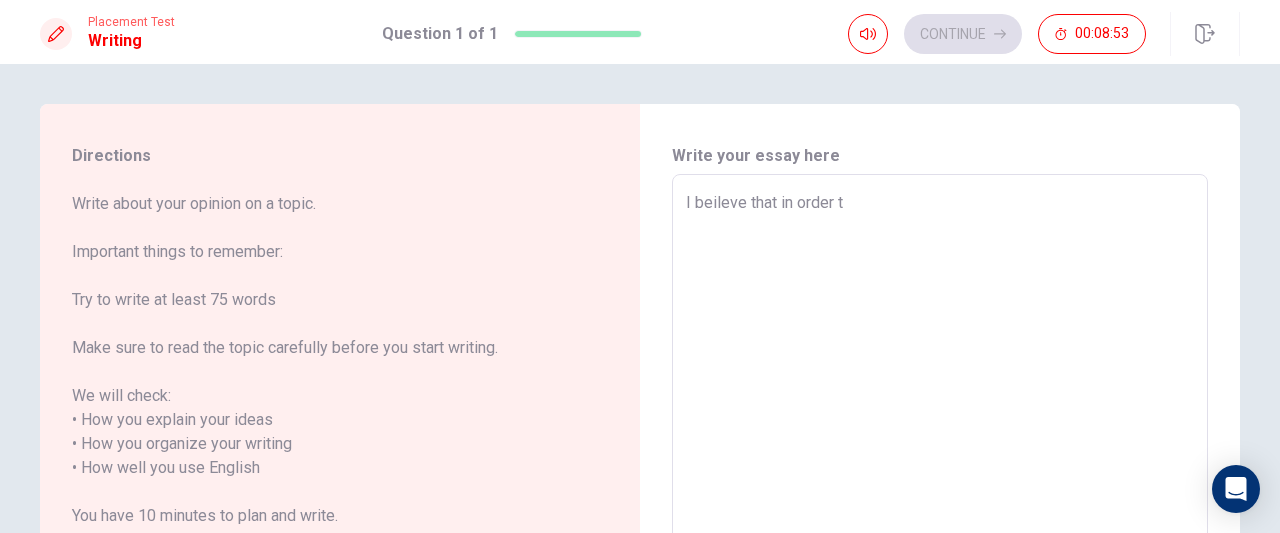 type on "I beileve that in order to" 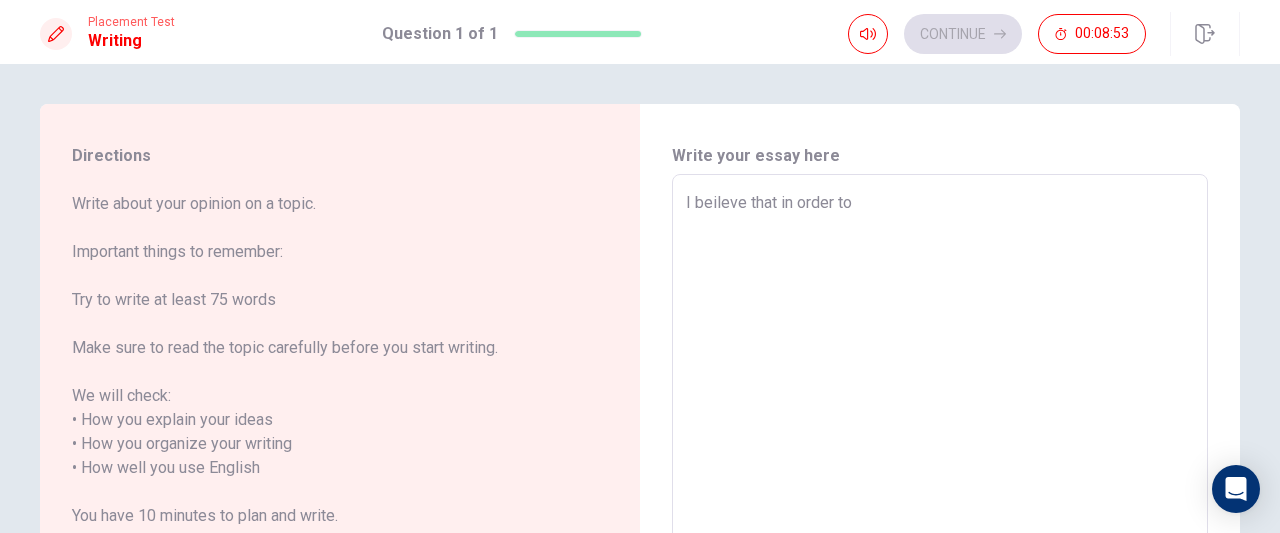 type on "x" 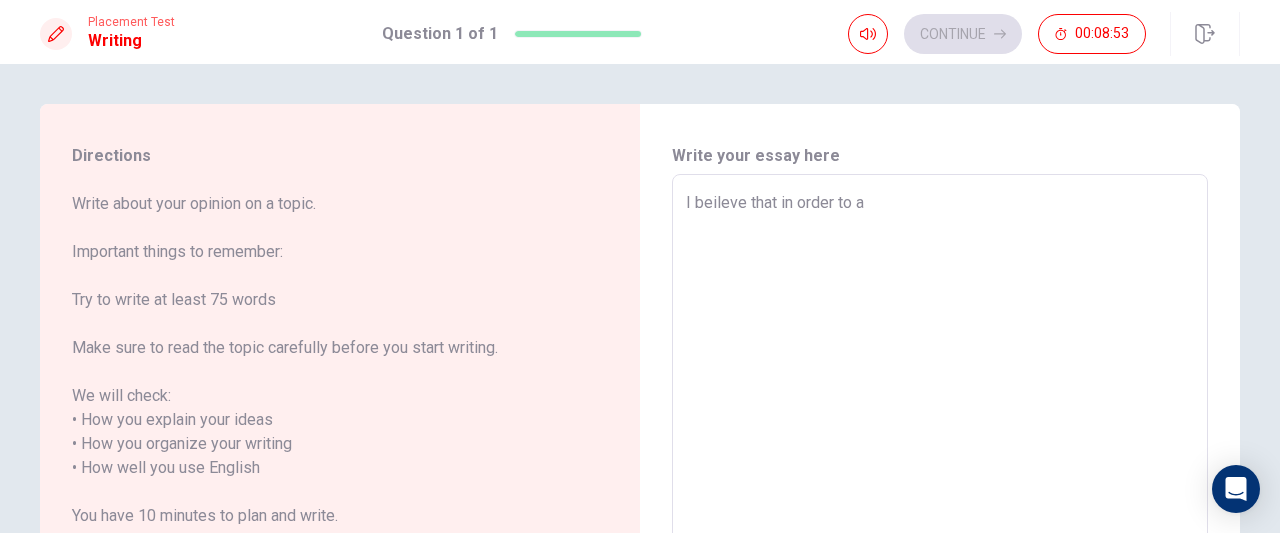 type on "x" 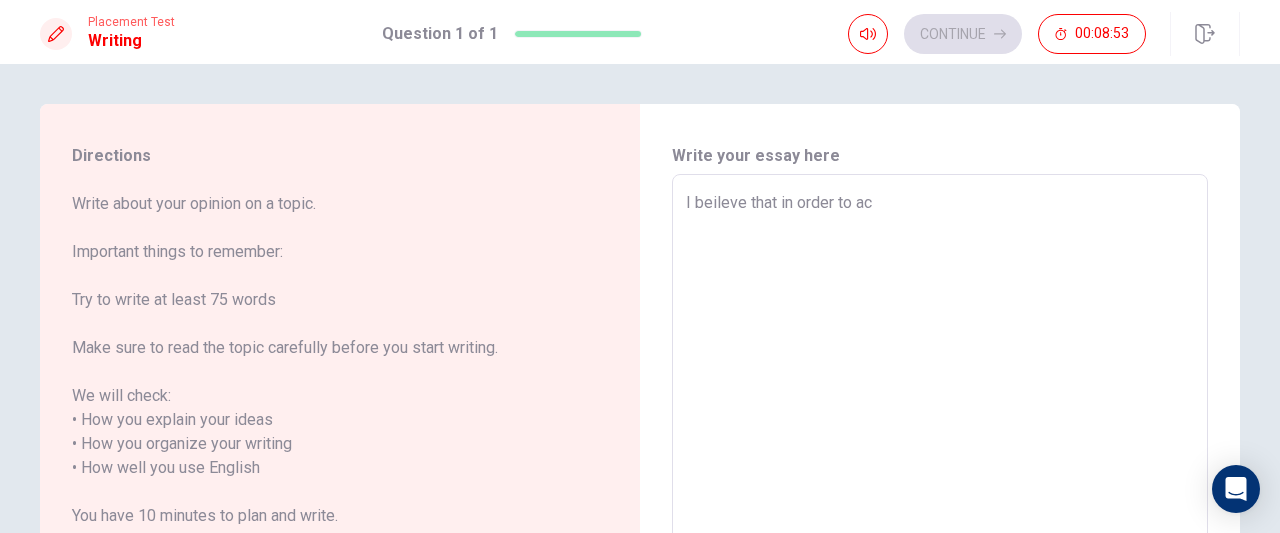 type on "x" 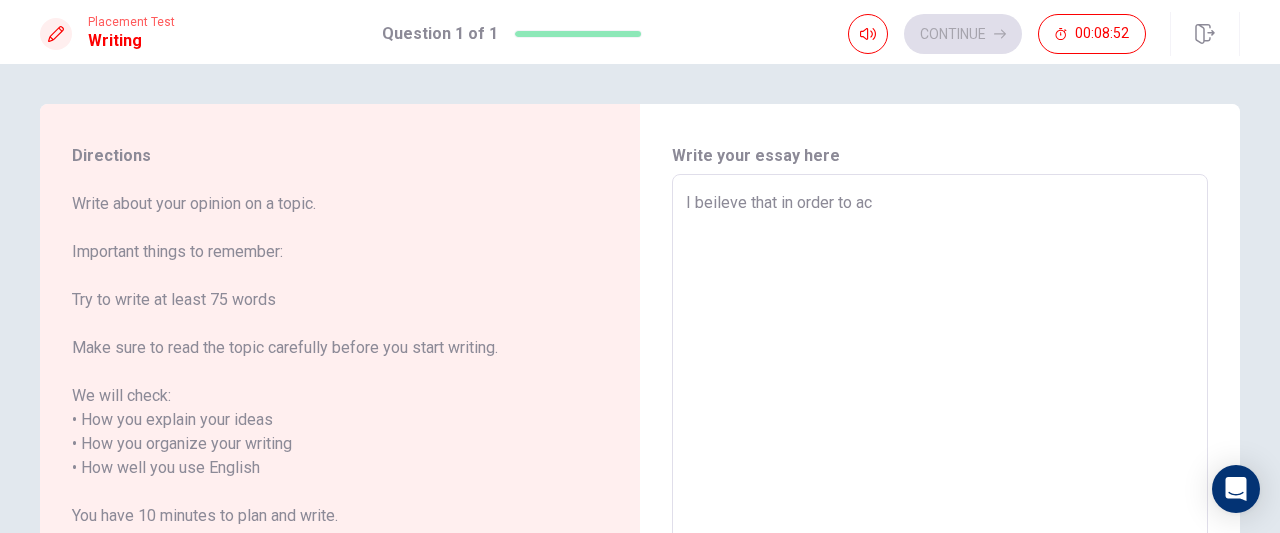 type on "I beileve that in order to ach" 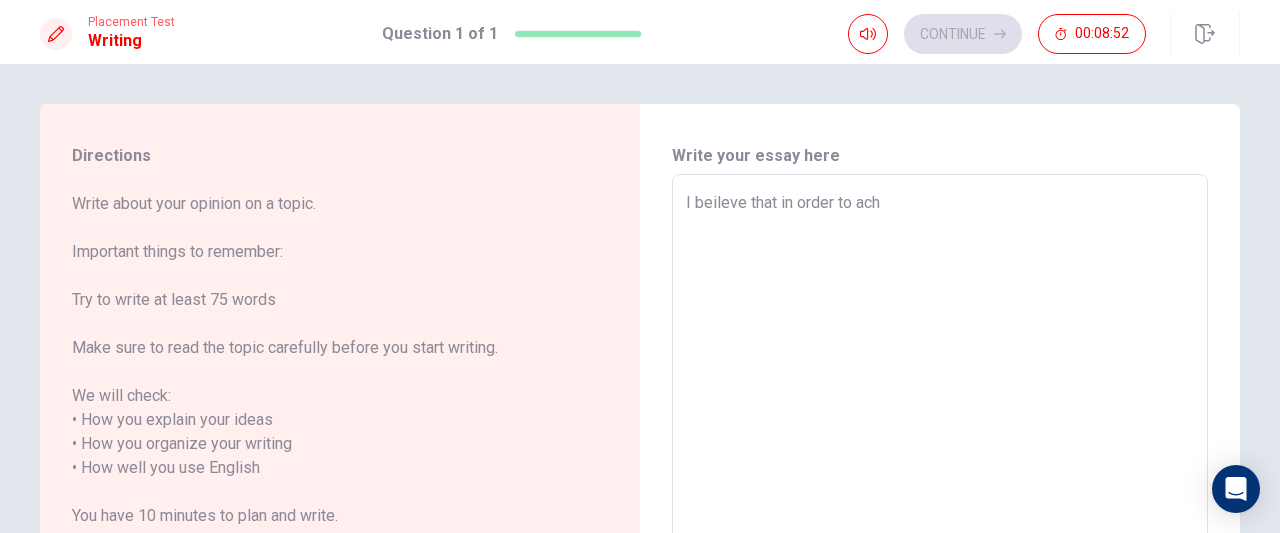 type on "x" 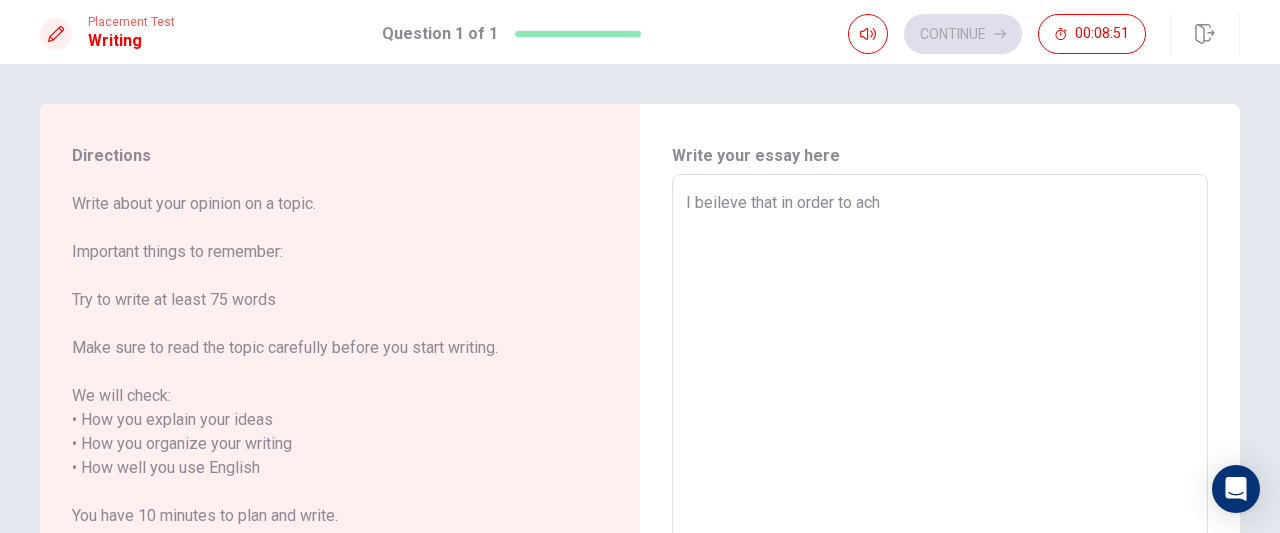 type on "I beileve that in order to ache" 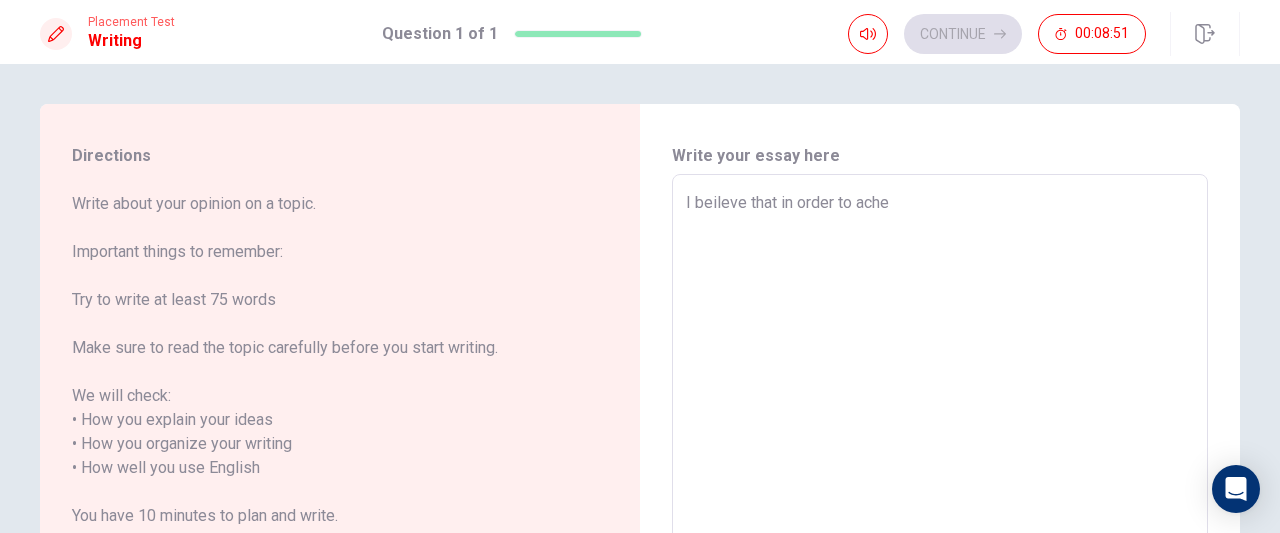 type on "x" 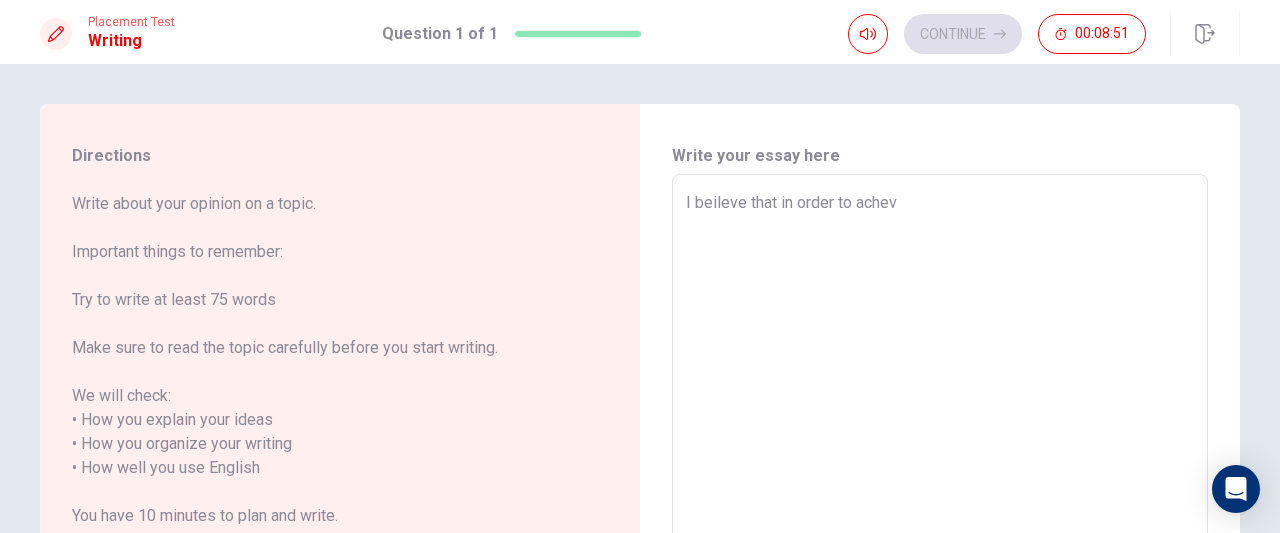 type on "x" 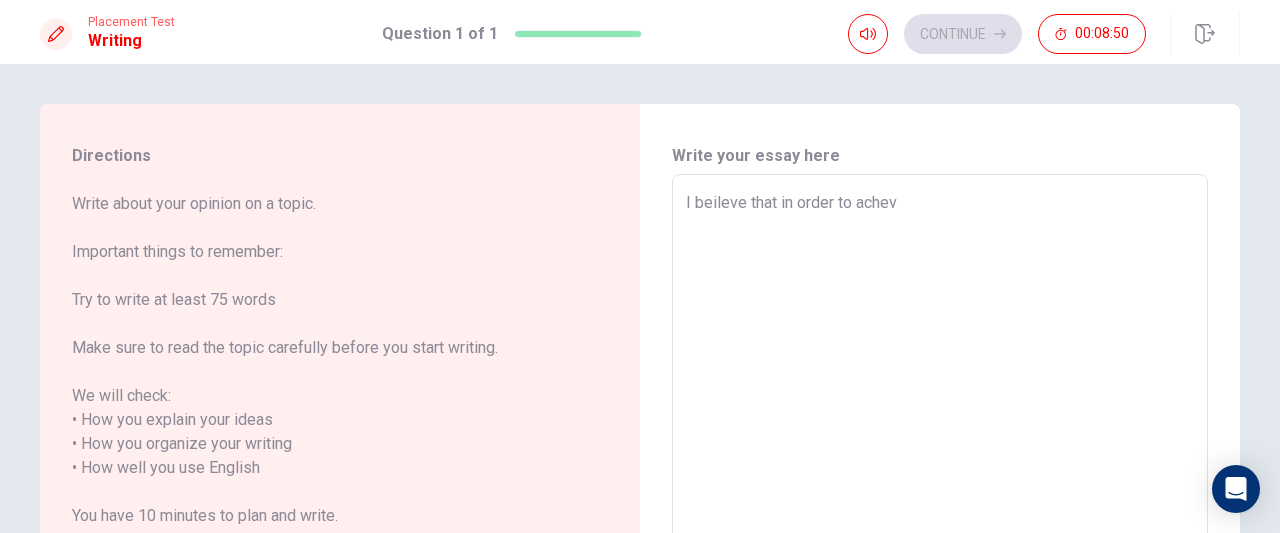 type on "I beileve that in order to ache" 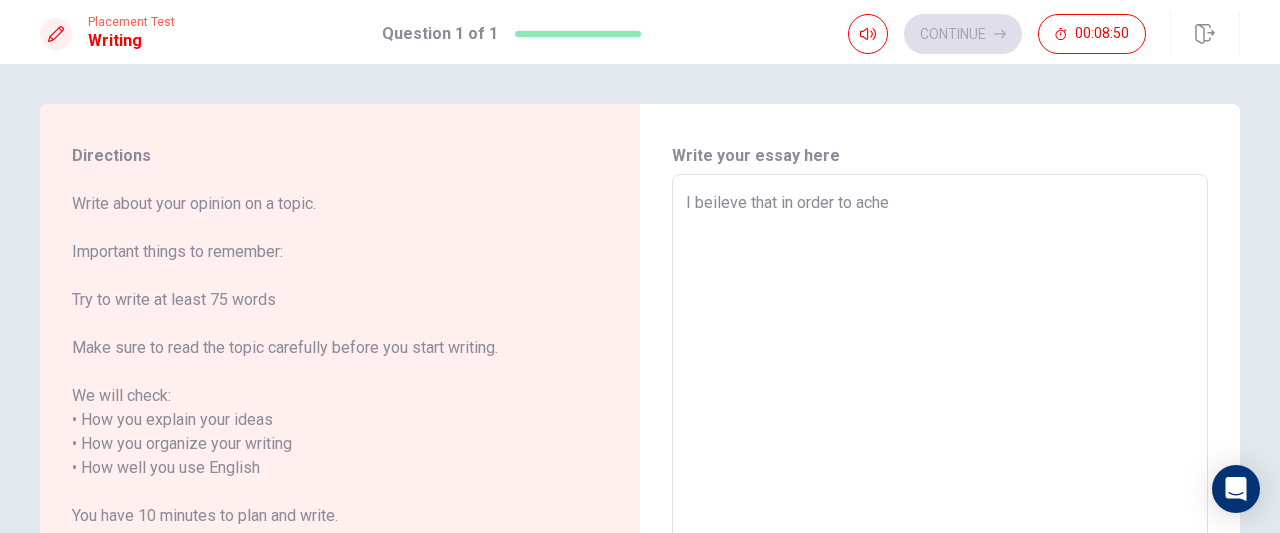 type on "x" 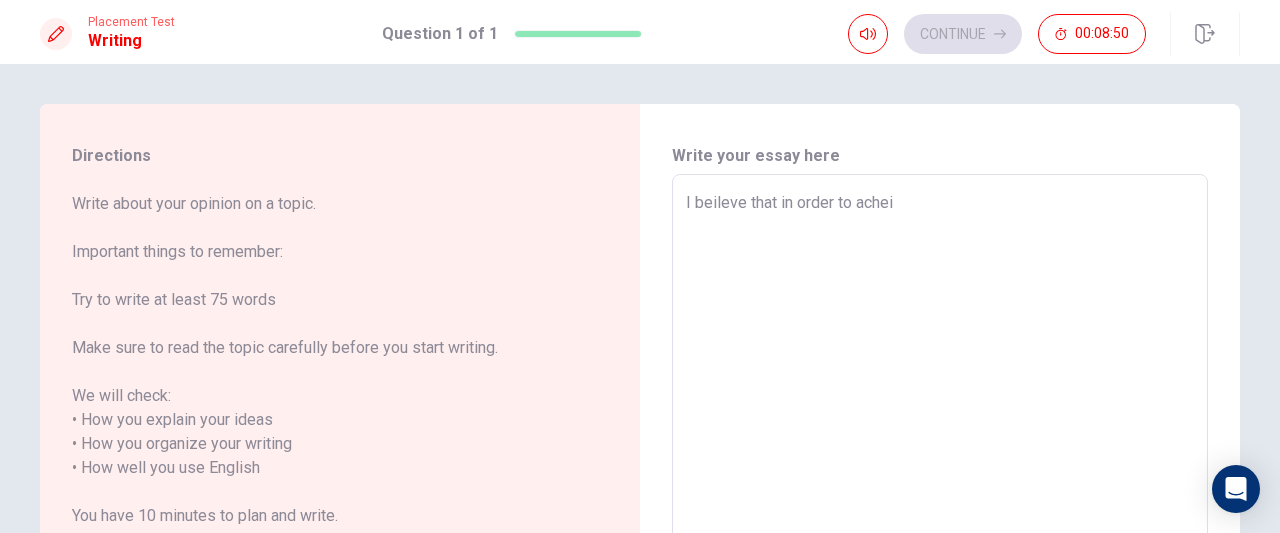 type on "x" 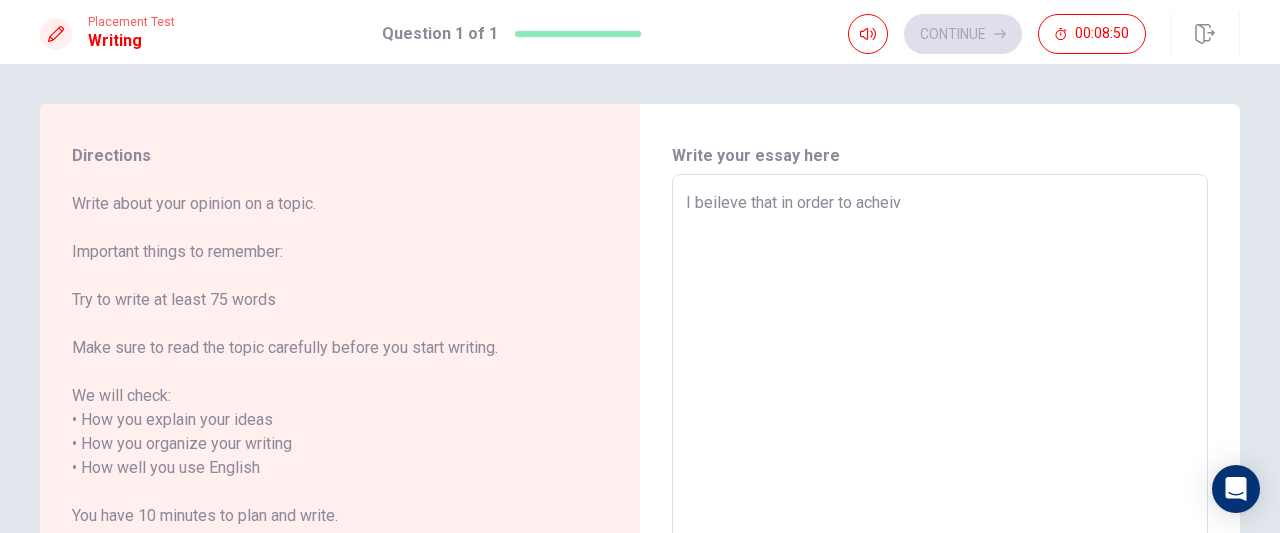 type on "x" 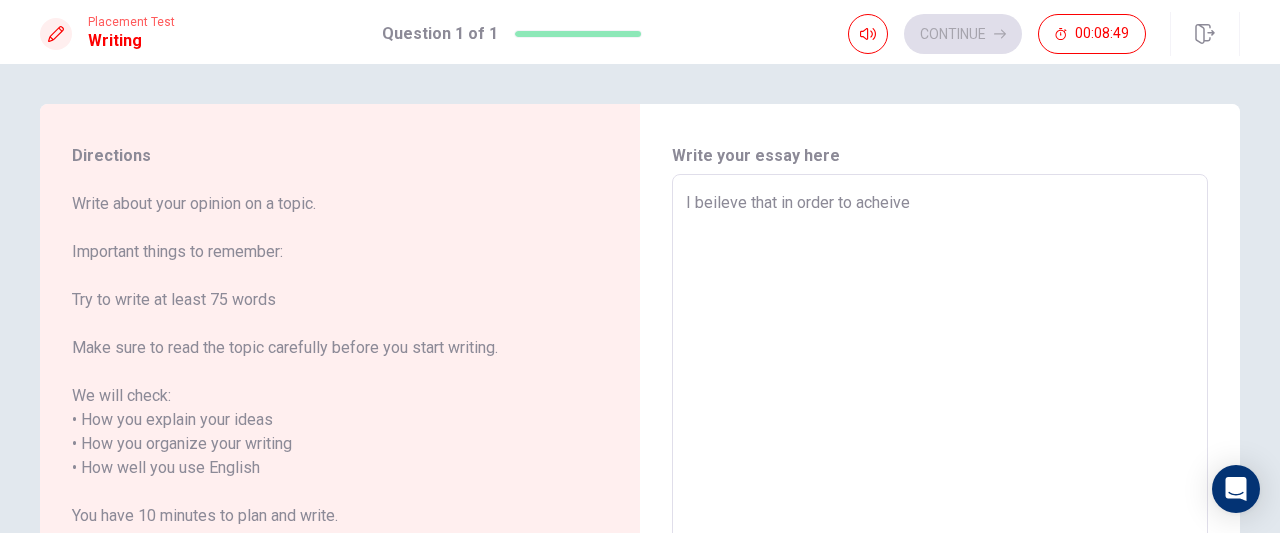 type on "I beileve that in order to acheive" 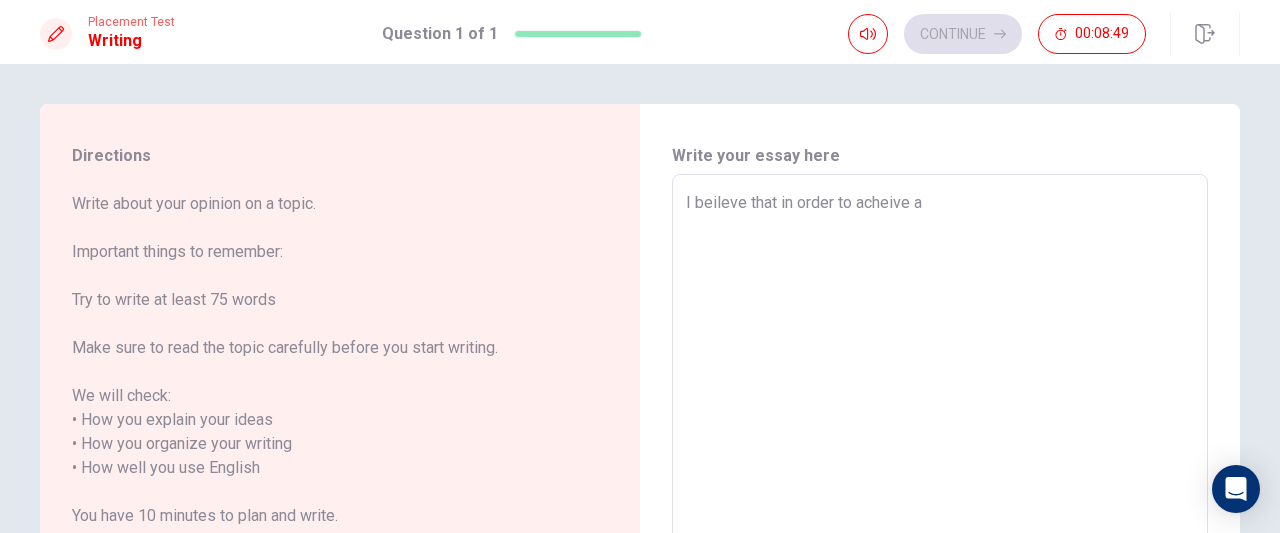 type on "x" 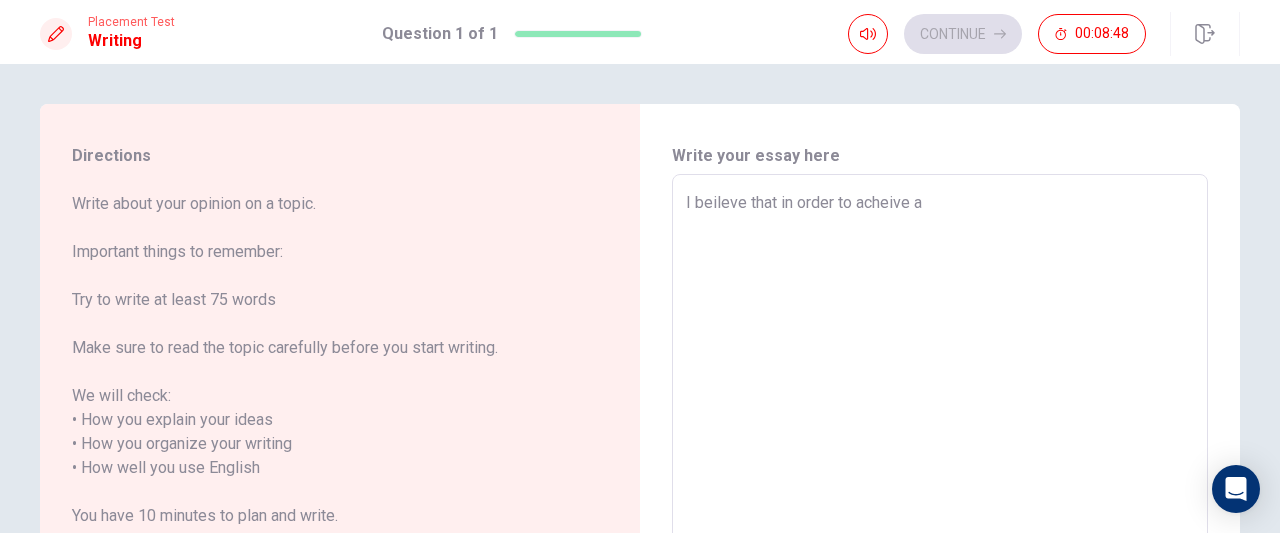 type on "I beileve that in order to acheive a h" 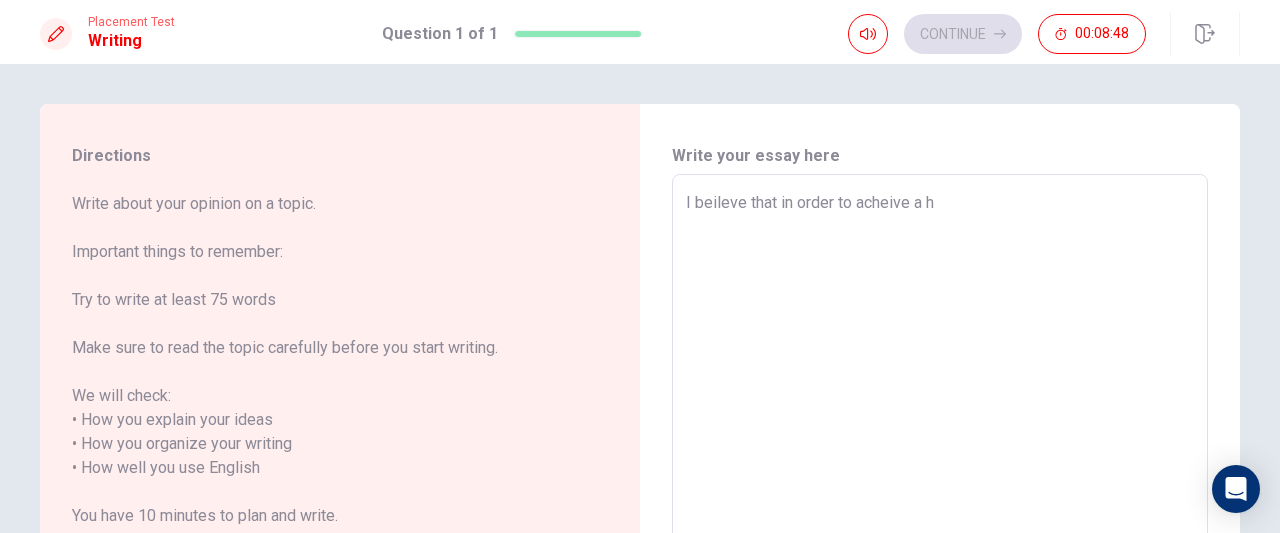 type on "x" 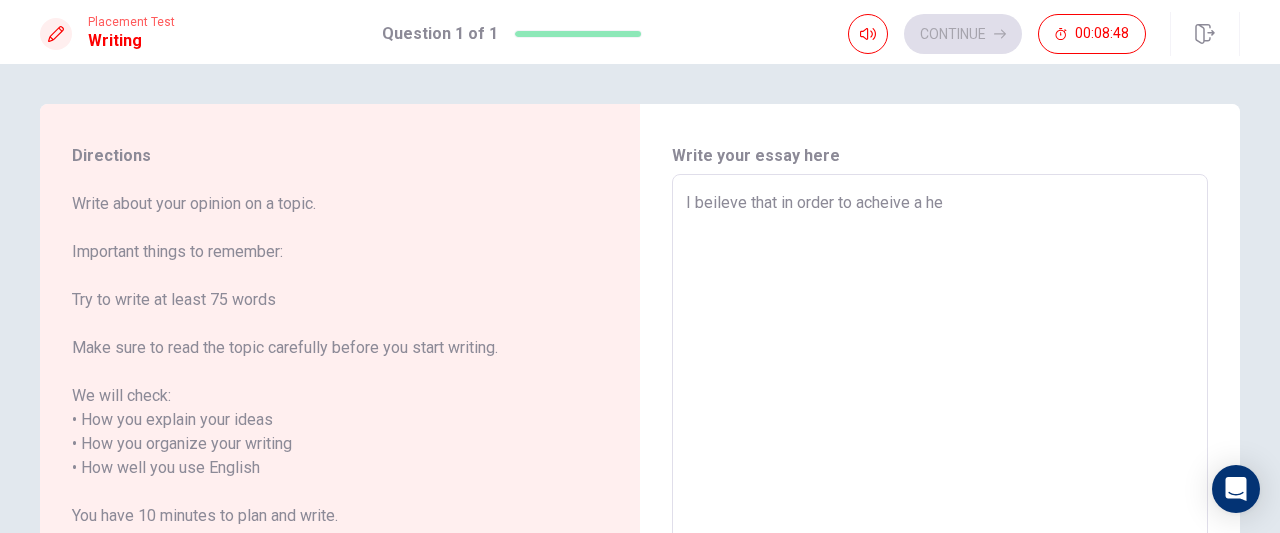 type on "x" 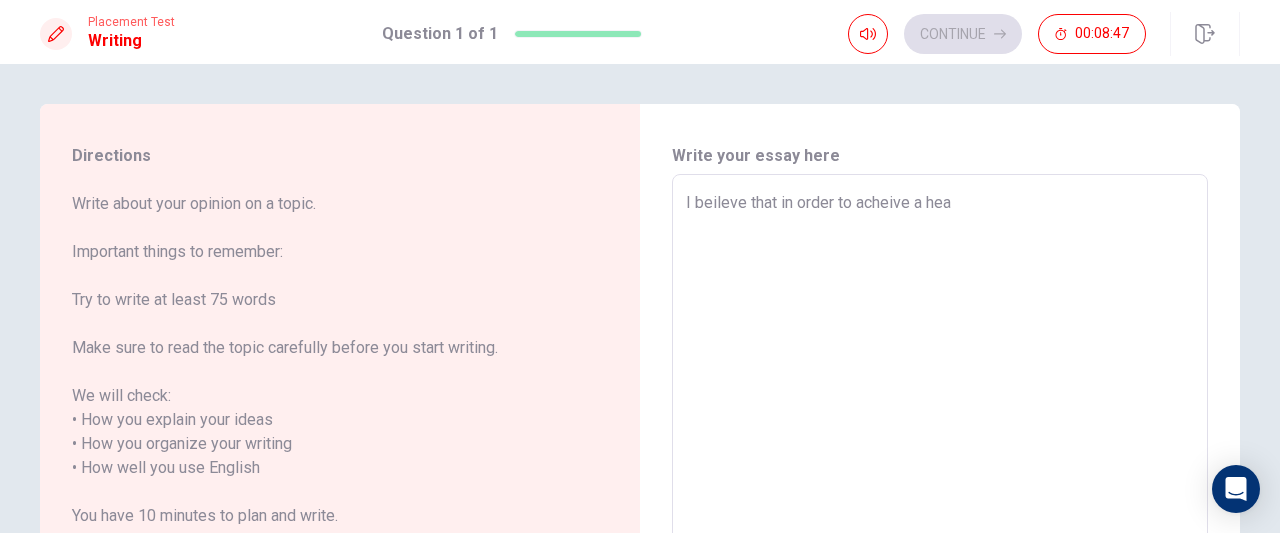 type on "x" 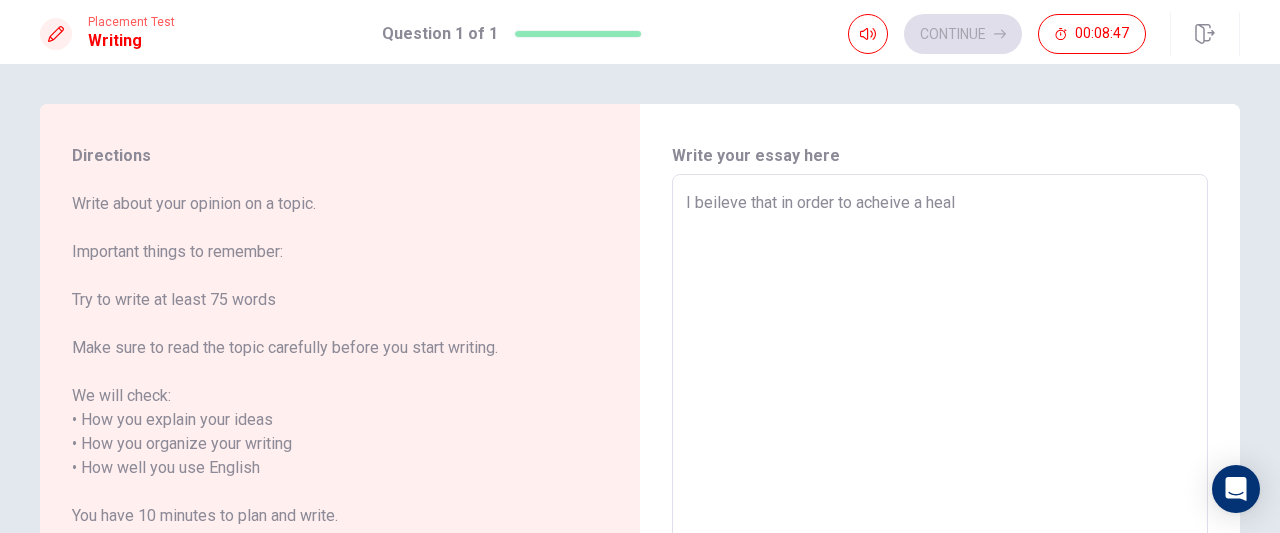 type on "x" 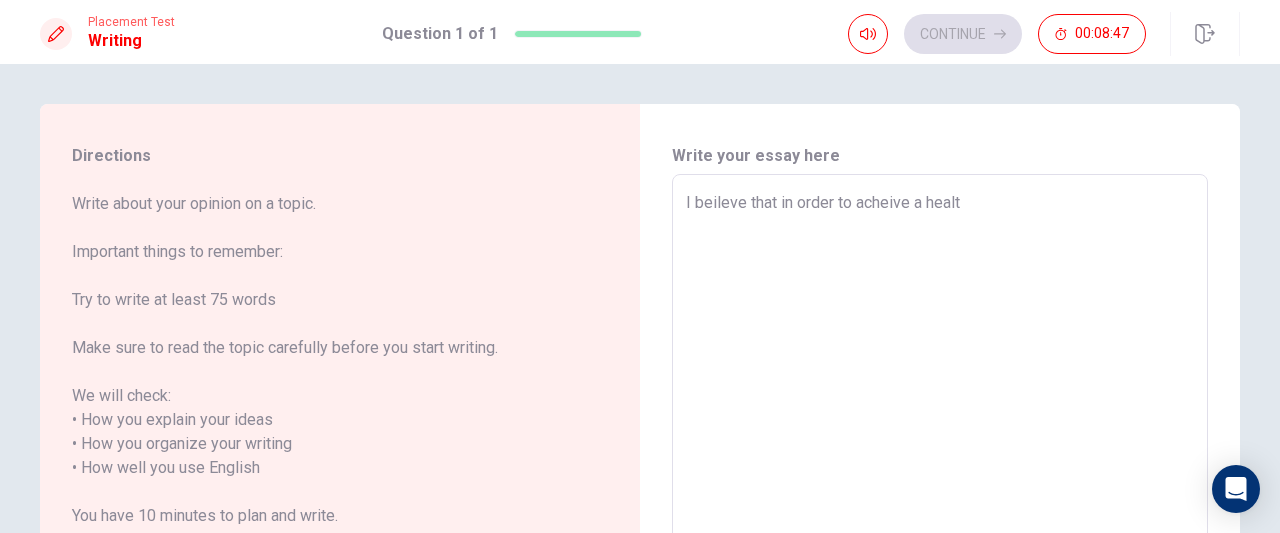 type on "x" 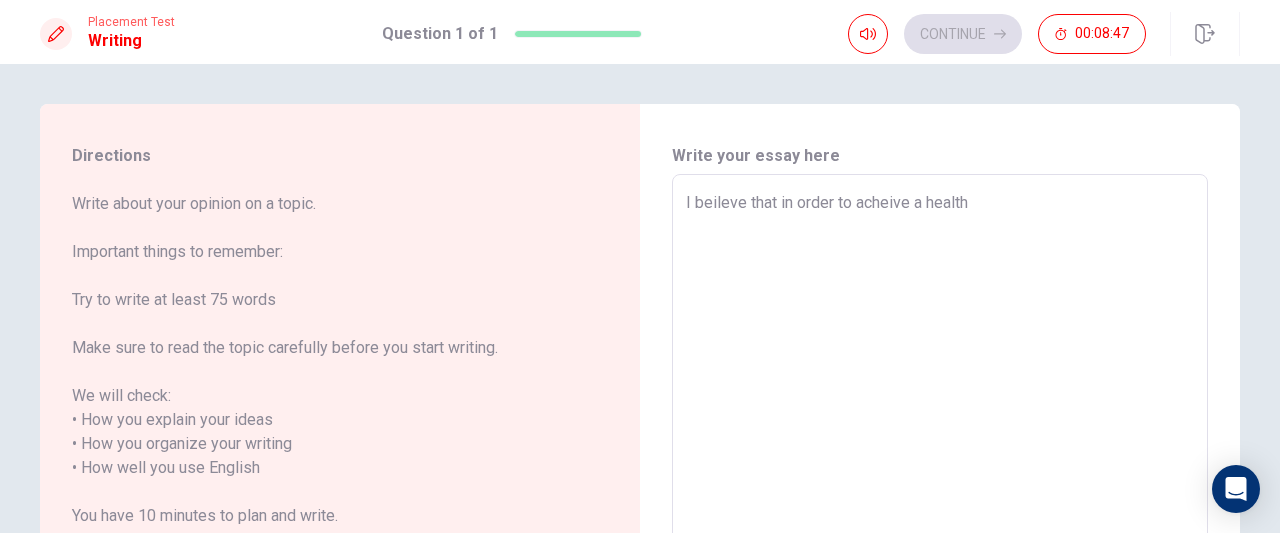 type on "x" 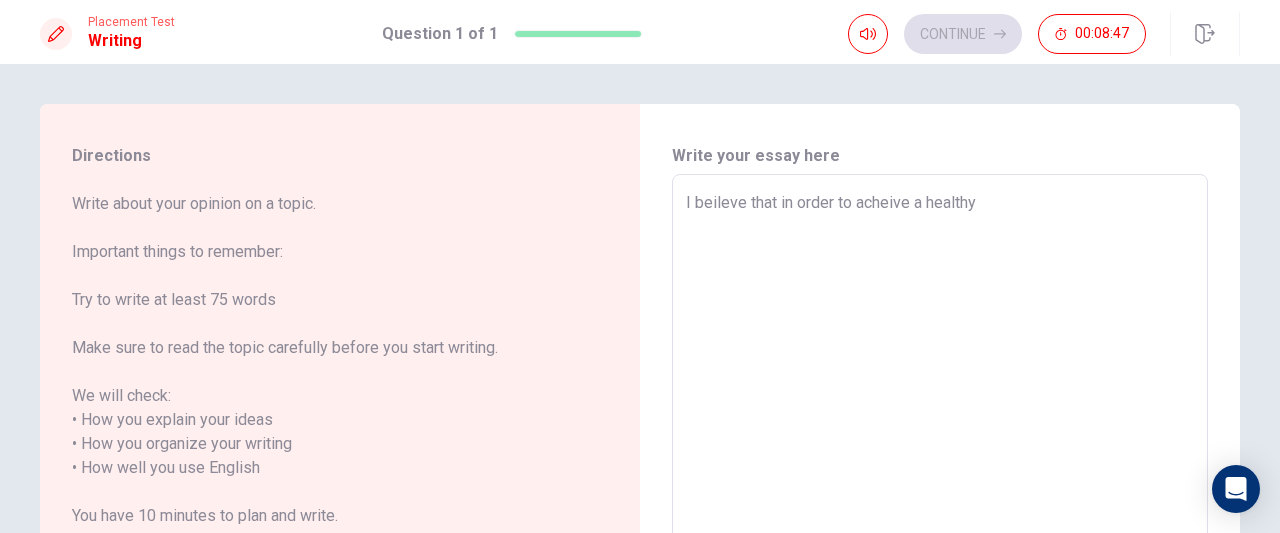 type on "x" 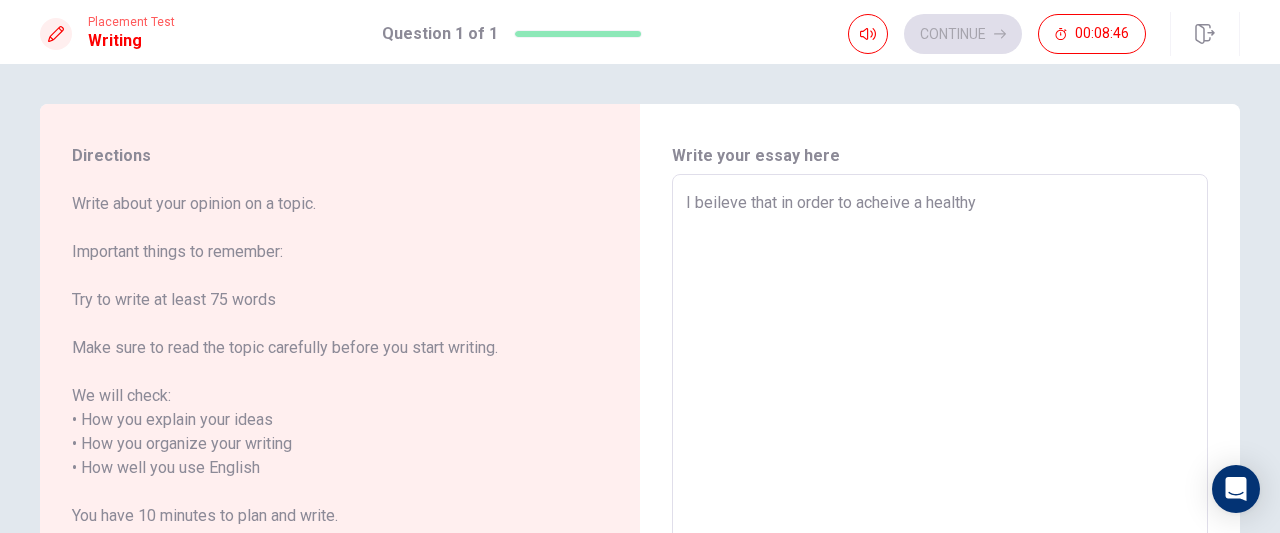 type on "I beileve that in order to acheive a healthy l" 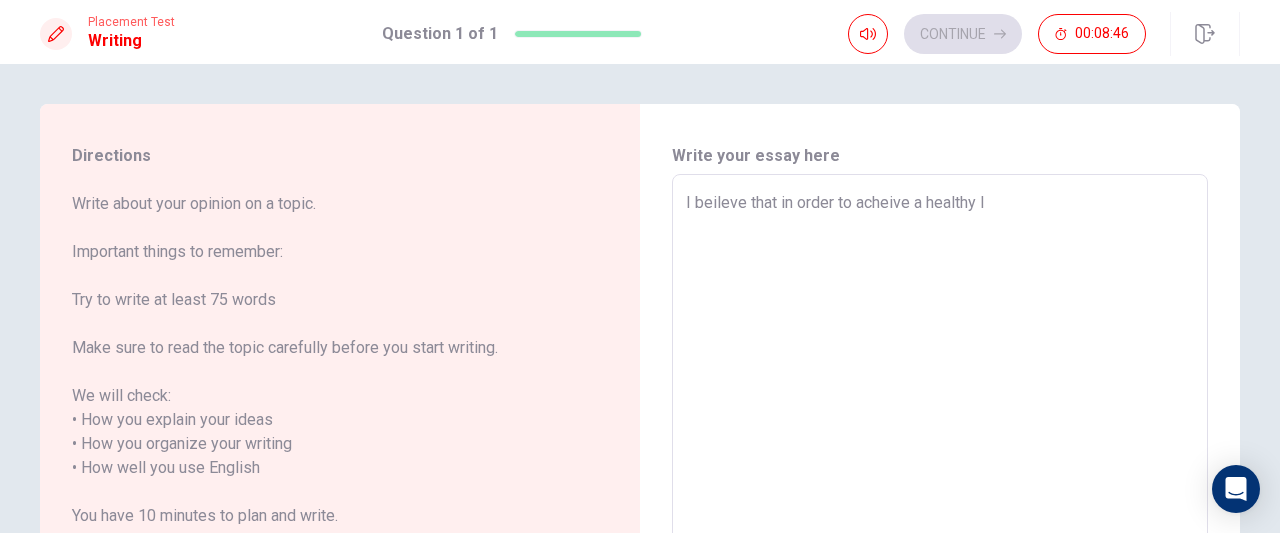 type on "x" 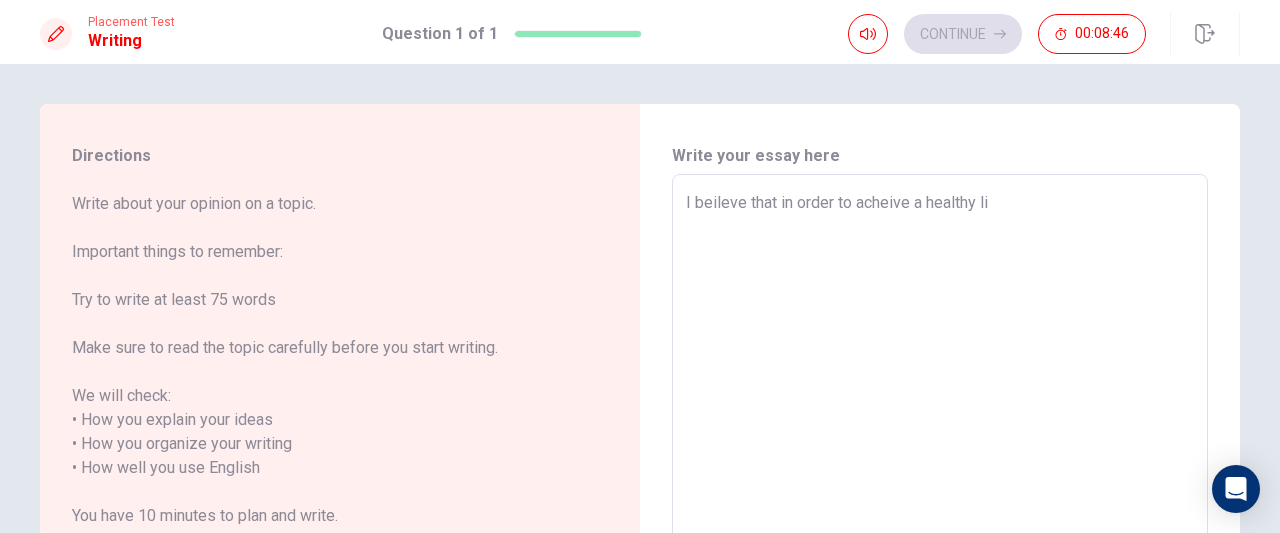 type on "x" 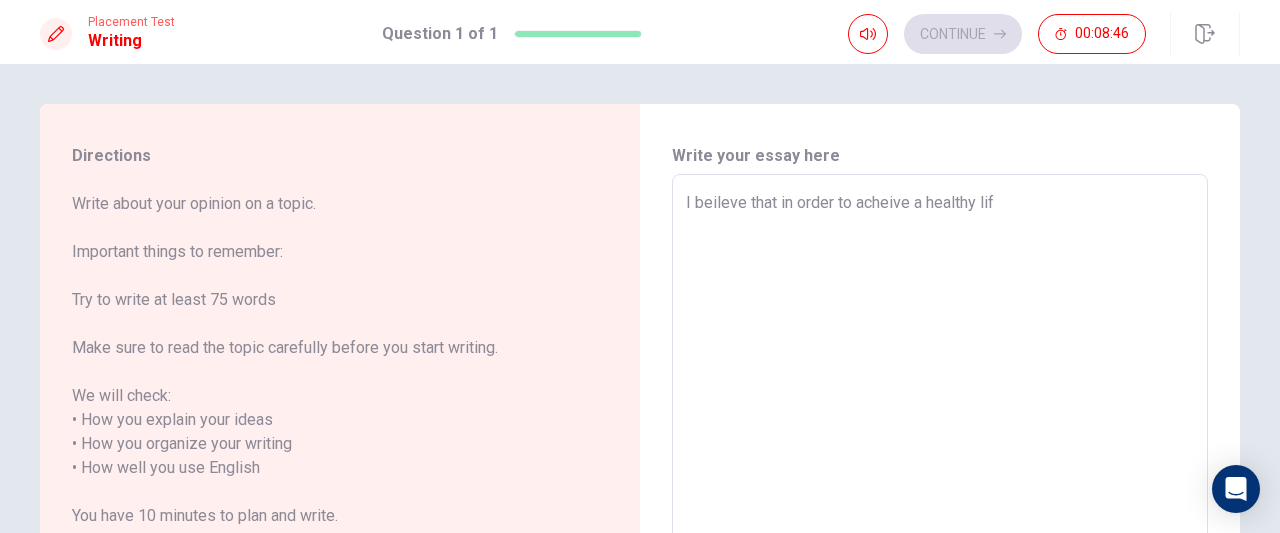 type on "x" 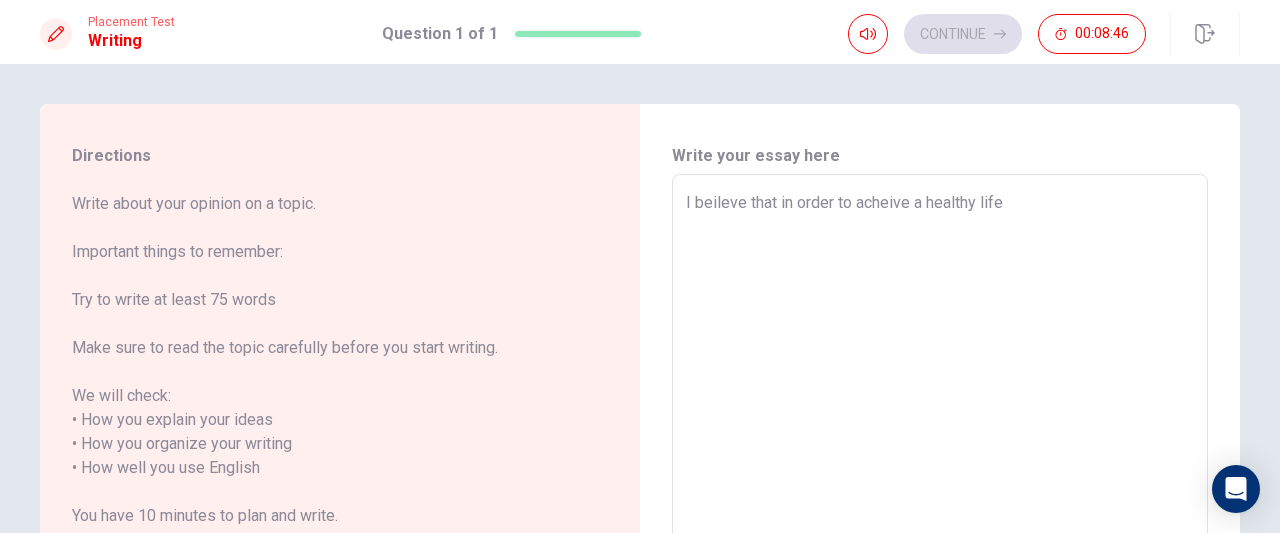 type on "x" 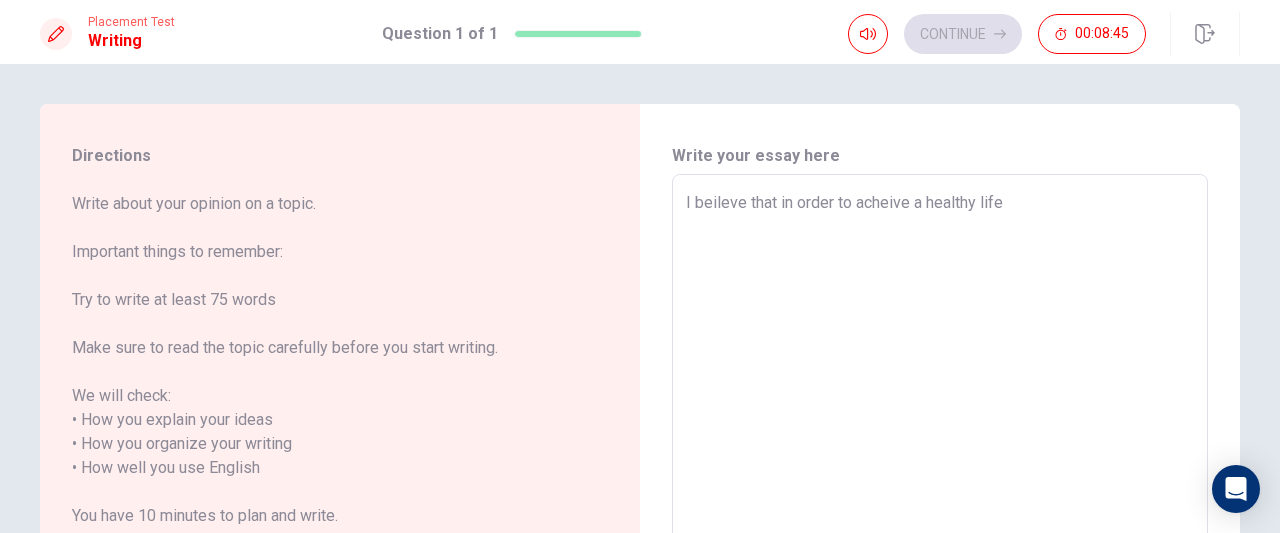 type on "I beileve that in order to acheive a healthy lifes" 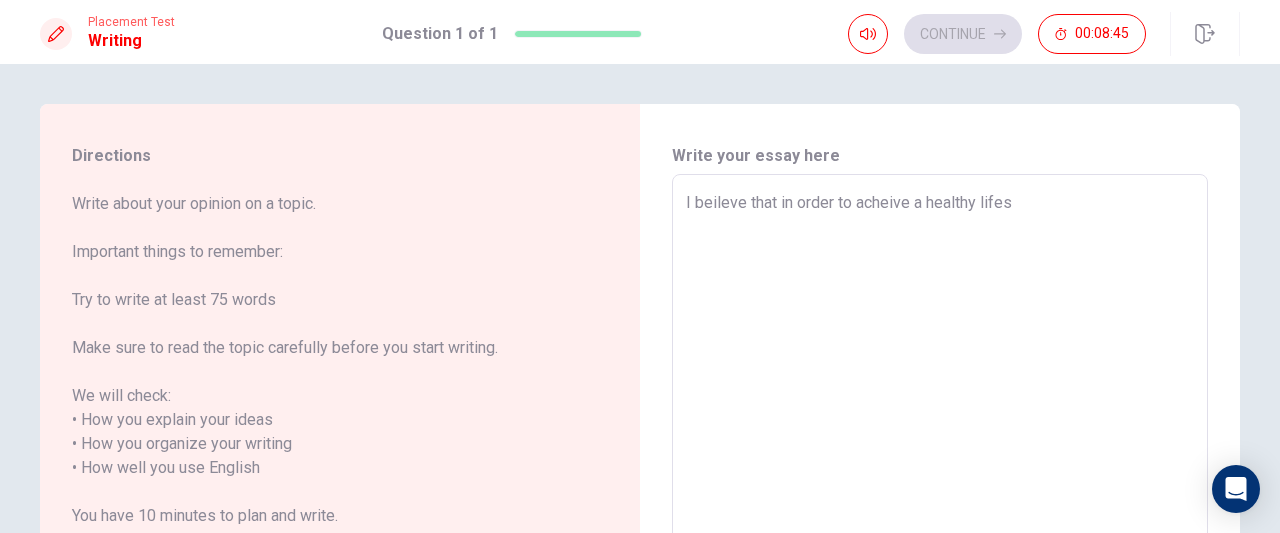 type on "x" 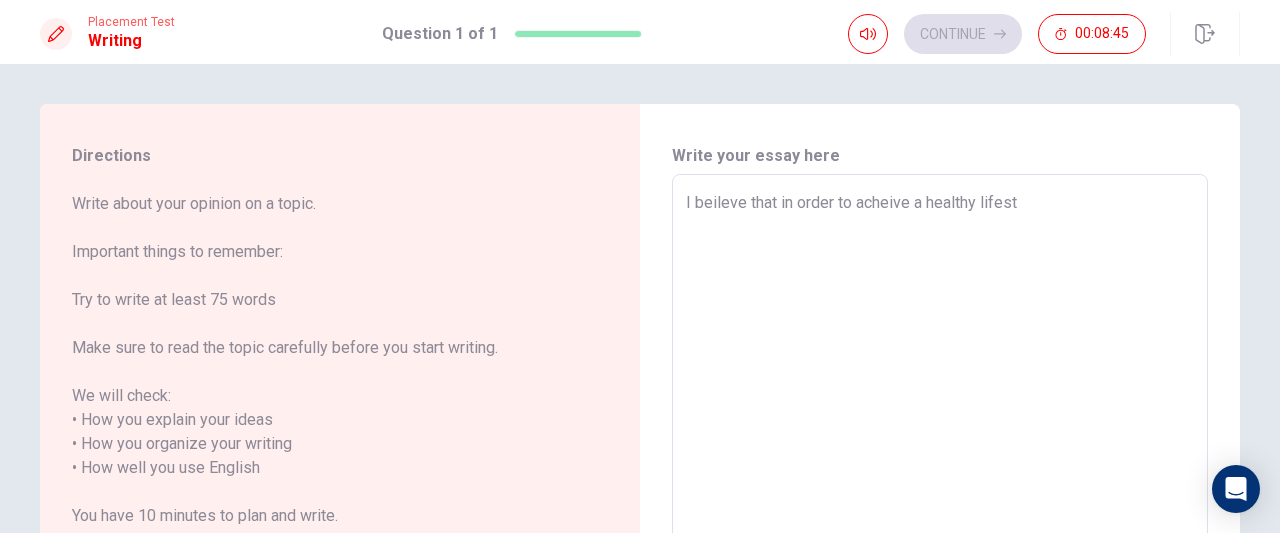 type on "x" 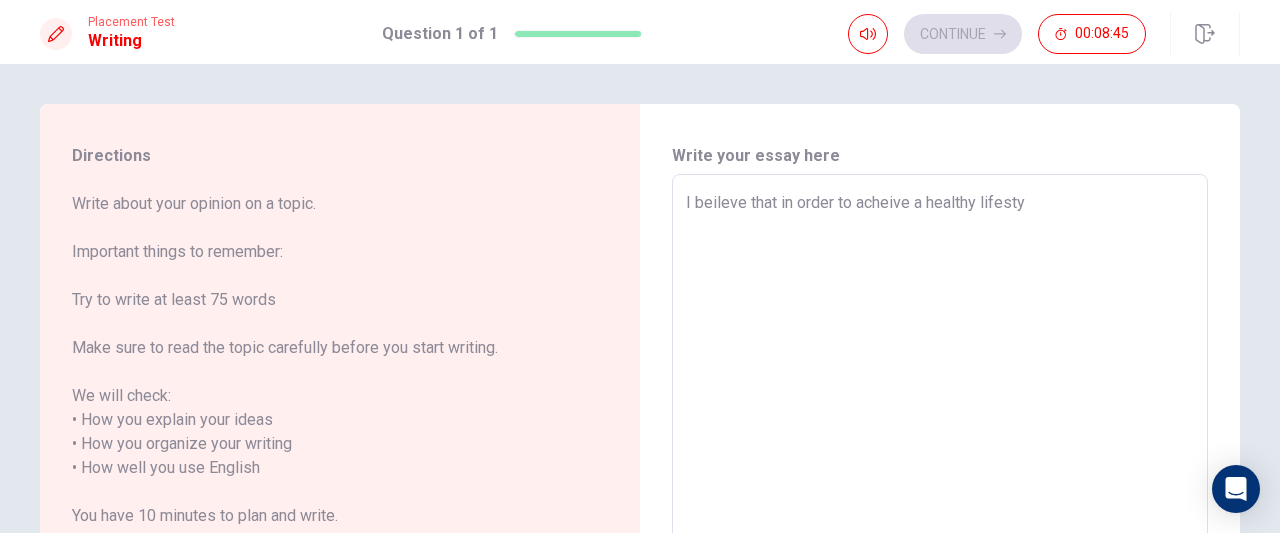 type on "x" 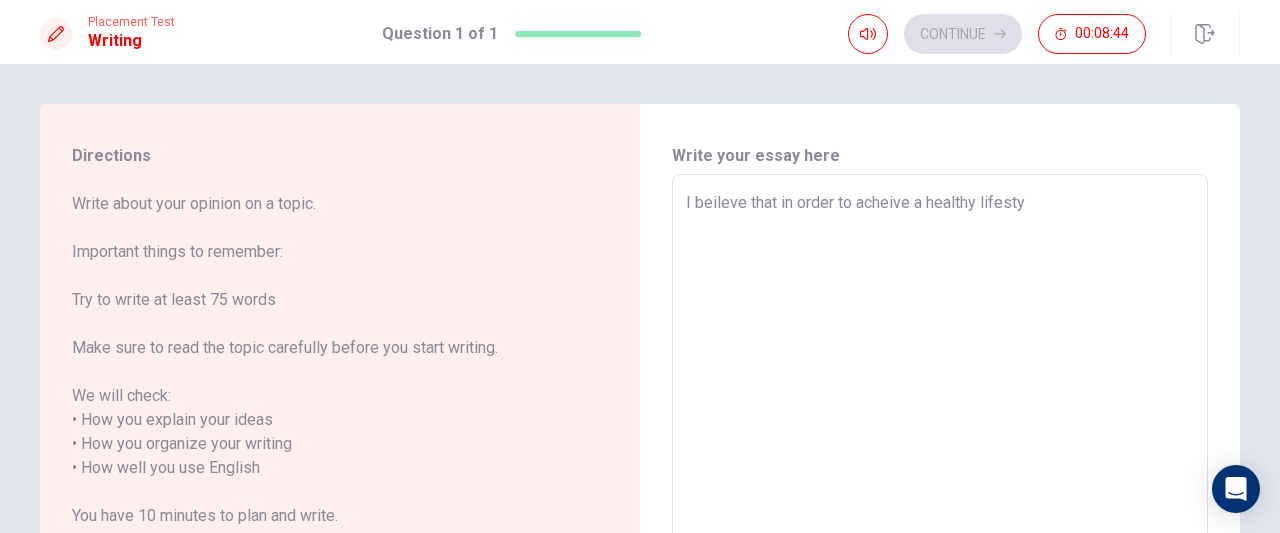 type on "I beileve that in order to acheive a healthy lifestyl" 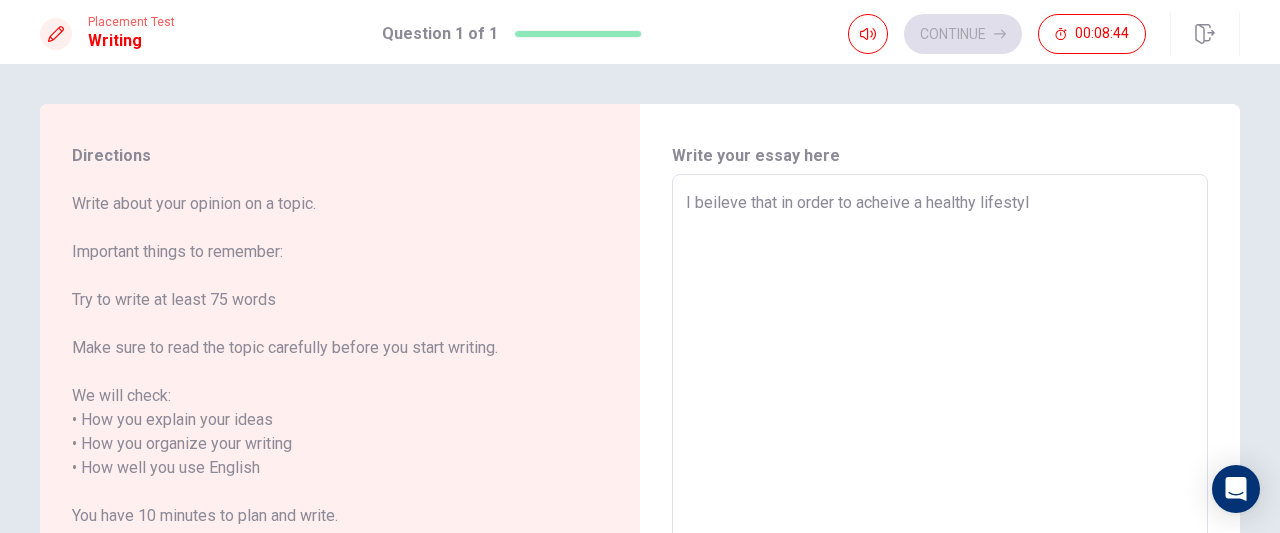 type on "x" 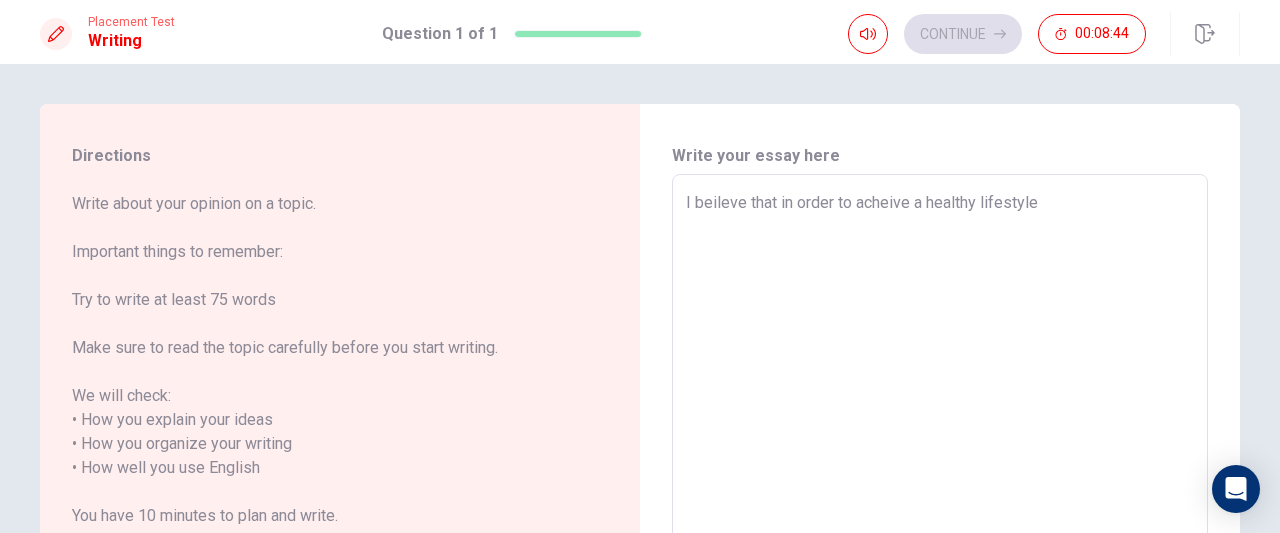 type on "x" 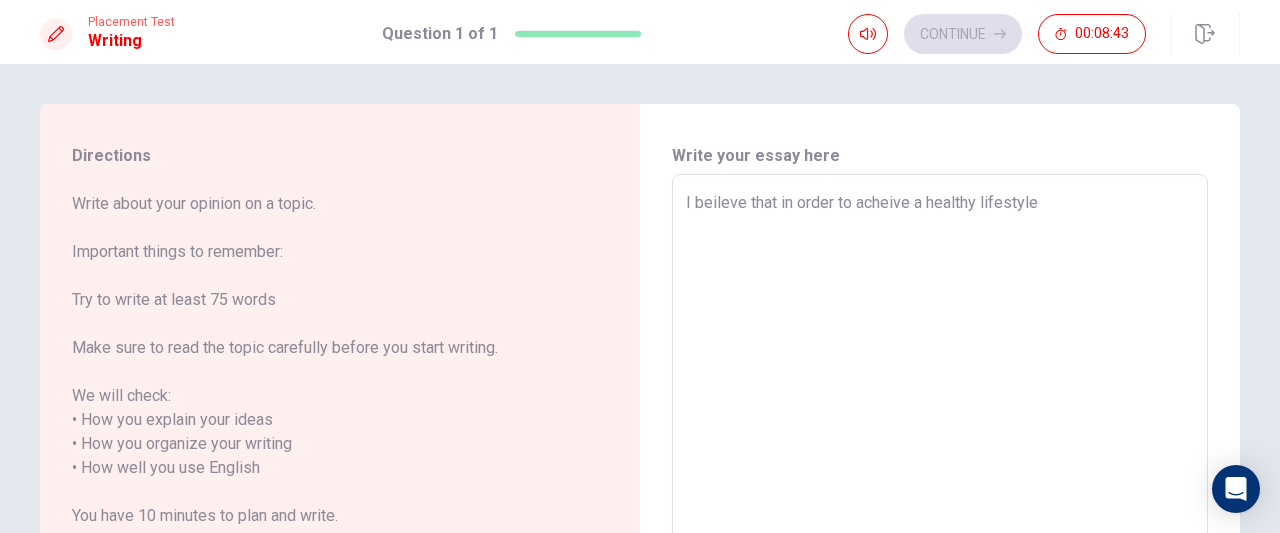 type on "x" 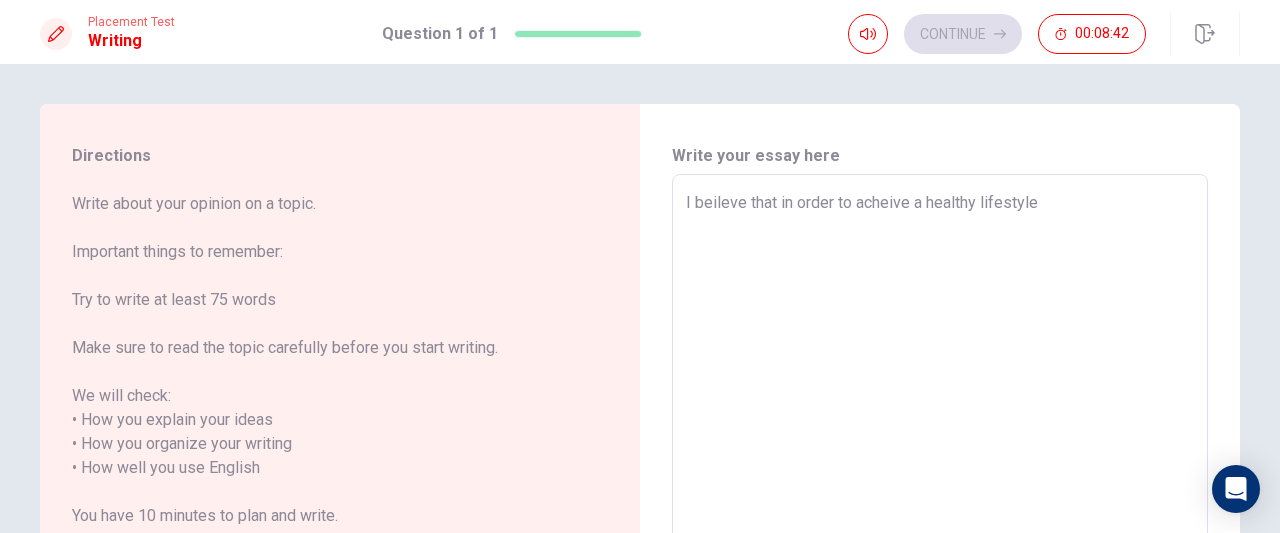 type on "x" 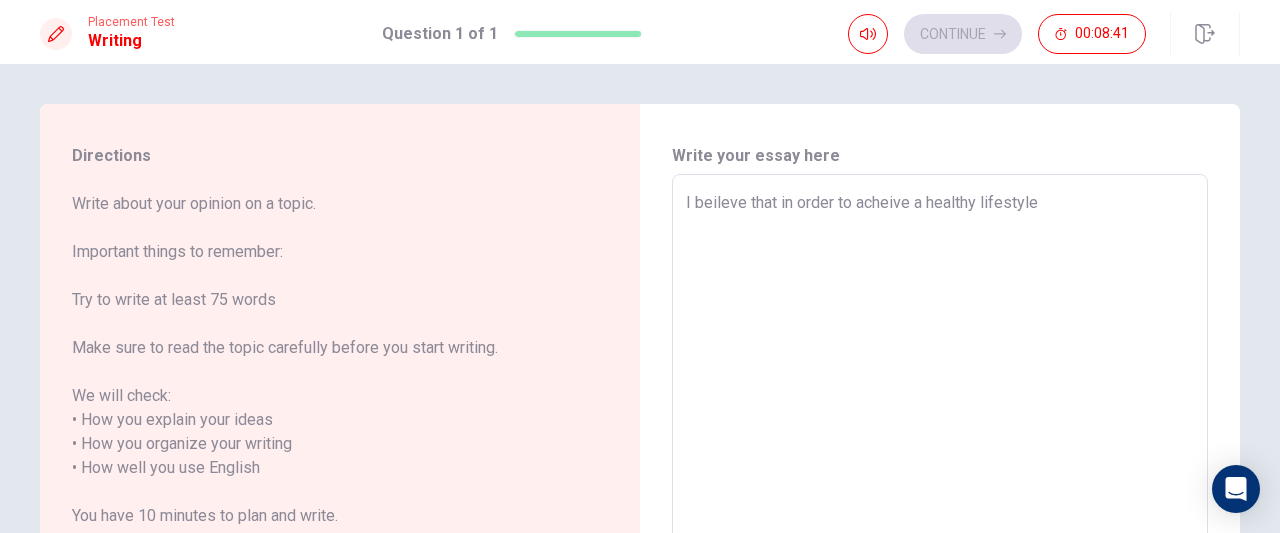 type on "I beileve that in order to acheive a healthy lifestyle," 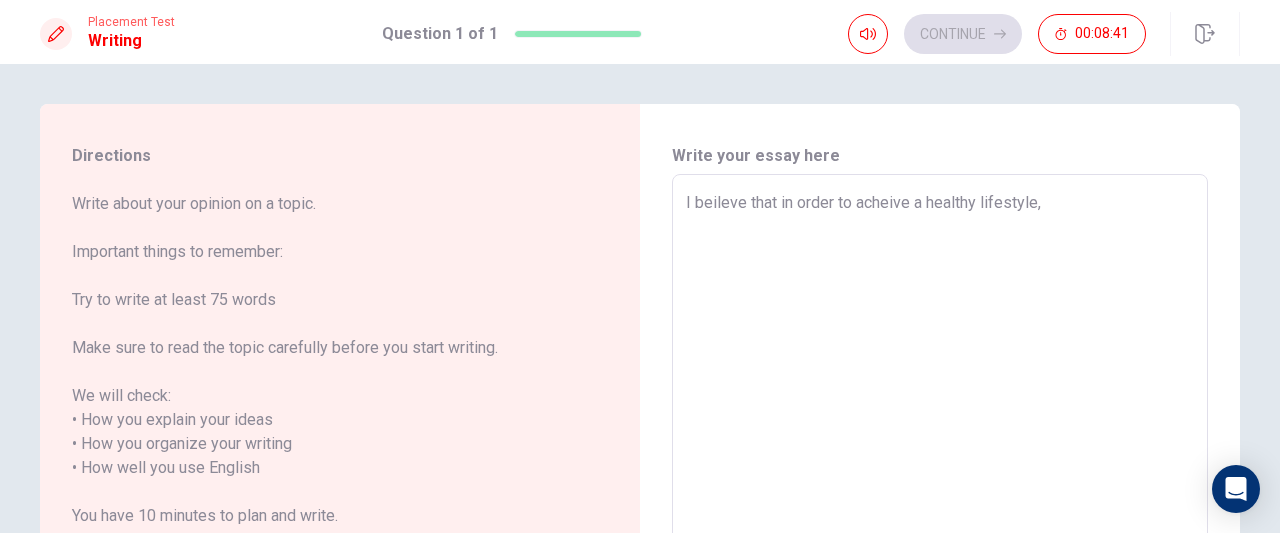 type 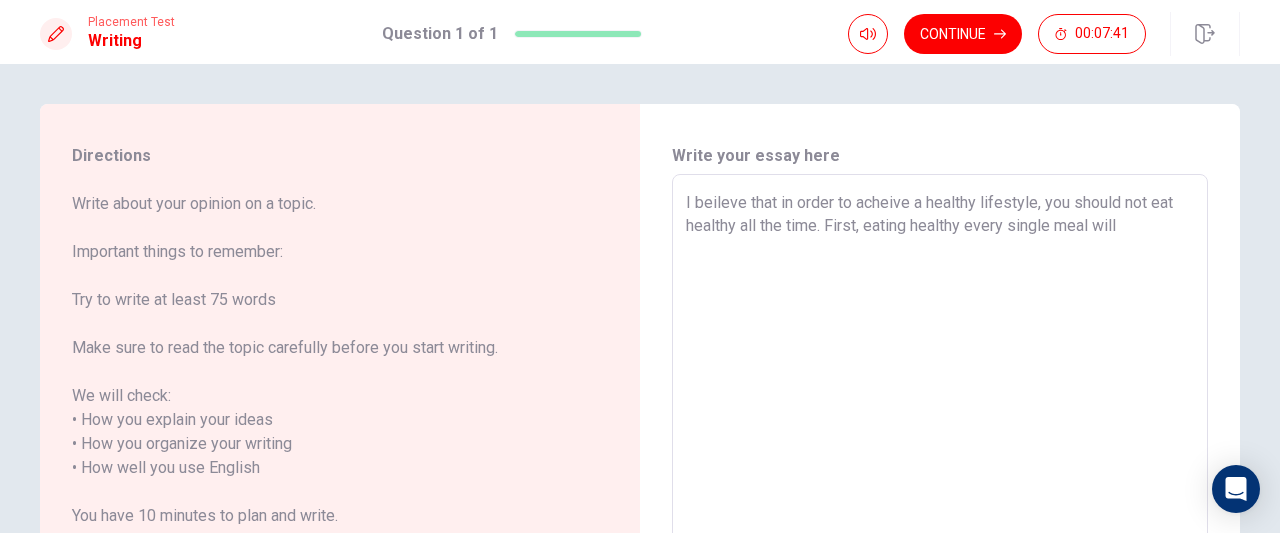 drag, startPoint x: 1126, startPoint y: 233, endPoint x: 1057, endPoint y: 229, distance: 69.115845 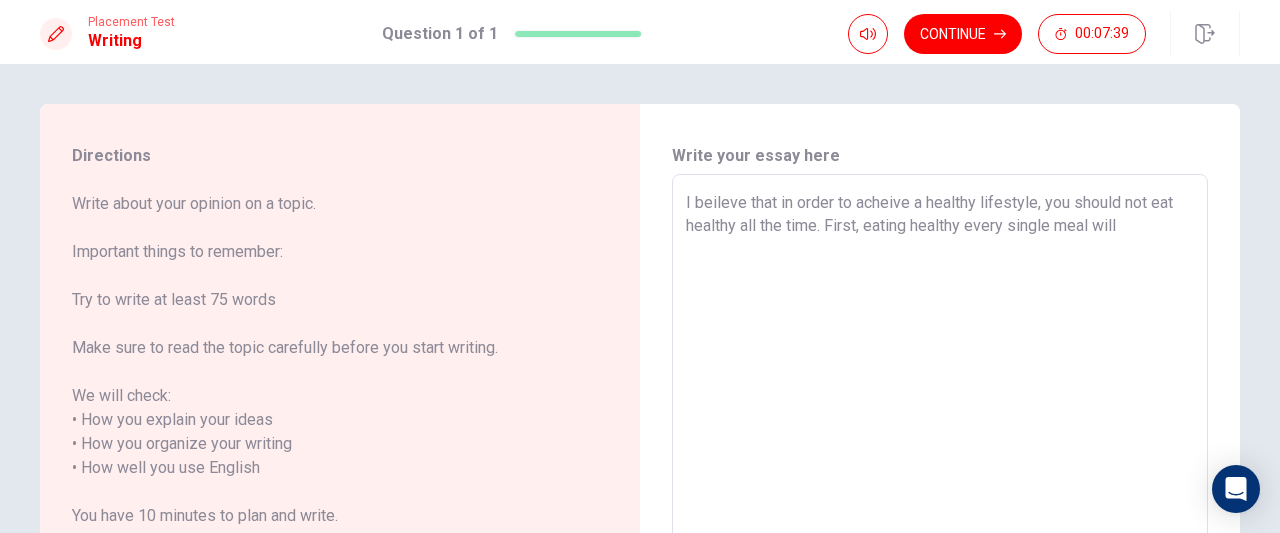 drag, startPoint x: 1122, startPoint y: 222, endPoint x: 648, endPoint y: 199, distance: 474.55768 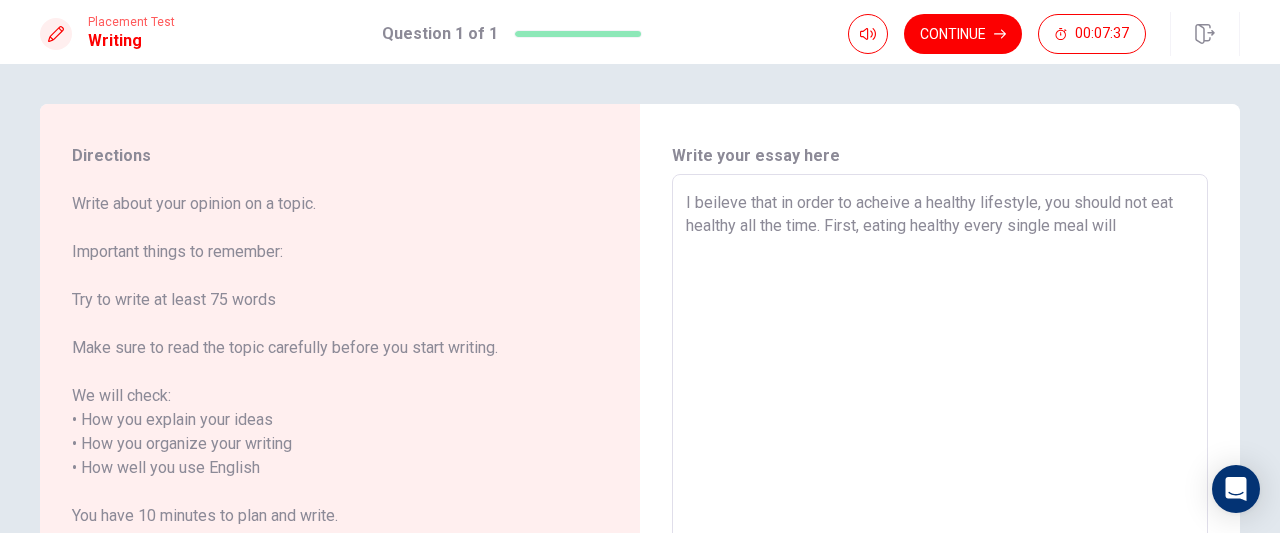 click on "I beileve that in order to acheive a healthy lifestyle, you should not eat healthy all the time. First, eating healthy every single meal will" at bounding box center [940, 456] 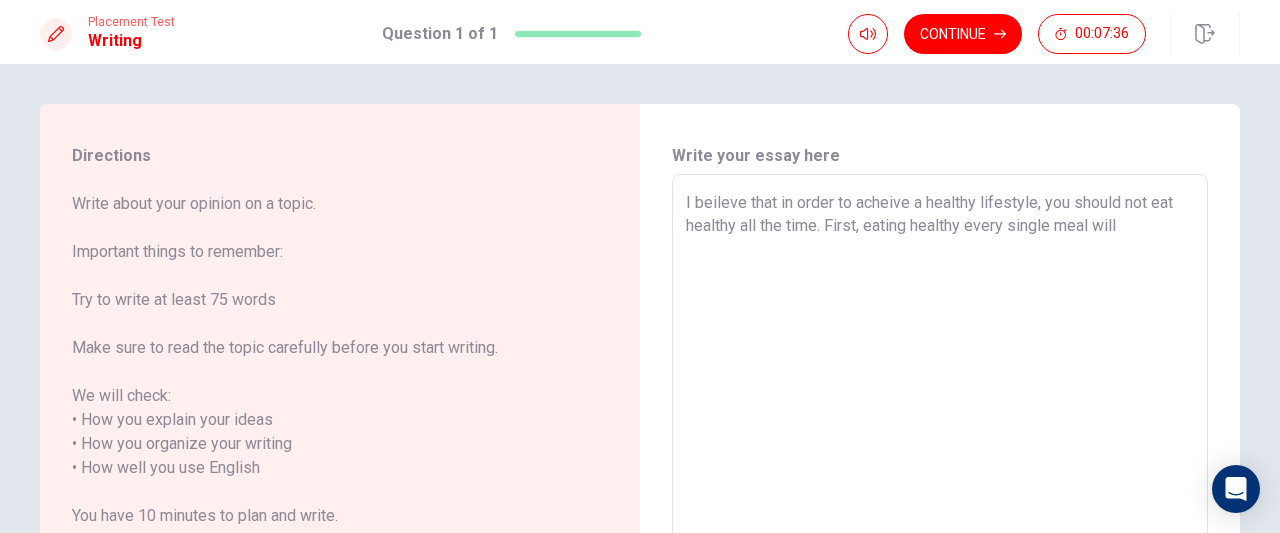 drag, startPoint x: 744, startPoint y: 203, endPoint x: 1190, endPoint y: 279, distance: 452.429 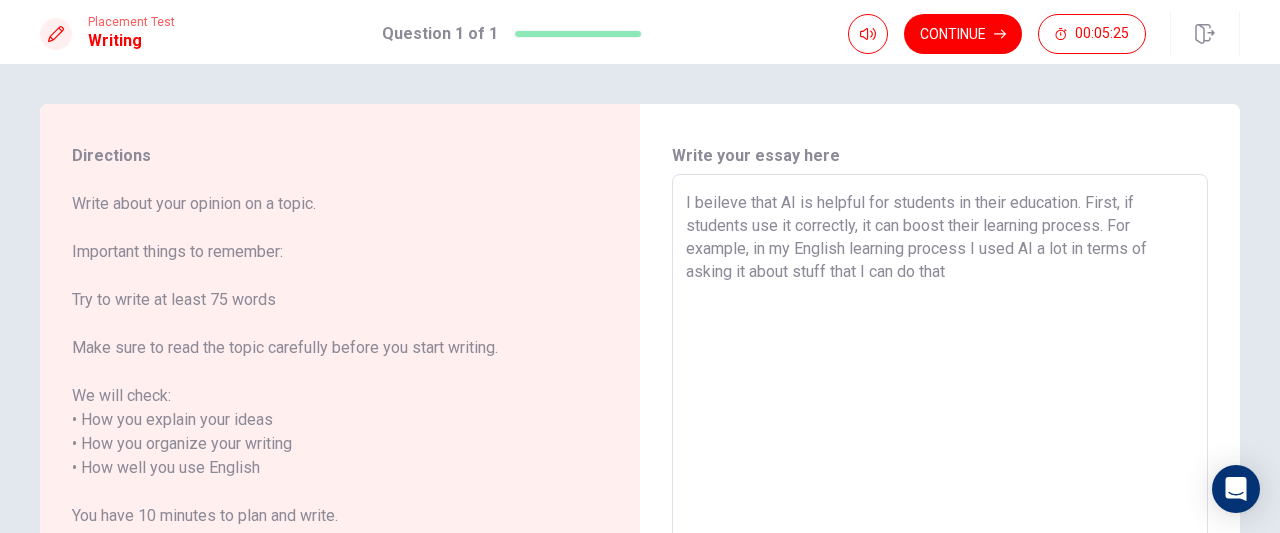 click on "I beileve that AI is helpful for students in their education. First, if students use it correctly, it can boost their learning process. For example, in my English learning process I used AI a lot in terms of asking it about stuff that I can do that" at bounding box center (940, 456) 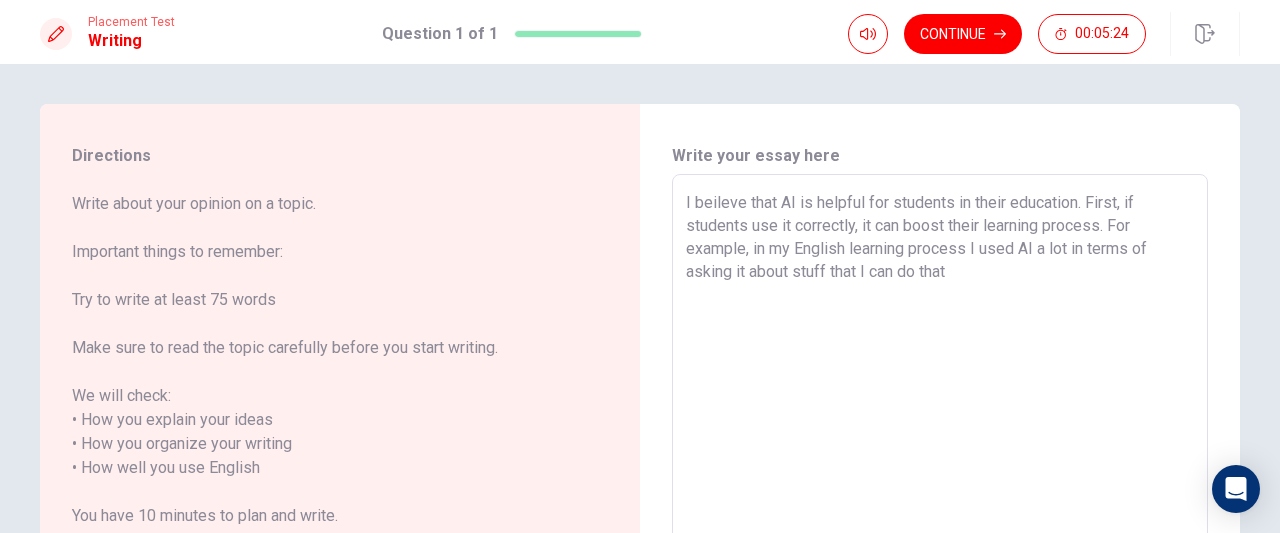 click on "I beileve that AI is helpful for students in their education. First, if students use it correctly, it can boost their learning process. For example, in my English learning process I used AI a lot in terms of asking it about stuff that I can do that" at bounding box center [940, 456] 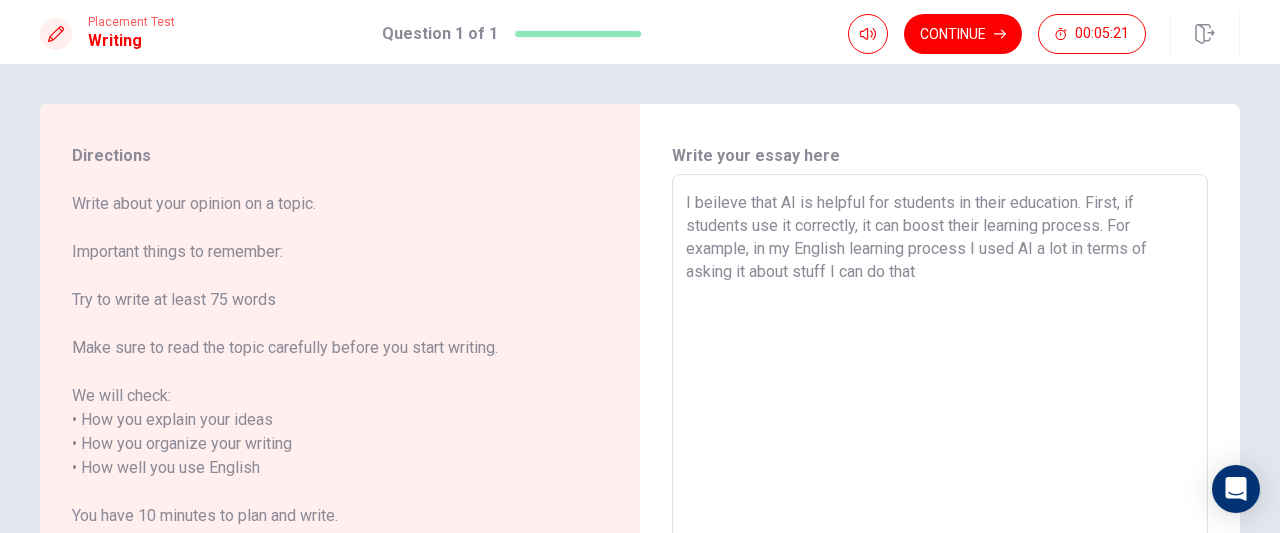 click on "I beileve that AI is helpful for students in their education. First, if students use it correctly, it can boost their learning process. For example, in my English learning process I used AI a lot in terms of asking it about stuff I can do that" at bounding box center [940, 456] 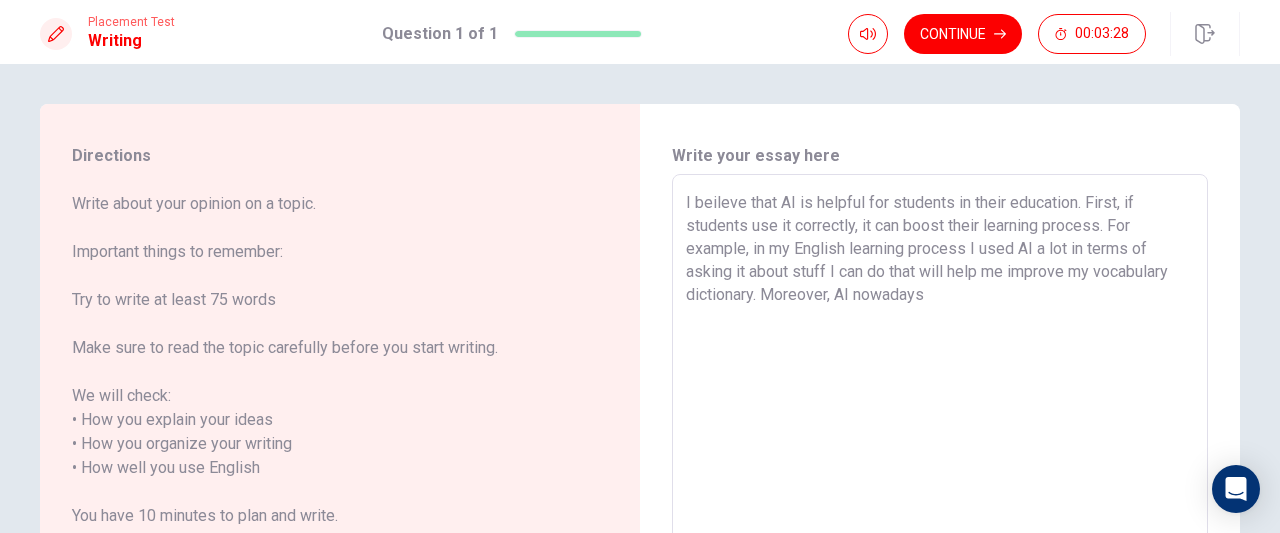 drag, startPoint x: 943, startPoint y: 297, endPoint x: 831, endPoint y: 299, distance: 112.01785 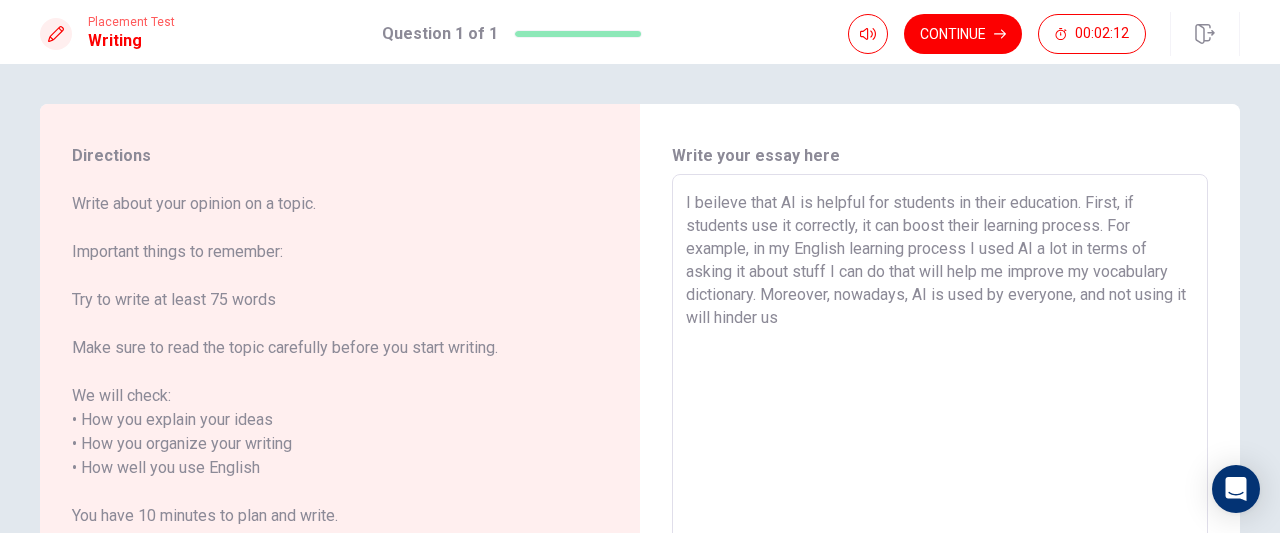 click on "I beileve that AI is helpful for students in their education. First, if students use it correctly, it can boost their learning process. For example, in my English learning process I used AI a lot in terms of asking it about stuff I can do that will help me improve my vocabulary dictionary. Moreover, nowadays, AI is used by everyone, and not using it will hinder us" at bounding box center (940, 456) 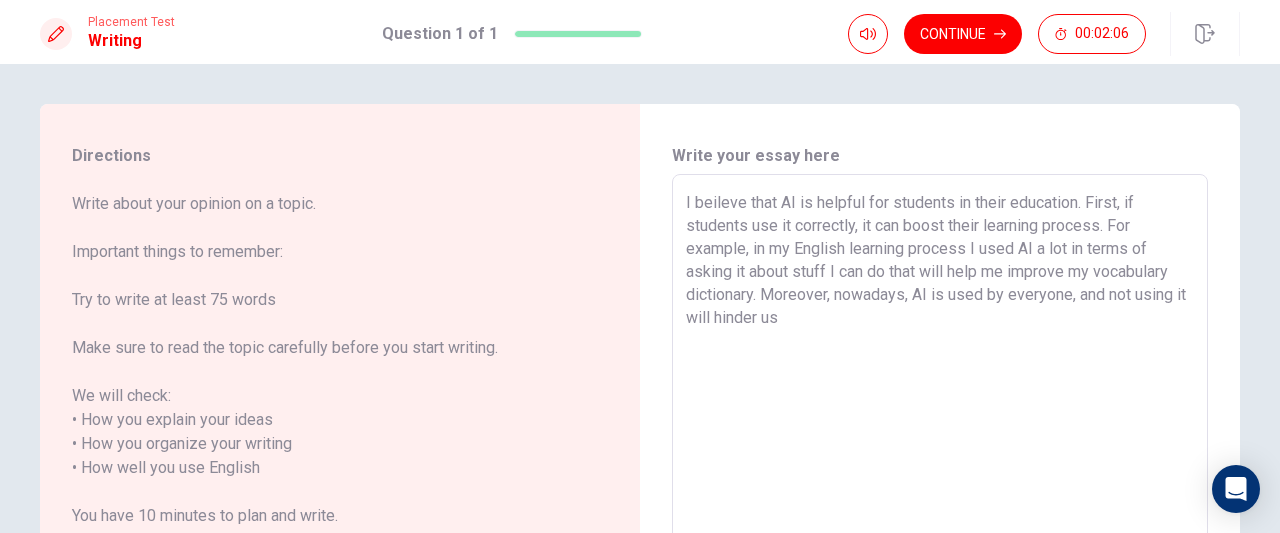 click on "I beileve that AI is helpful for students in their education. First, if students use it correctly, it can boost their learning process. For example, in my English learning process I used AI a lot in terms of asking it about stuff I can do that will help me improve my vocabulary dictionary. Moreover, nowadays, AI is used by everyone, and not using it will hinder us" at bounding box center [940, 456] 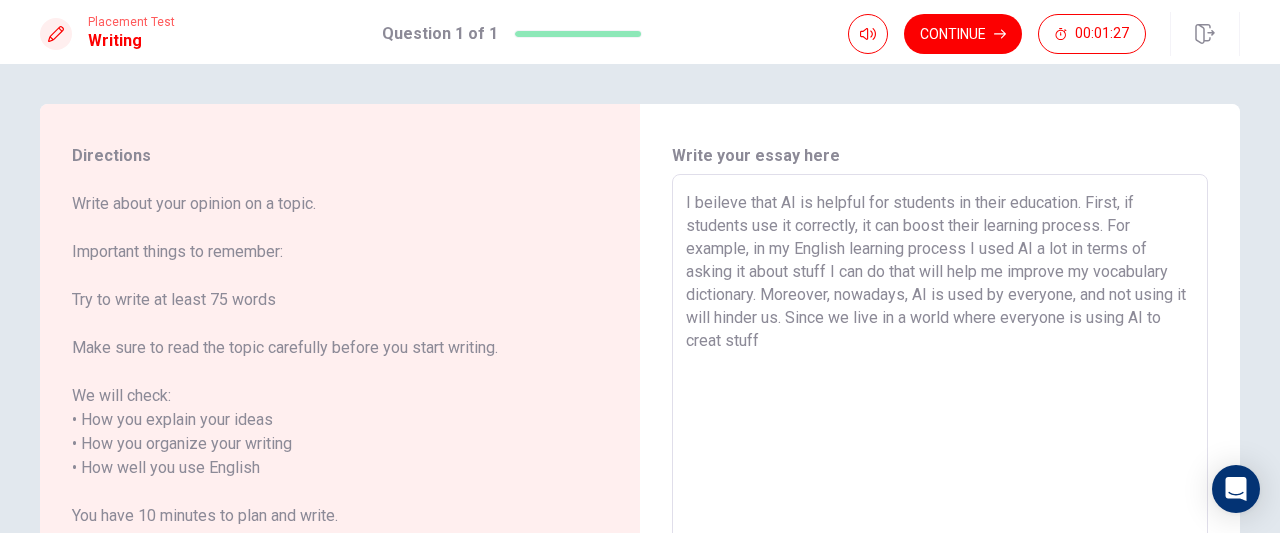 drag, startPoint x: 798, startPoint y: 317, endPoint x: 804, endPoint y: 347, distance: 30.594116 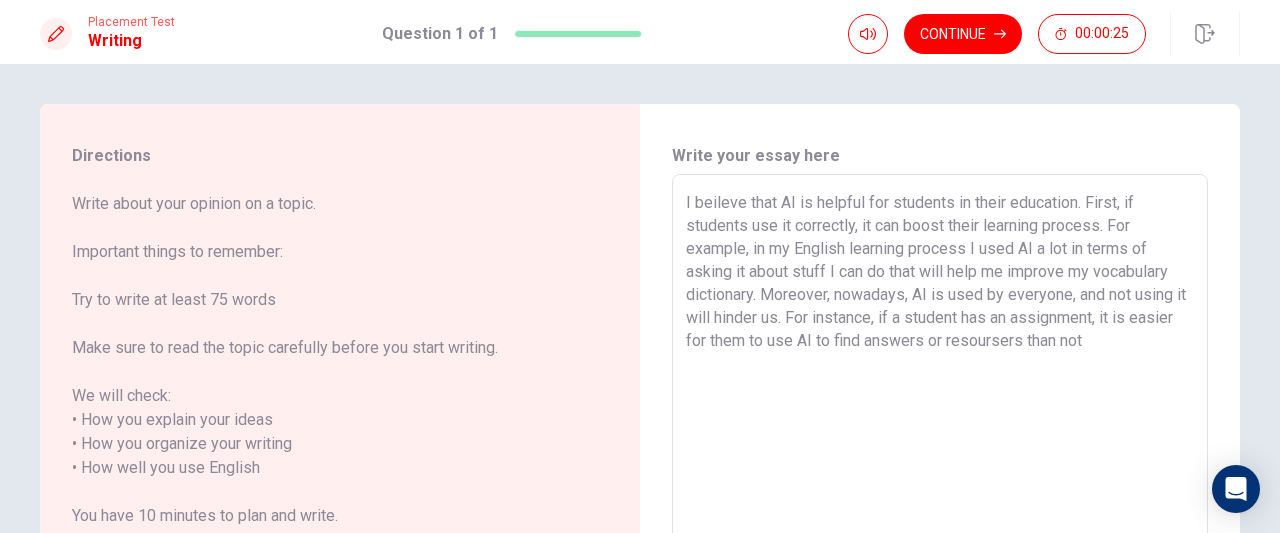 click on "I beileve that AI is helpful for students in their education. First, if students use it correctly, it can boost their learning process. For example, in my English learning process I used AI a lot in terms of asking it about stuff I can do that will help me improve my vocabulary dictionary. Moreover, nowadays, AI is used by everyone, and not using it will hinder us. For instance, if a student has an assignment, it is easier for them to use AI to find answers or resoursers than not" at bounding box center [940, 456] 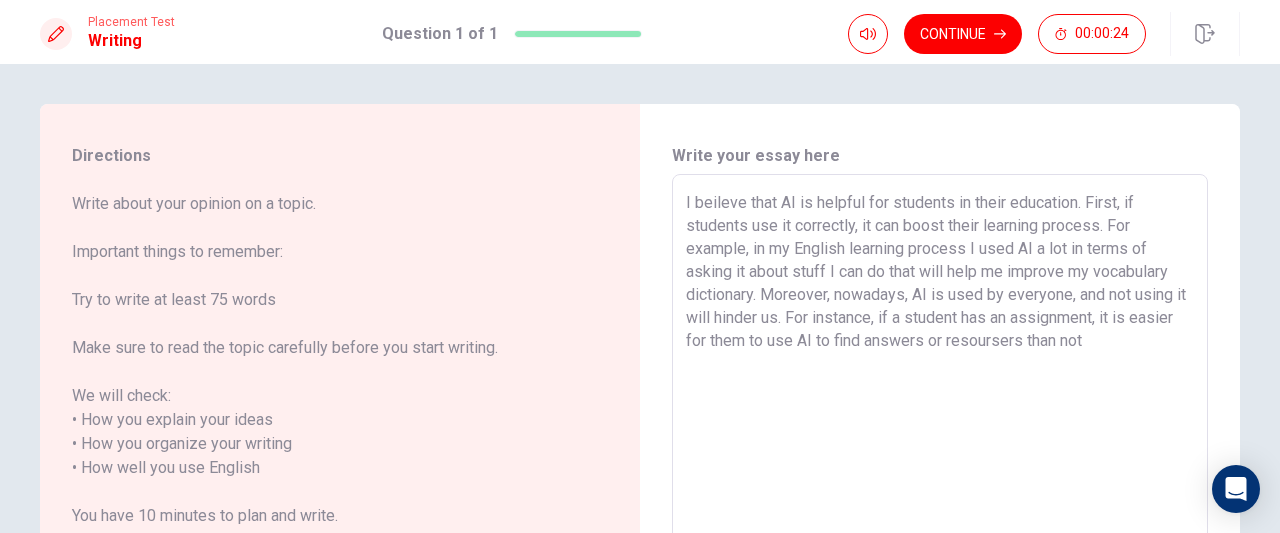 click on "I beileve that AI is helpful for students in their education. First, if students use it correctly, it can boost their learning process. For example, in my English learning process I used AI a lot in terms of asking it about stuff I can do that will help me improve my vocabulary dictionary. Moreover, nowadays, AI is used by everyone, and not using it will hinder us. For instance, if a student has an assignment, it is easier for them to use AI to find answers or resoursers than not" at bounding box center (940, 456) 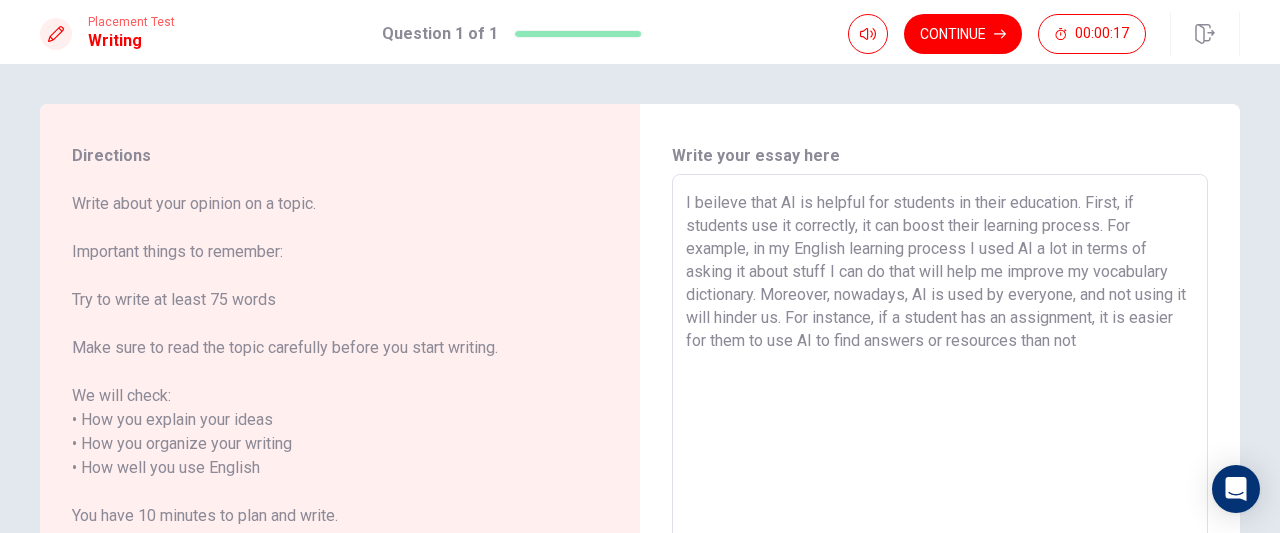 click on "I beileve that AI is helpful for students in their education. First, if students use it correctly, it can boost their learning process. For example, in my English learning process I used AI a lot in terms of asking it about stuff I can do that will help me improve my vocabulary dictionary. Moreover, nowadays, AI is used by everyone, and not using it will hinder us. For instance, if a student has an assignment, it is easier for them to use AI to find answers or resources than not" at bounding box center (940, 456) 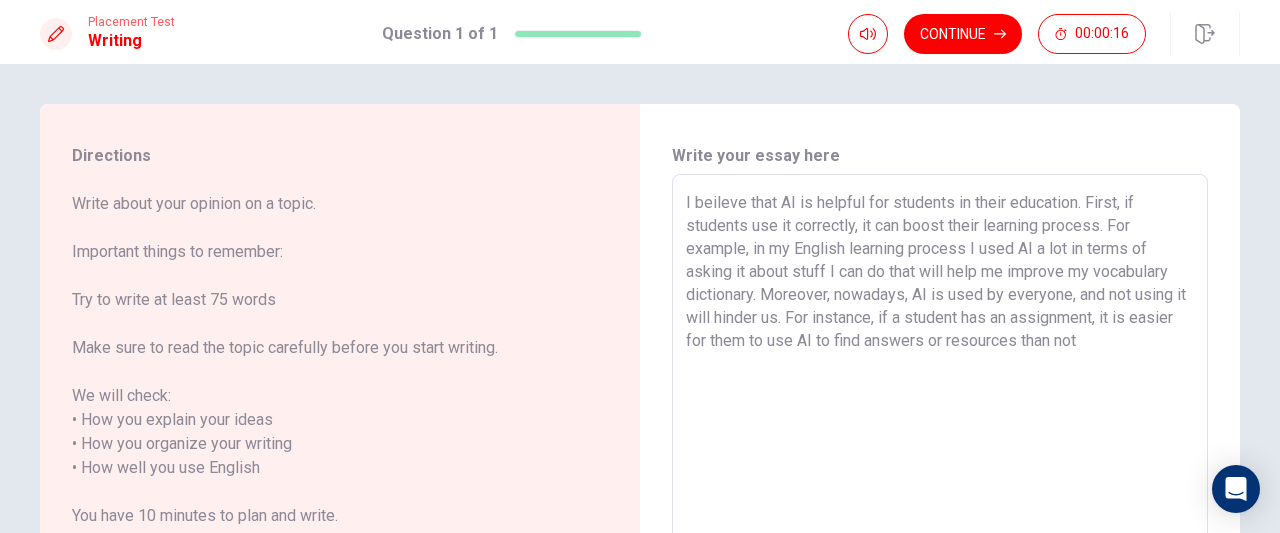 drag, startPoint x: 1132, startPoint y: 340, endPoint x: 1066, endPoint y: 340, distance: 66 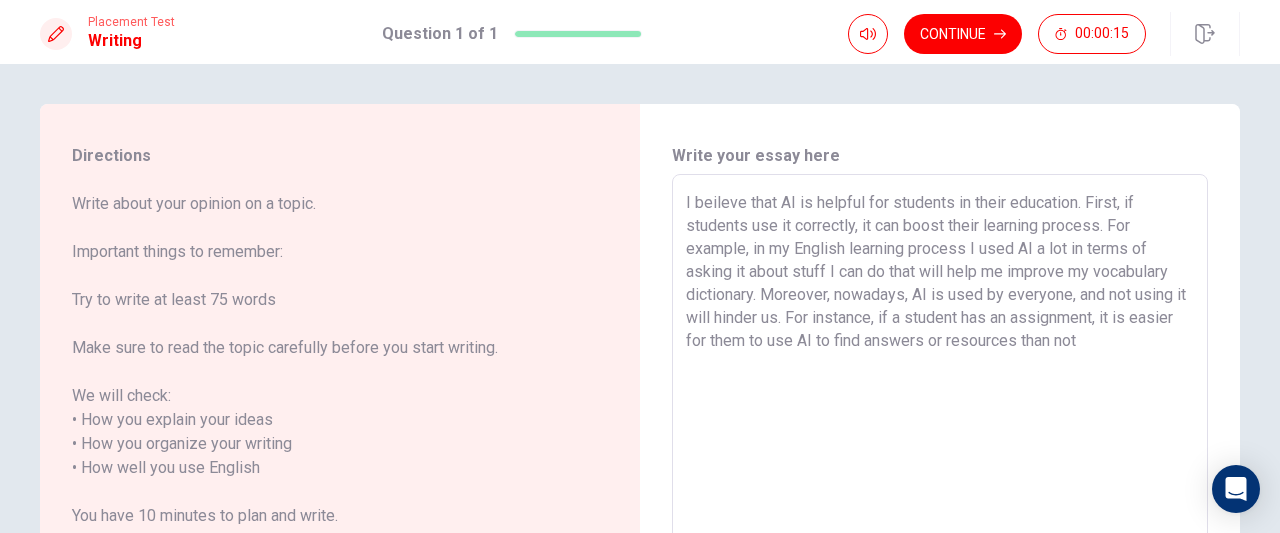 click on "I beileve that AI is helpful for students in their education. First, if students use it correctly, it can boost their learning process. For example, in my English learning process I used AI a lot in terms of asking it about stuff I can do that will help me improve my vocabulary dictionary. Moreover, nowadays, AI is used by everyone, and not using it will hinder us. For instance, if a student has an assignment, it is easier for them to use AI to find answers or resources than not" at bounding box center [940, 456] 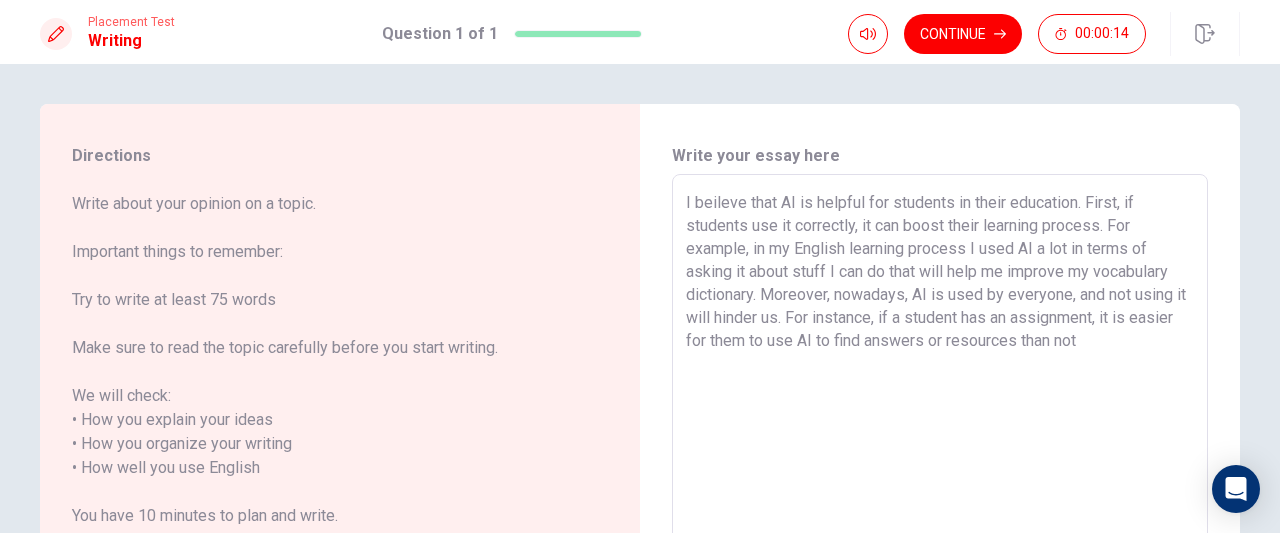 click on "I beileve that AI is helpful for students in their education. First, if students use it correctly, it can boost their learning process. For example, in my English learning process I used AI a lot in terms of asking it about stuff I can do that will help me improve my vocabulary dictionary. Moreover, nowadays, AI is used by everyone, and not using it will hinder us. For instance, if a student has an assignment, it is easier for them to use AI to find answers or resources than not" at bounding box center (940, 456) 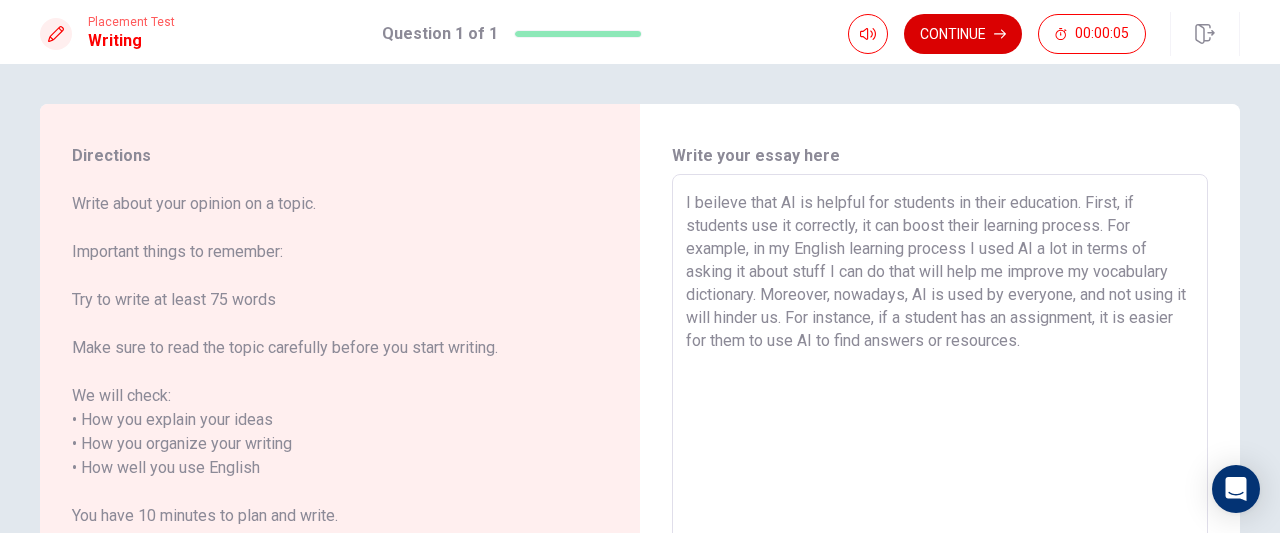 click on "Continue" at bounding box center (963, 34) 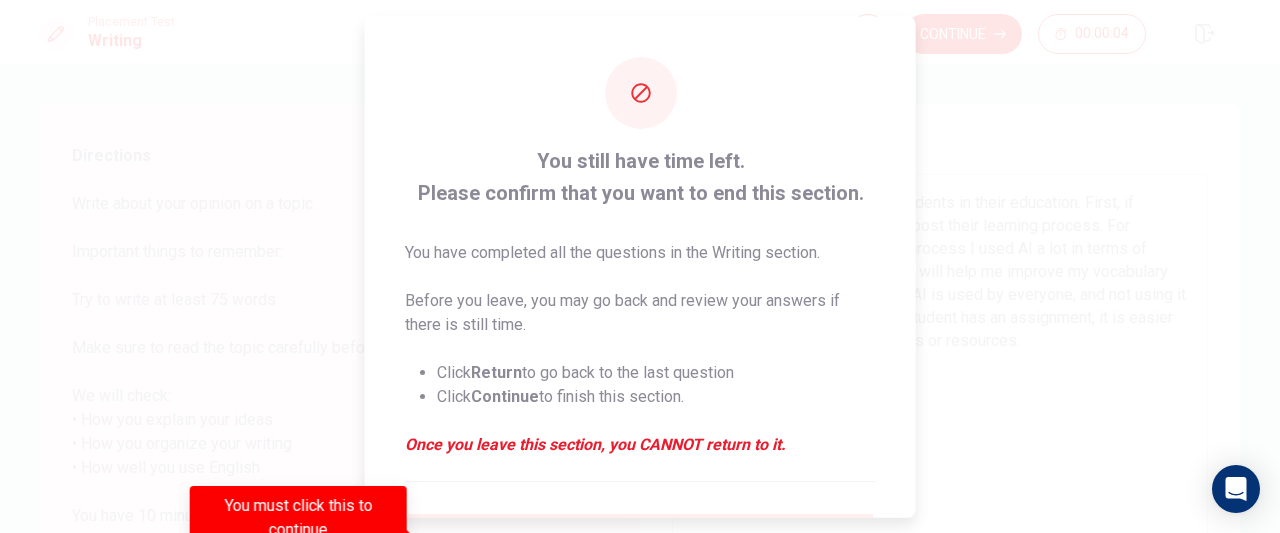 click on "You must click this to continue" at bounding box center [298, 518] 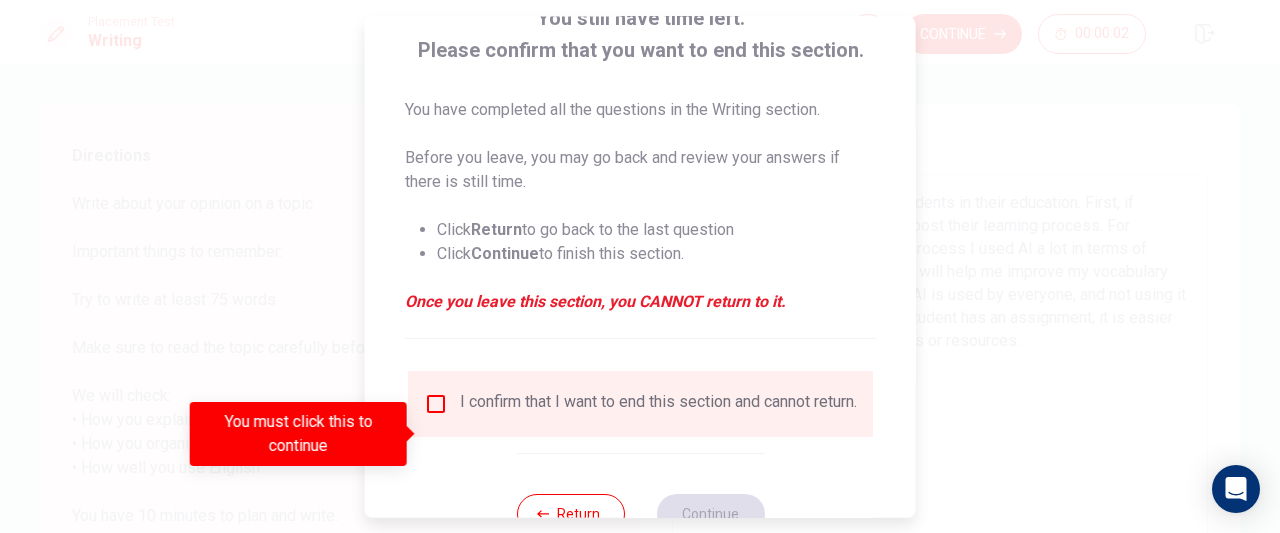 scroll, scrollTop: 169, scrollLeft: 0, axis: vertical 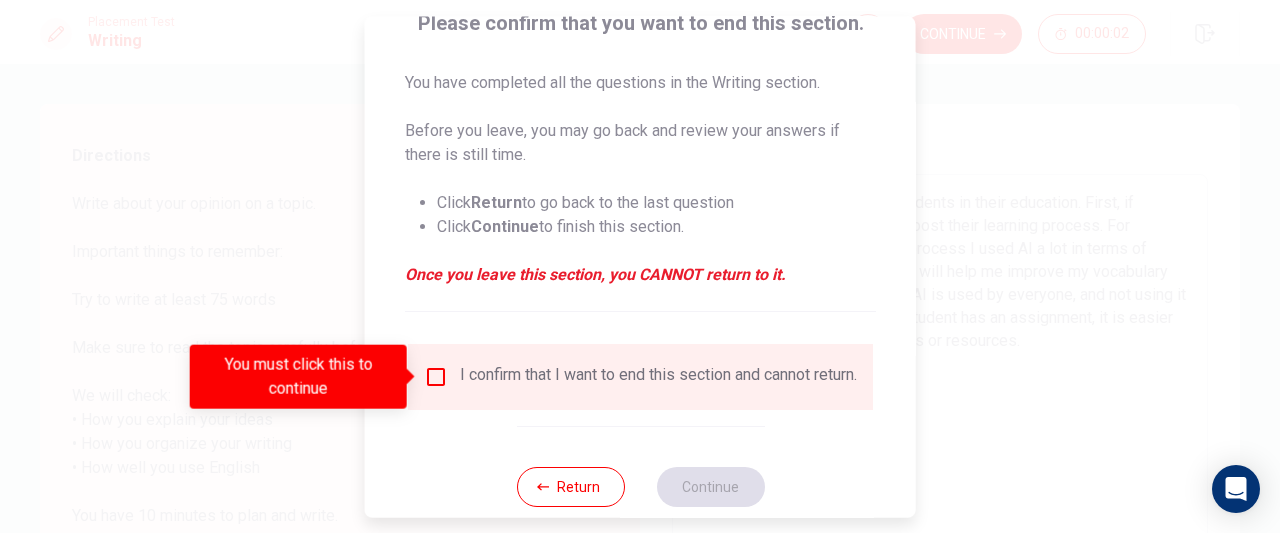 click on "I confirm that I want to end this section and cannot return." at bounding box center (658, 377) 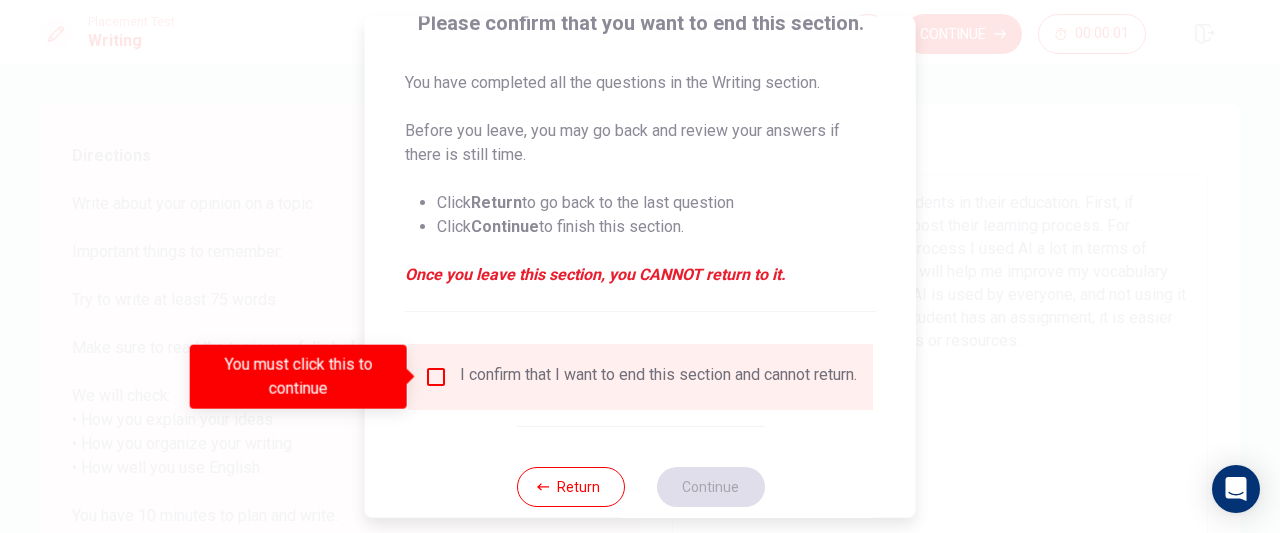 click at bounding box center (412, 377) 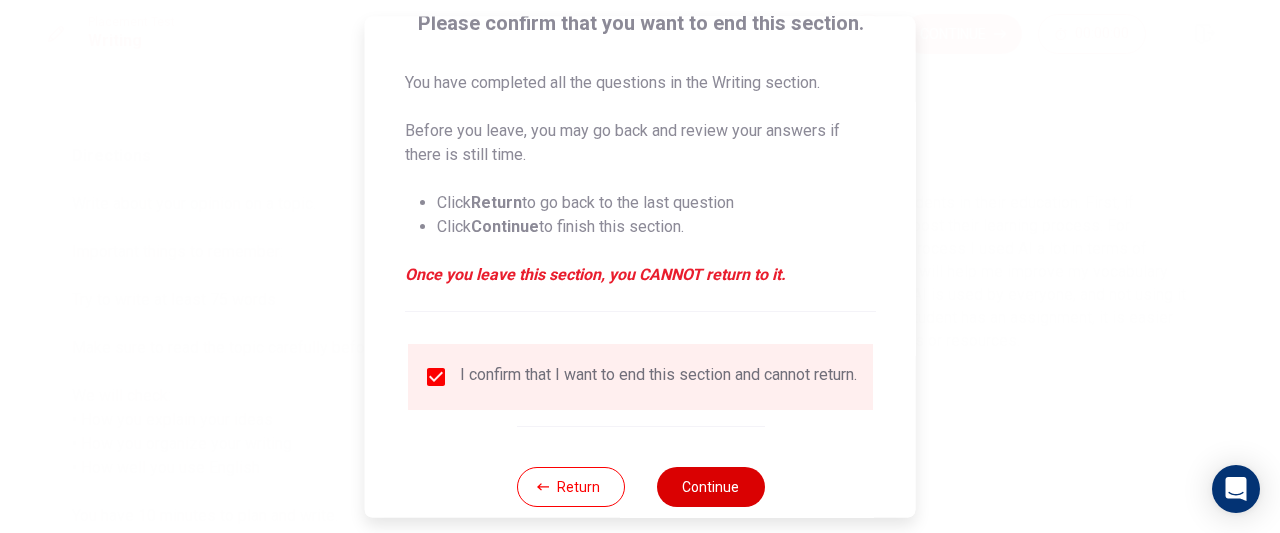 click on "Continue" at bounding box center [710, 487] 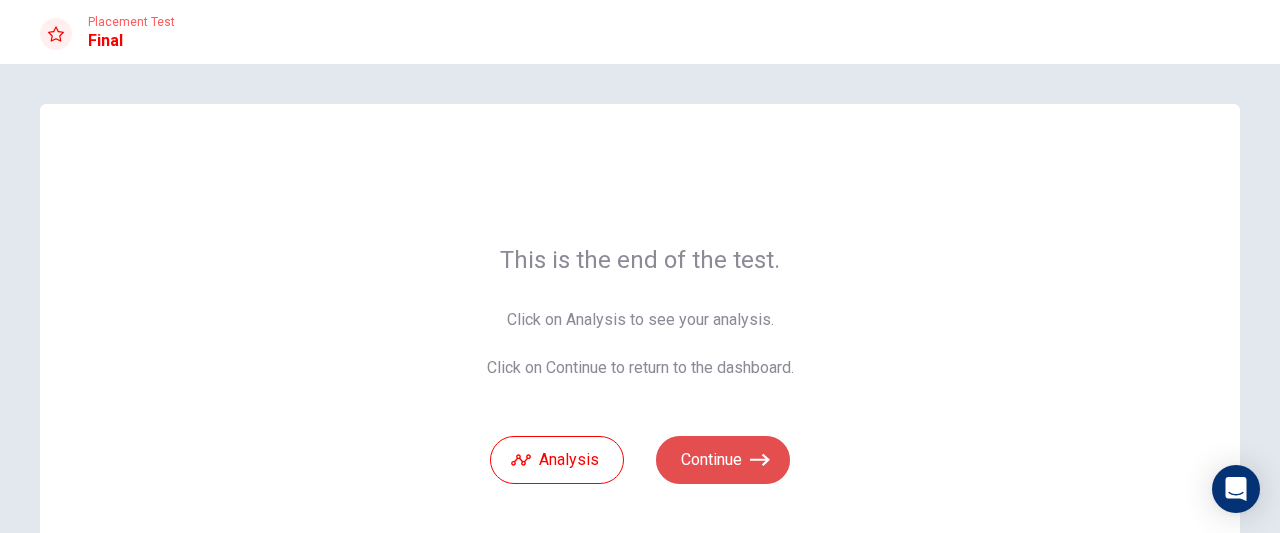 click 